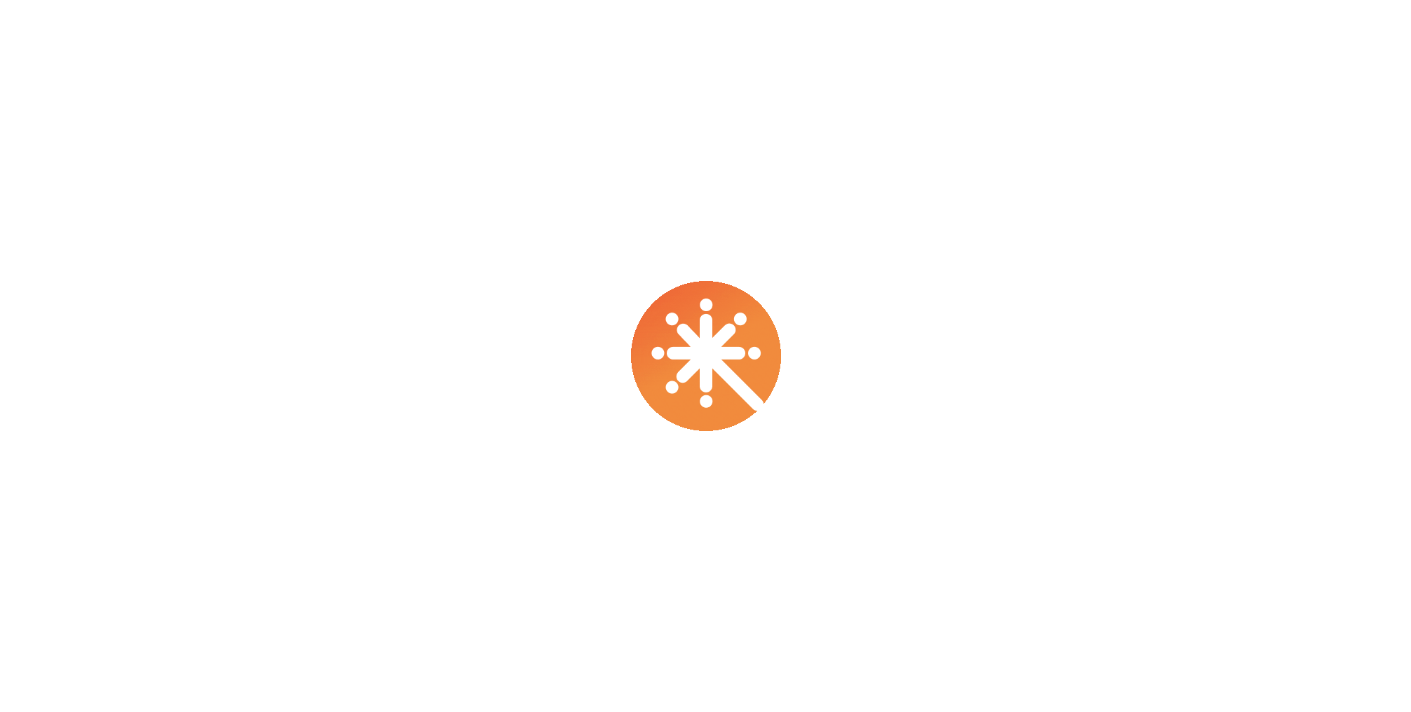 scroll, scrollTop: 0, scrollLeft: 0, axis: both 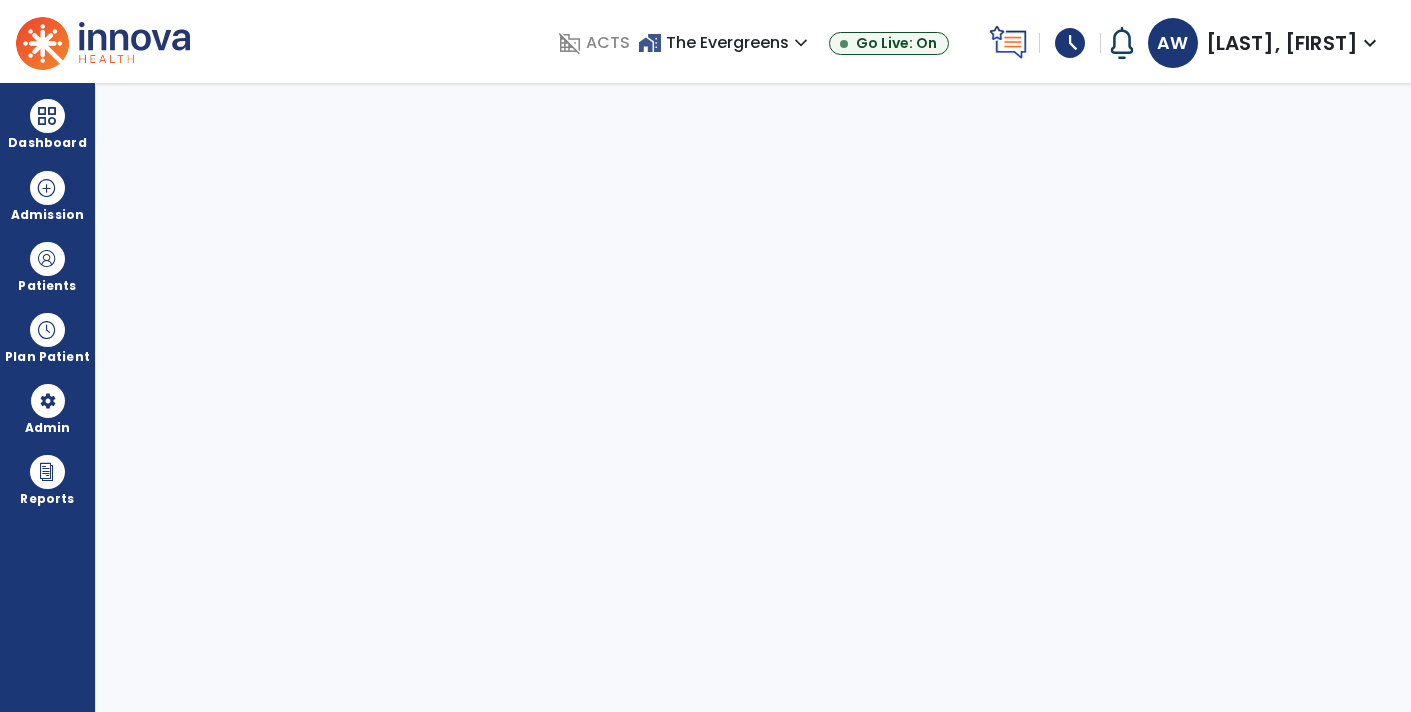select on "****" 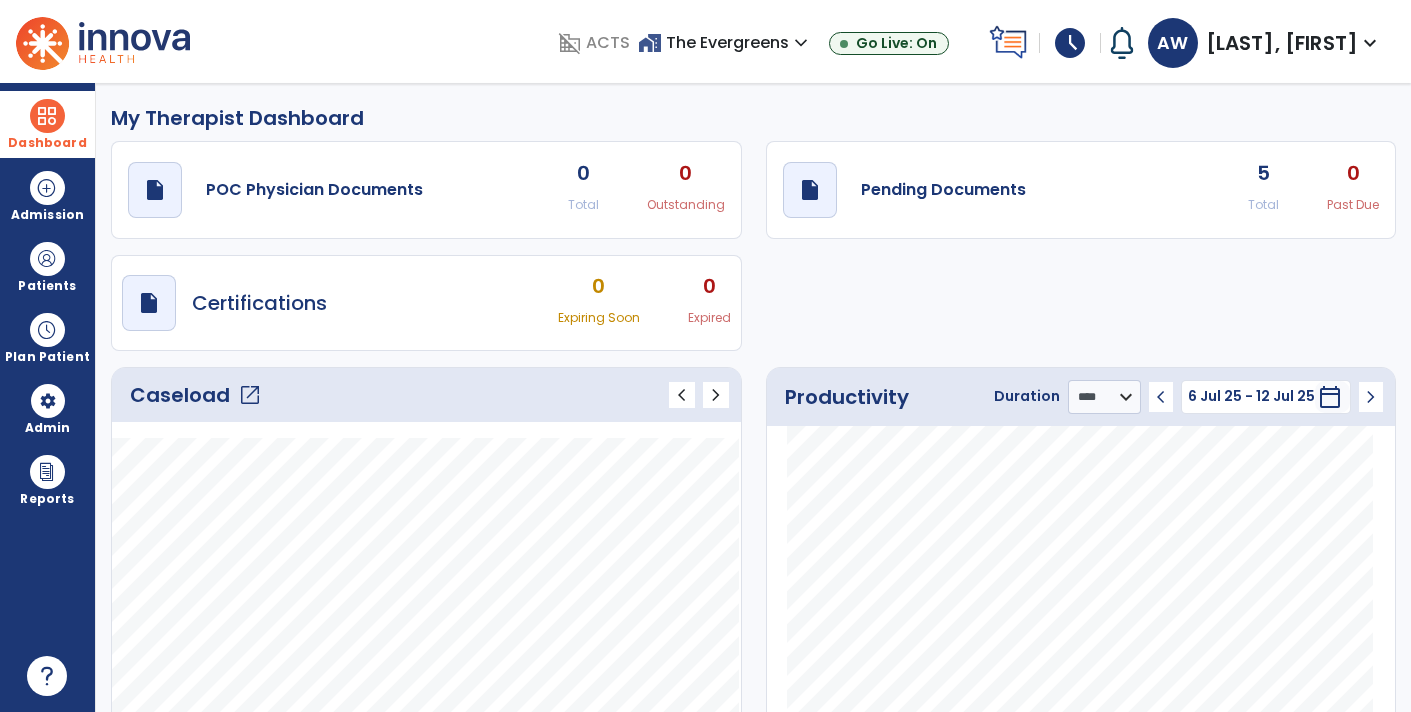 click on "Dashboard" at bounding box center [47, 143] 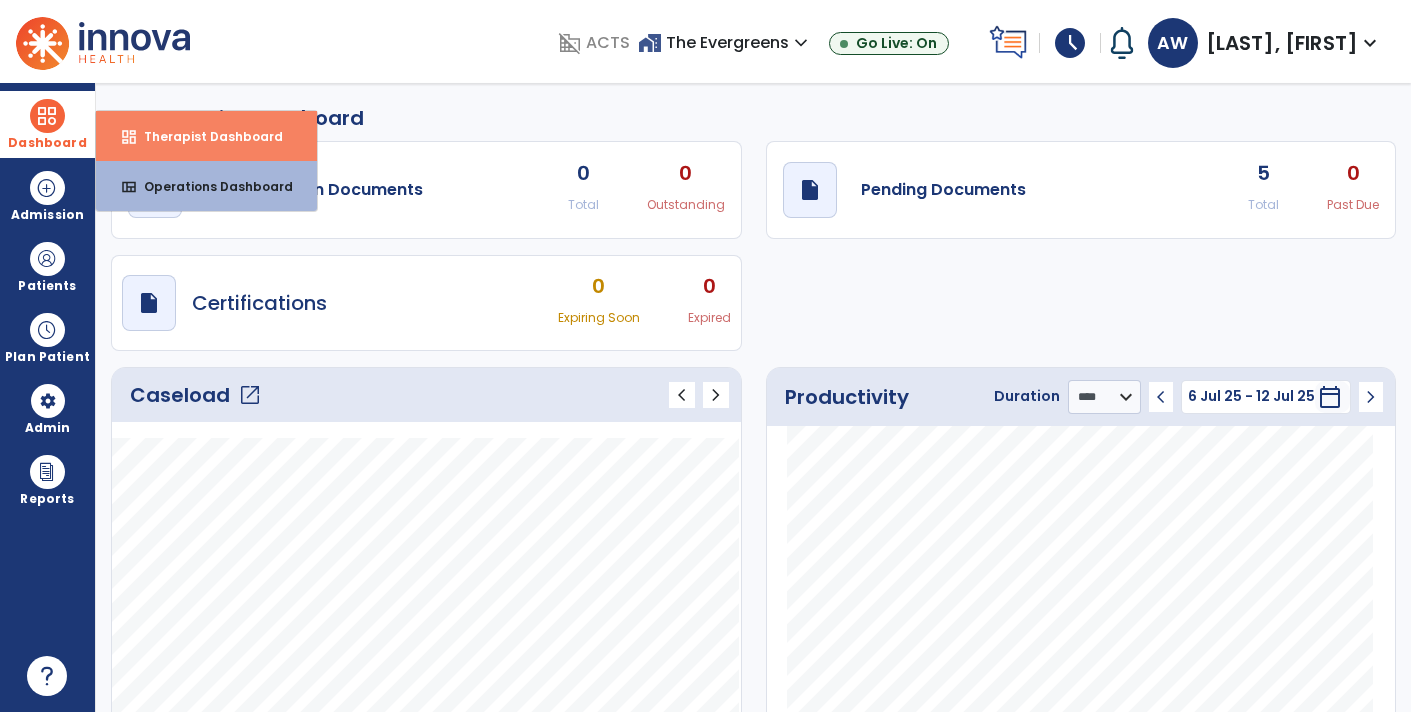 click on "Therapist Dashboard" at bounding box center [205, 136] 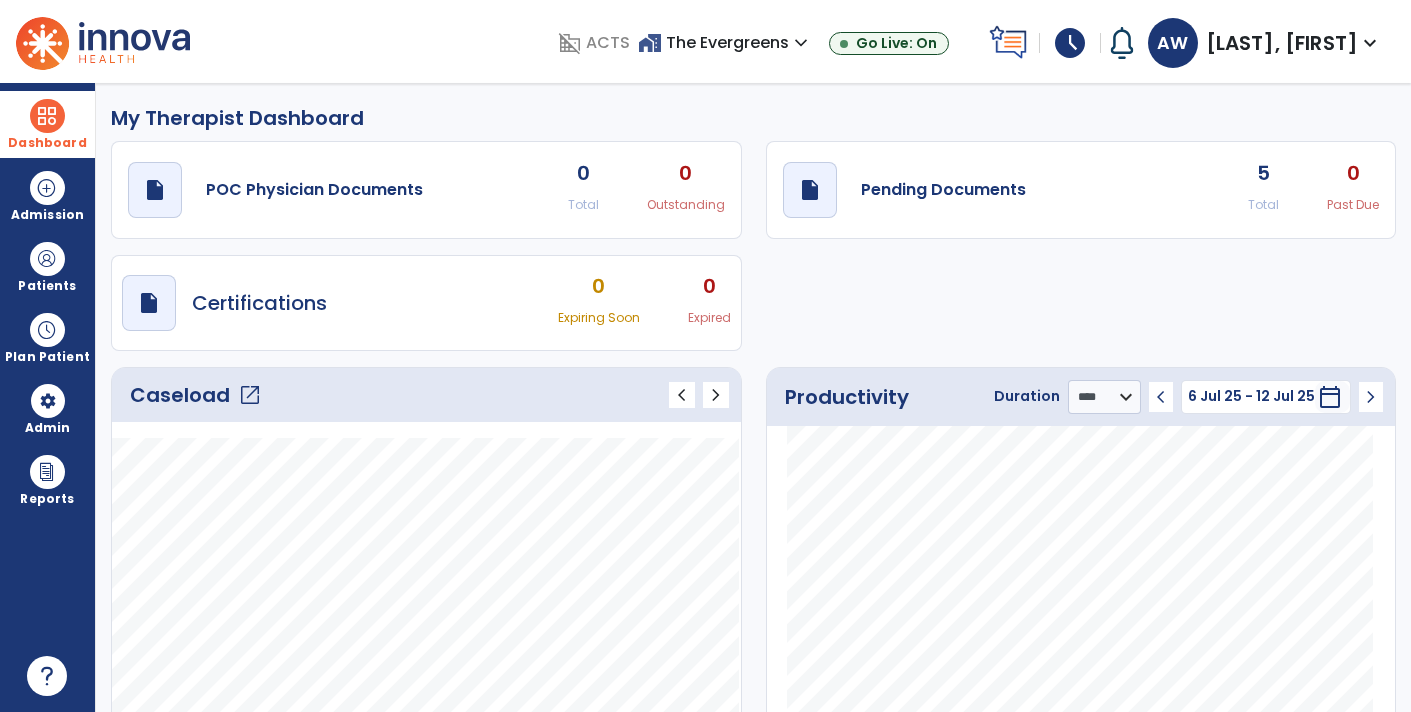 click on "Dashboard" at bounding box center [47, 124] 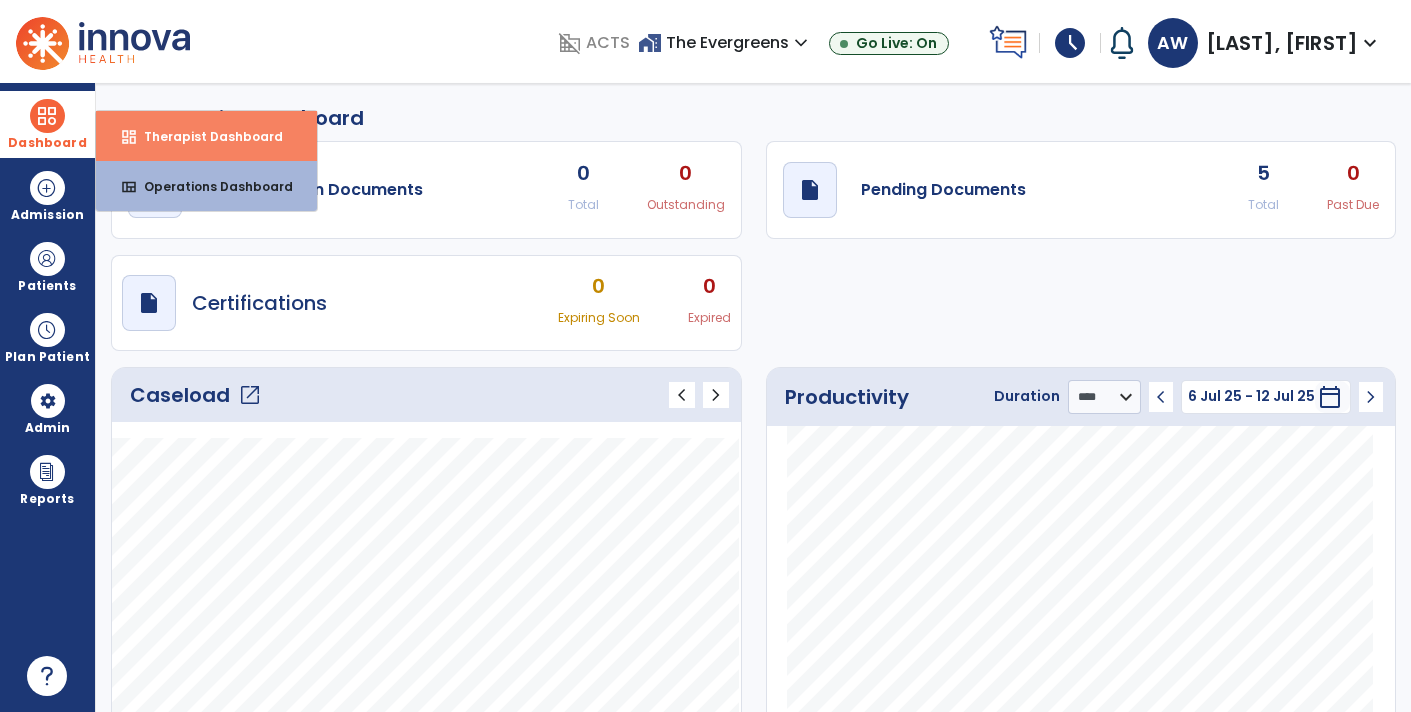 click on "Therapist Dashboard" at bounding box center [205, 136] 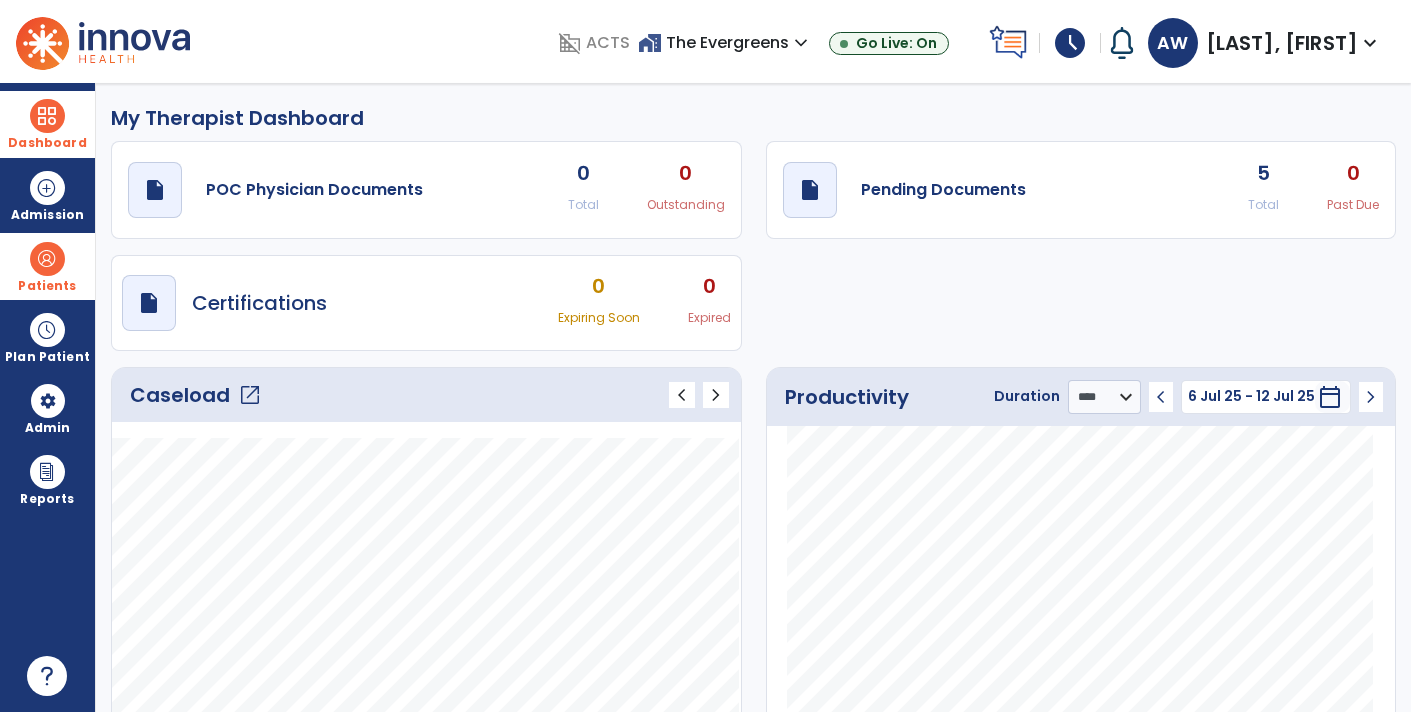 click on "Patients" at bounding box center (47, 286) 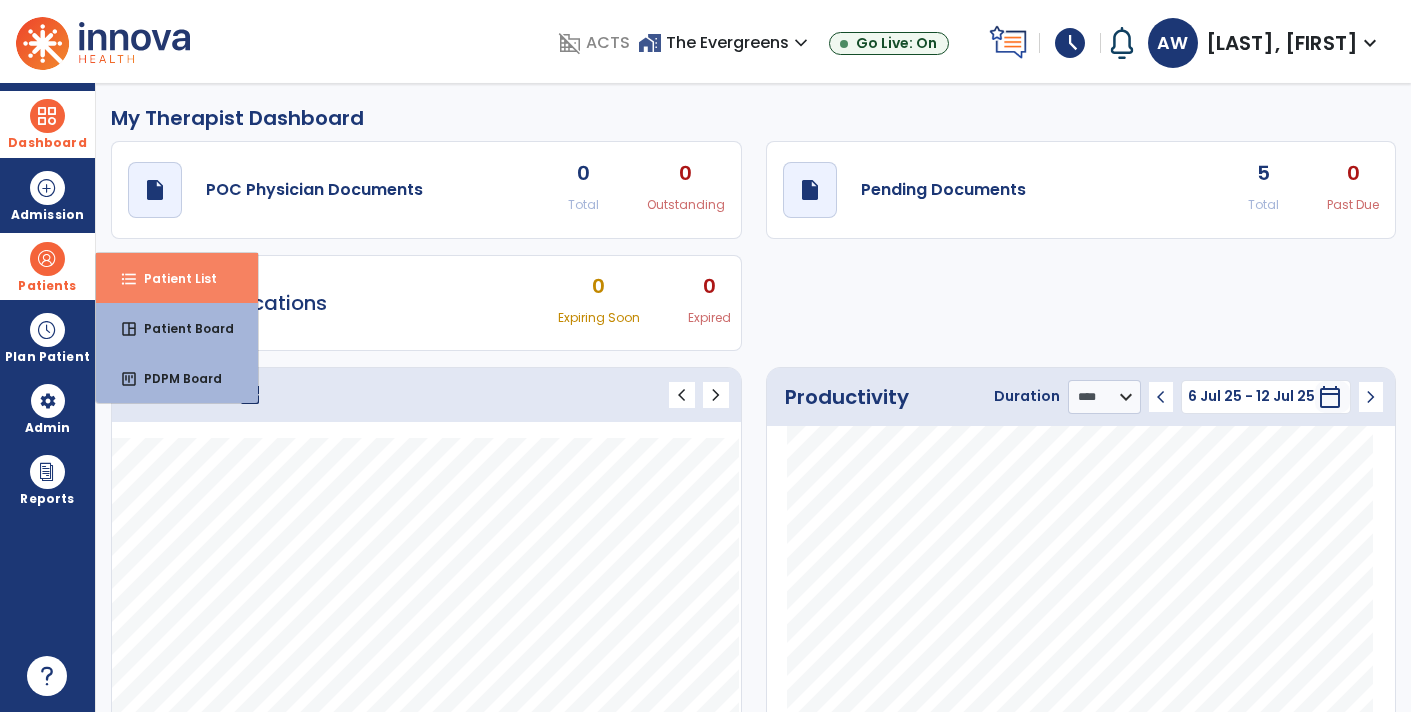 click on "Patient List" at bounding box center (172, 278) 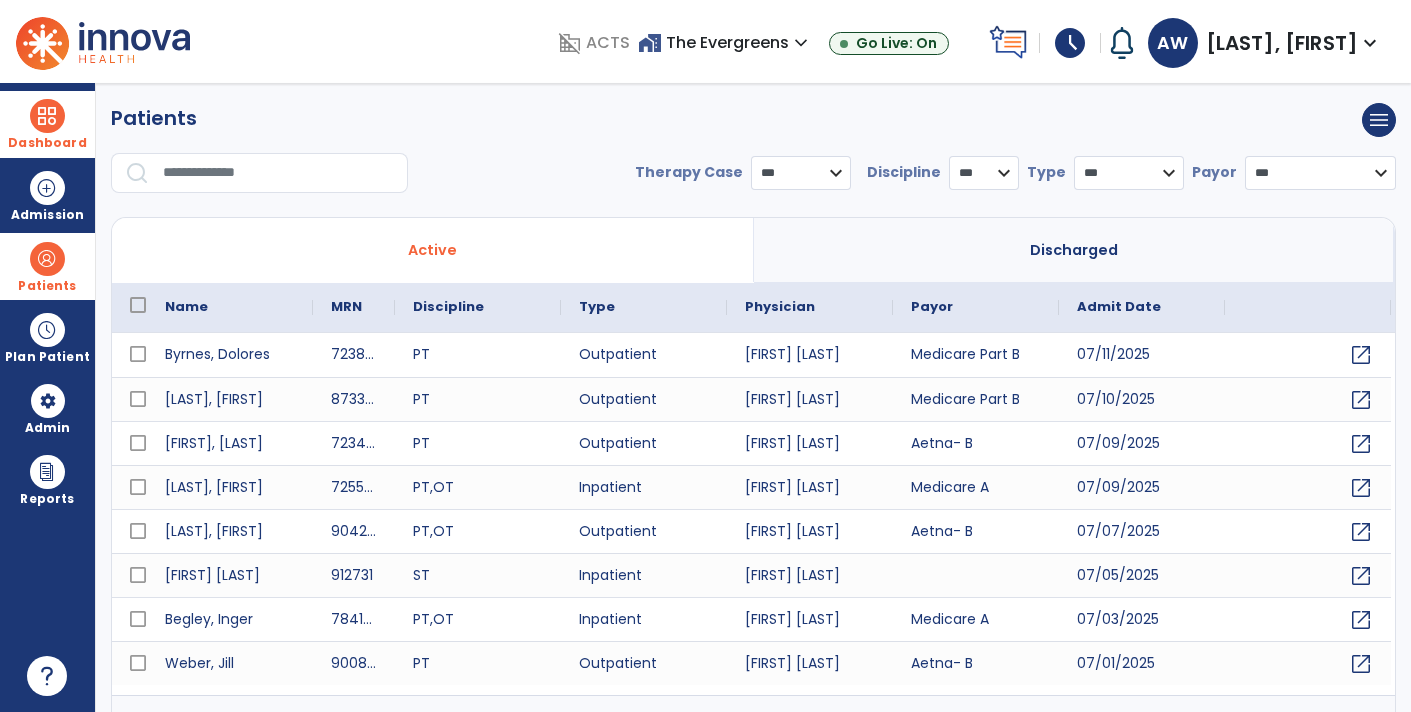 click on "Dashboard" at bounding box center [47, 143] 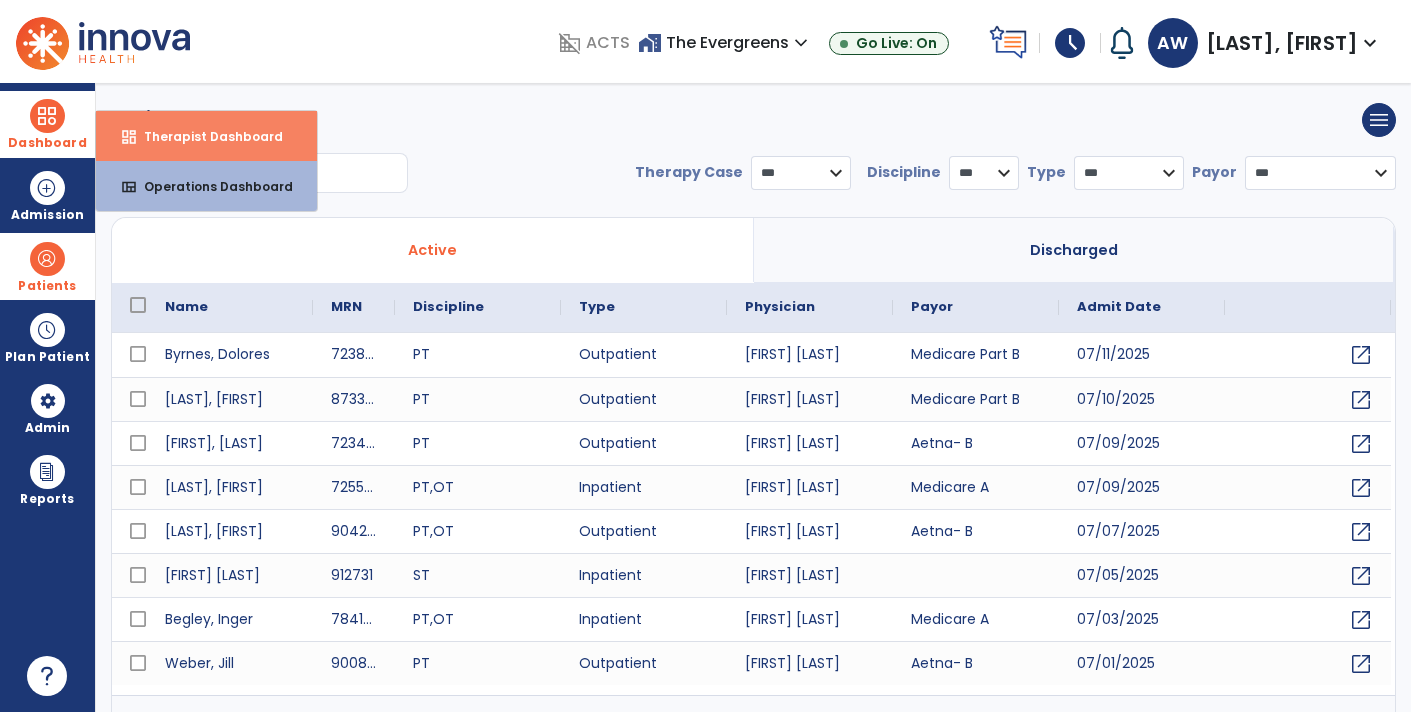 click on "Therapist Dashboard" at bounding box center (205, 136) 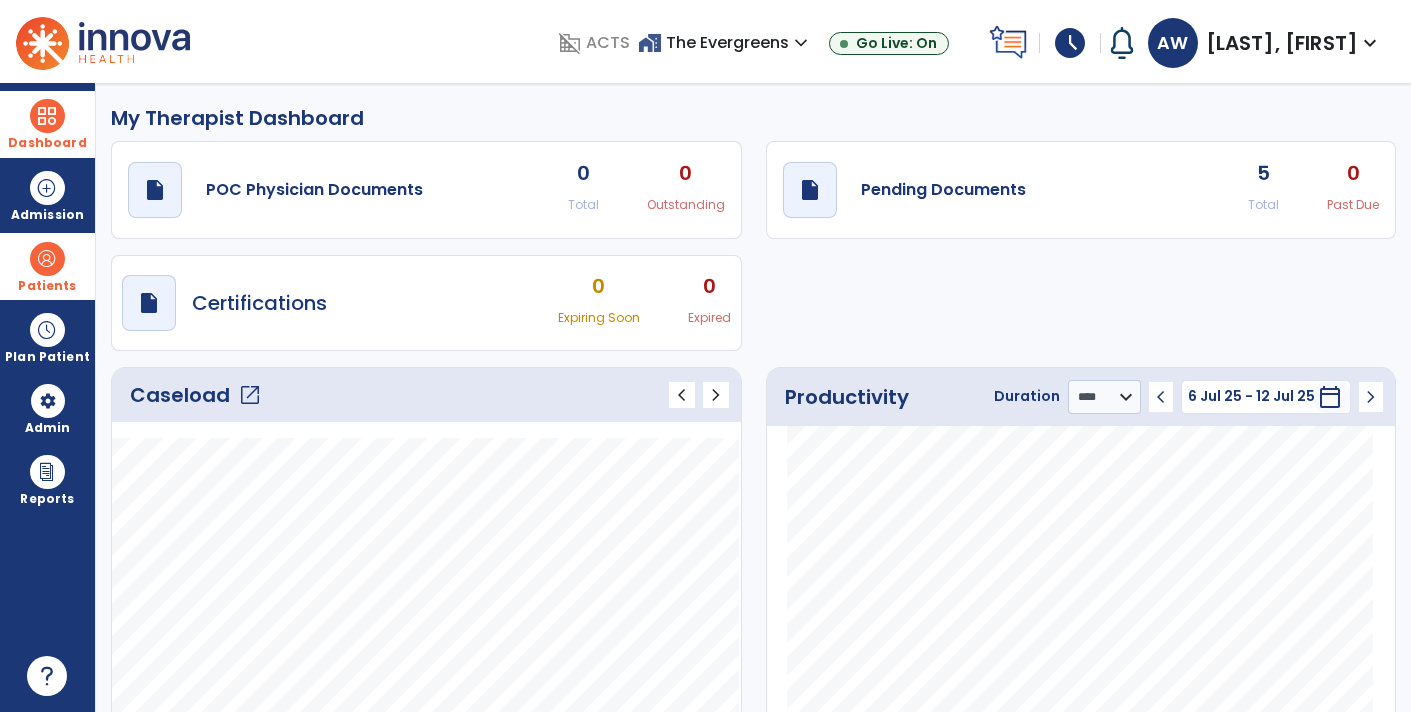 click on "open_in_new" 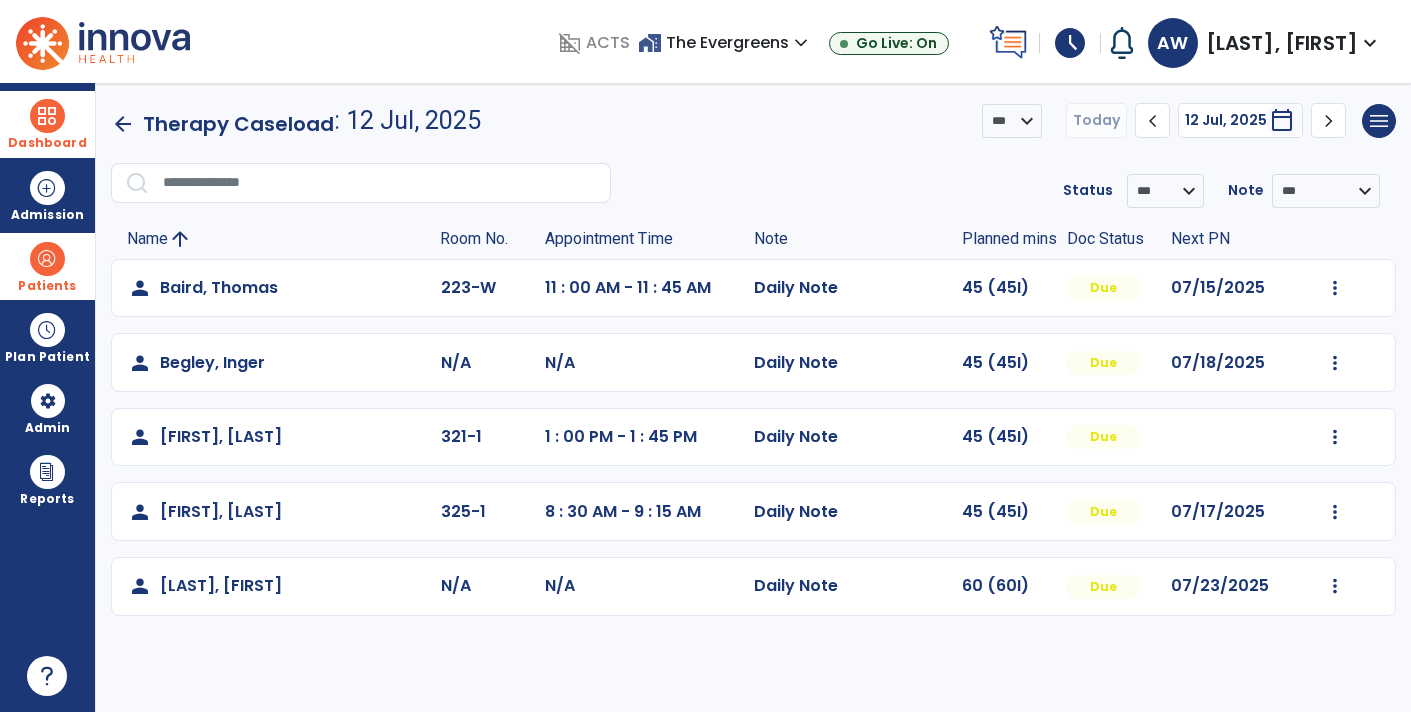 click on "Mark Visit As Complete   Reset Note   Open Document   G + C Mins" 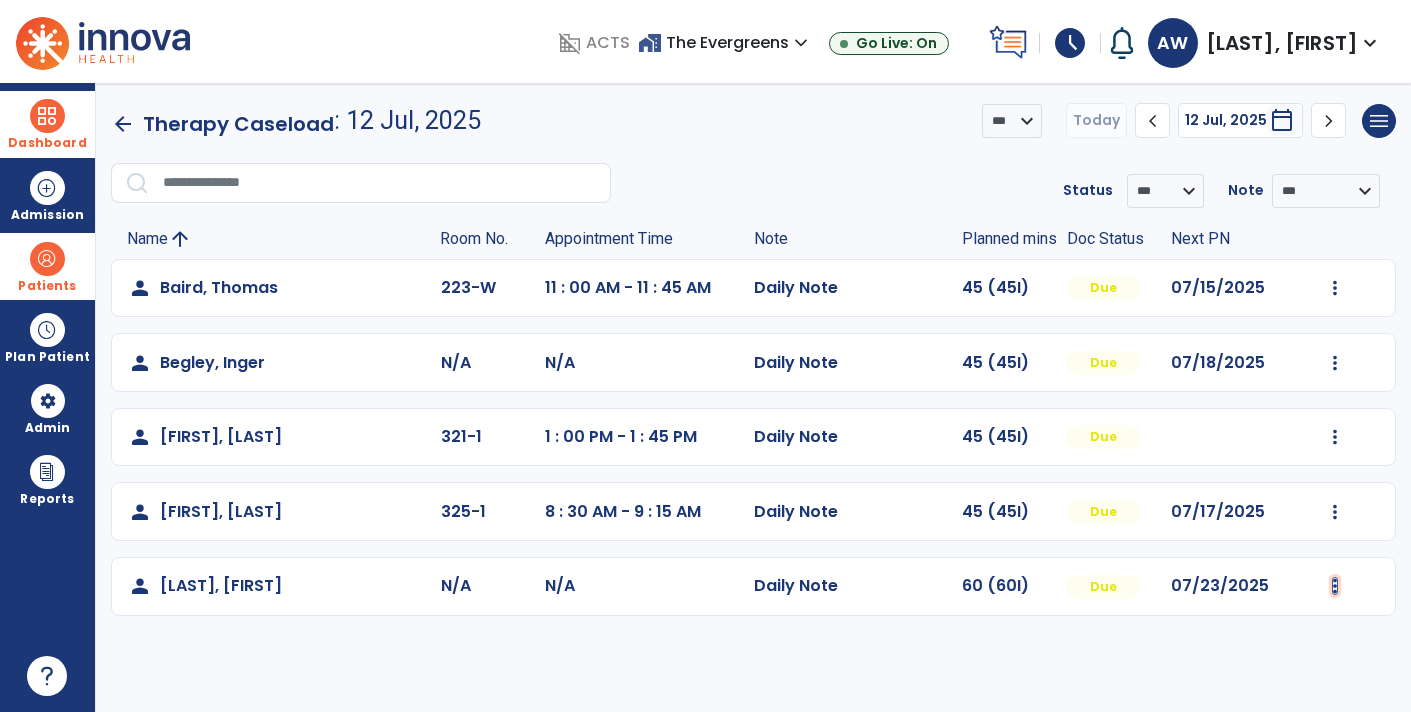 click at bounding box center [1335, 288] 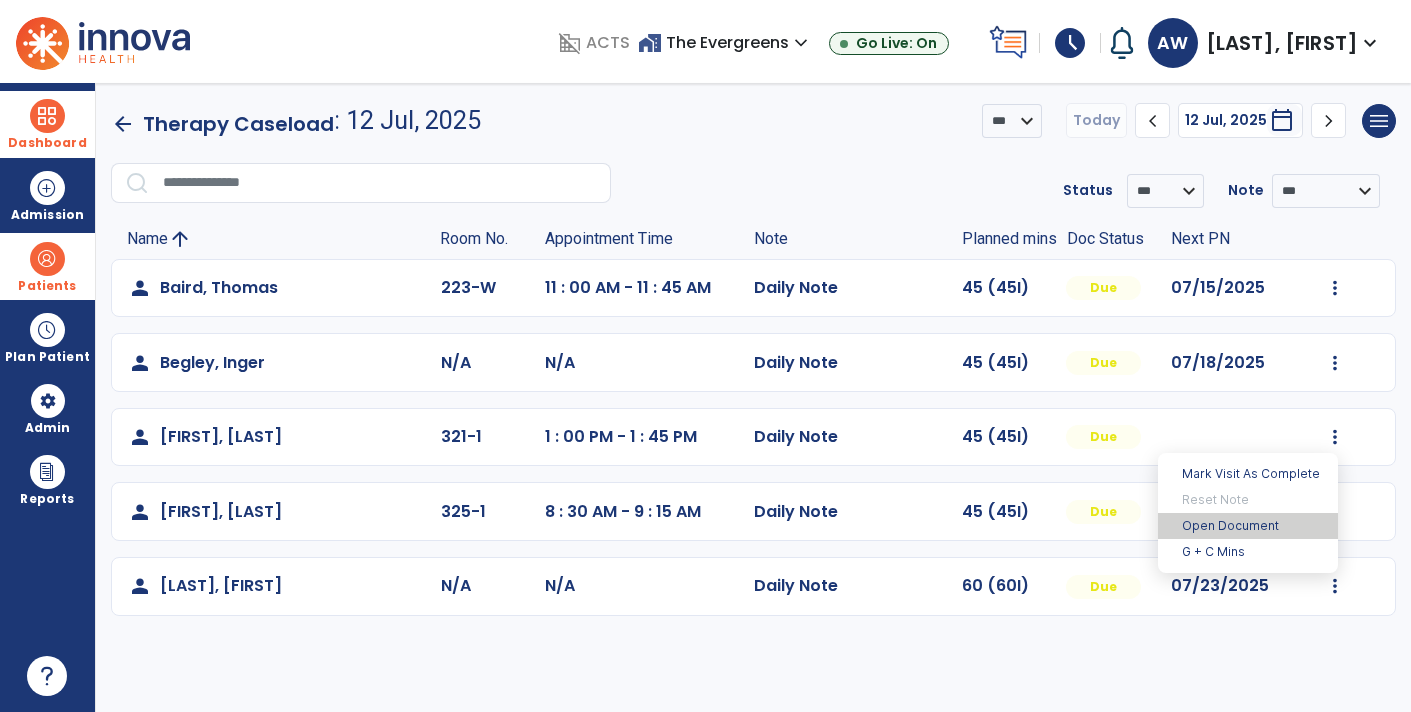 click on "Open Document" at bounding box center (1248, 526) 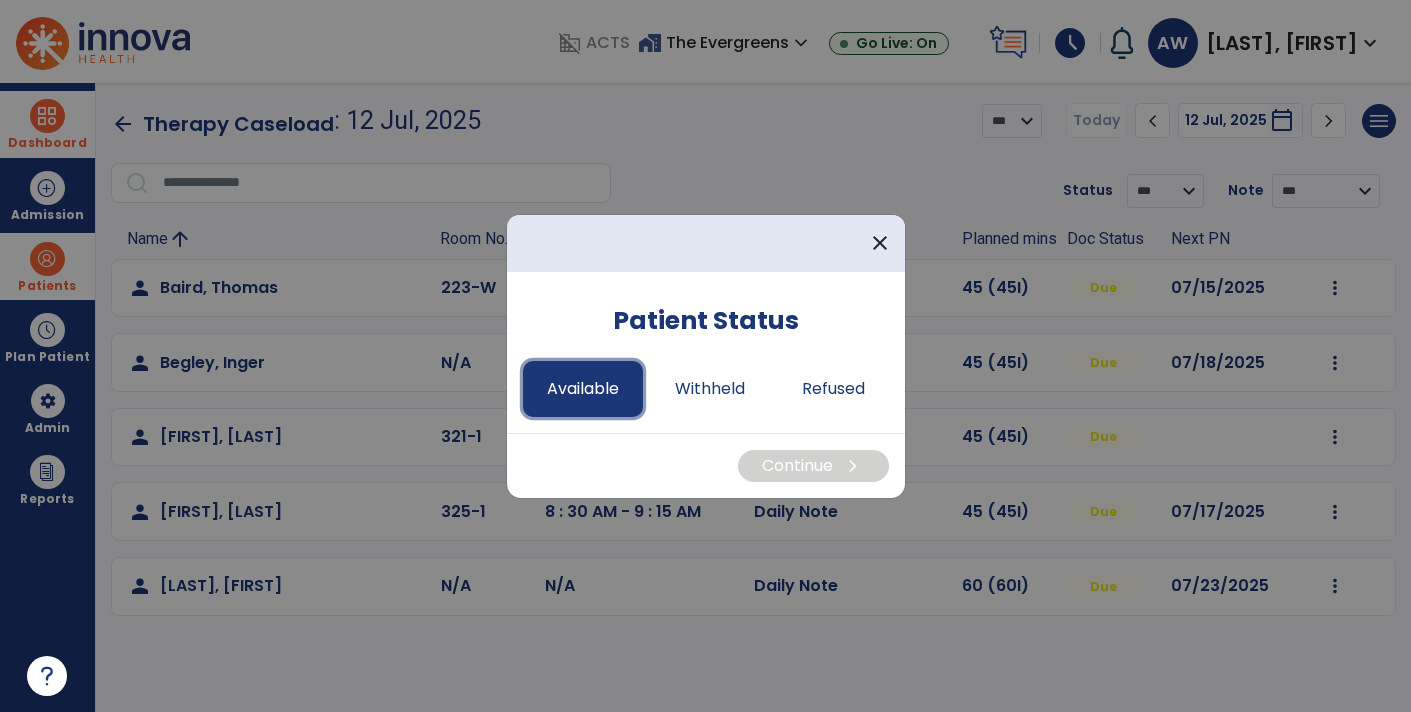click on "Available" at bounding box center [583, 389] 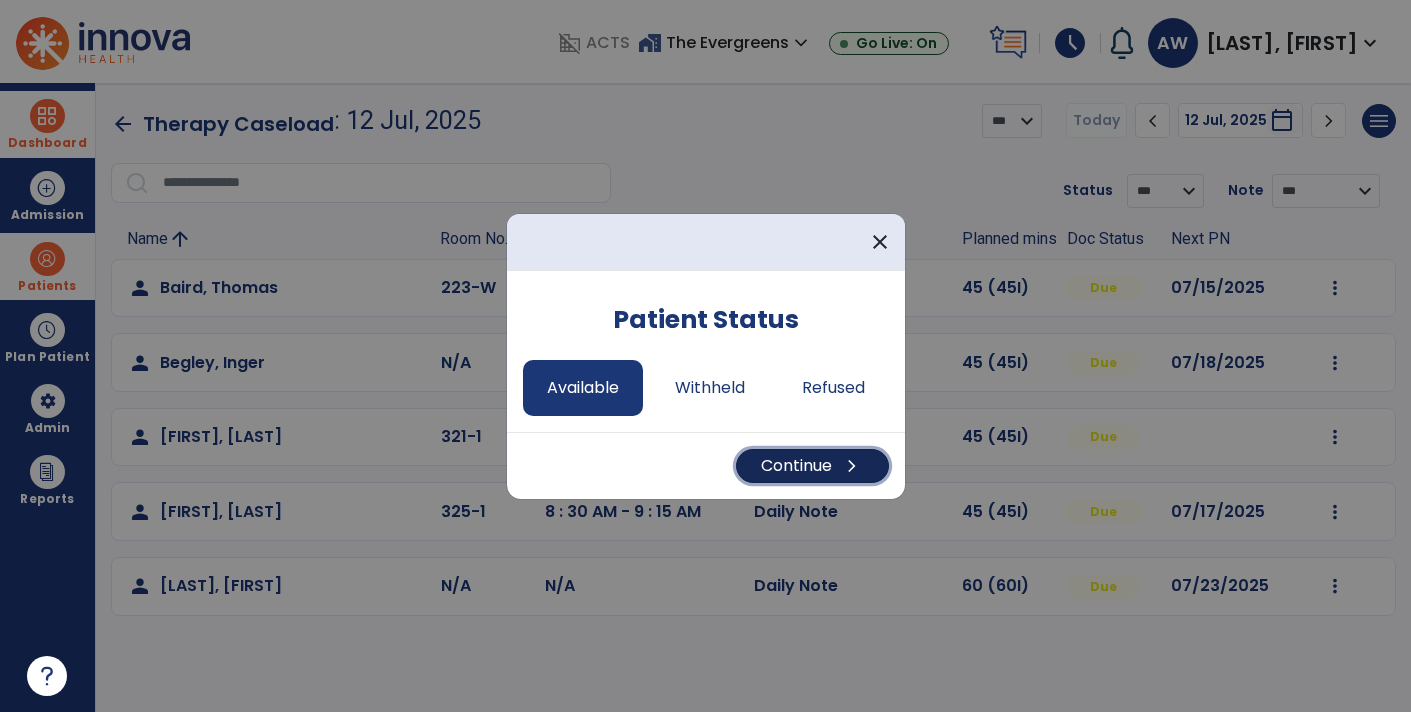 click on "Continue   chevron_right" at bounding box center (812, 466) 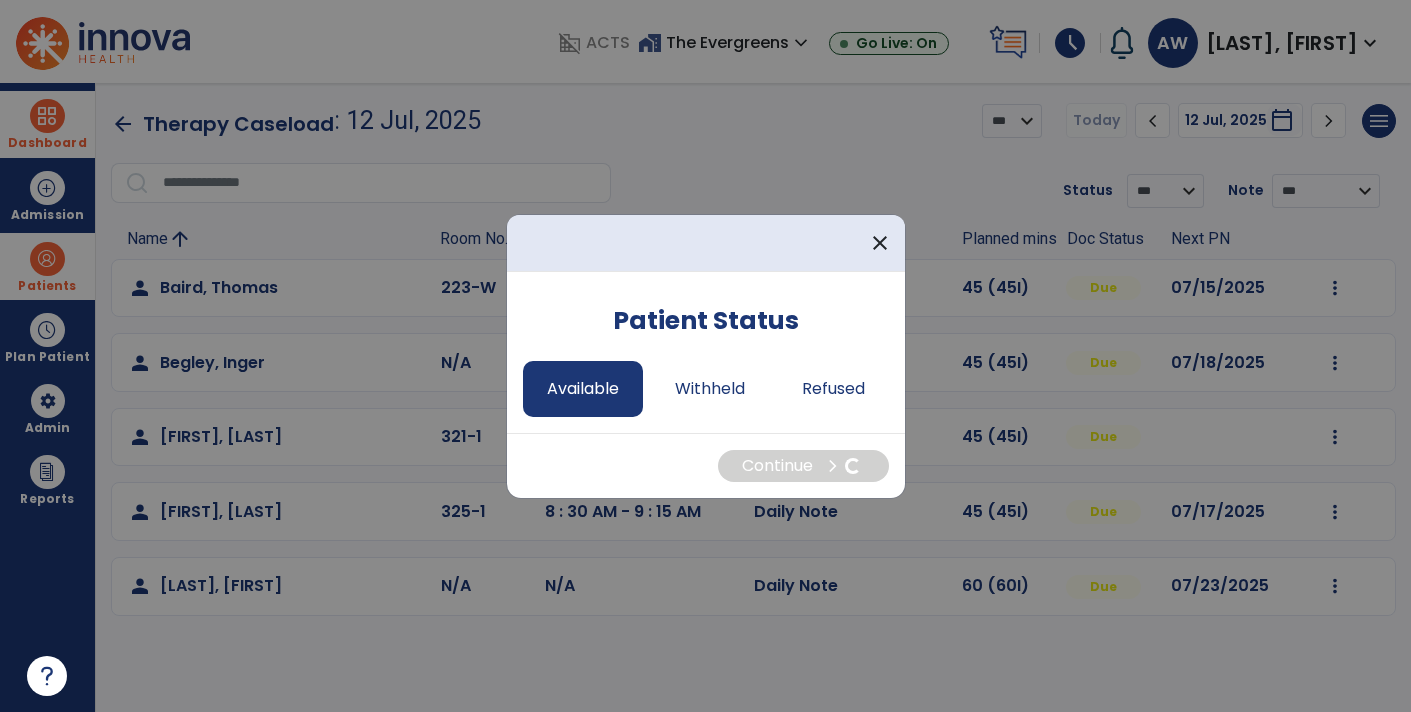 select on "*" 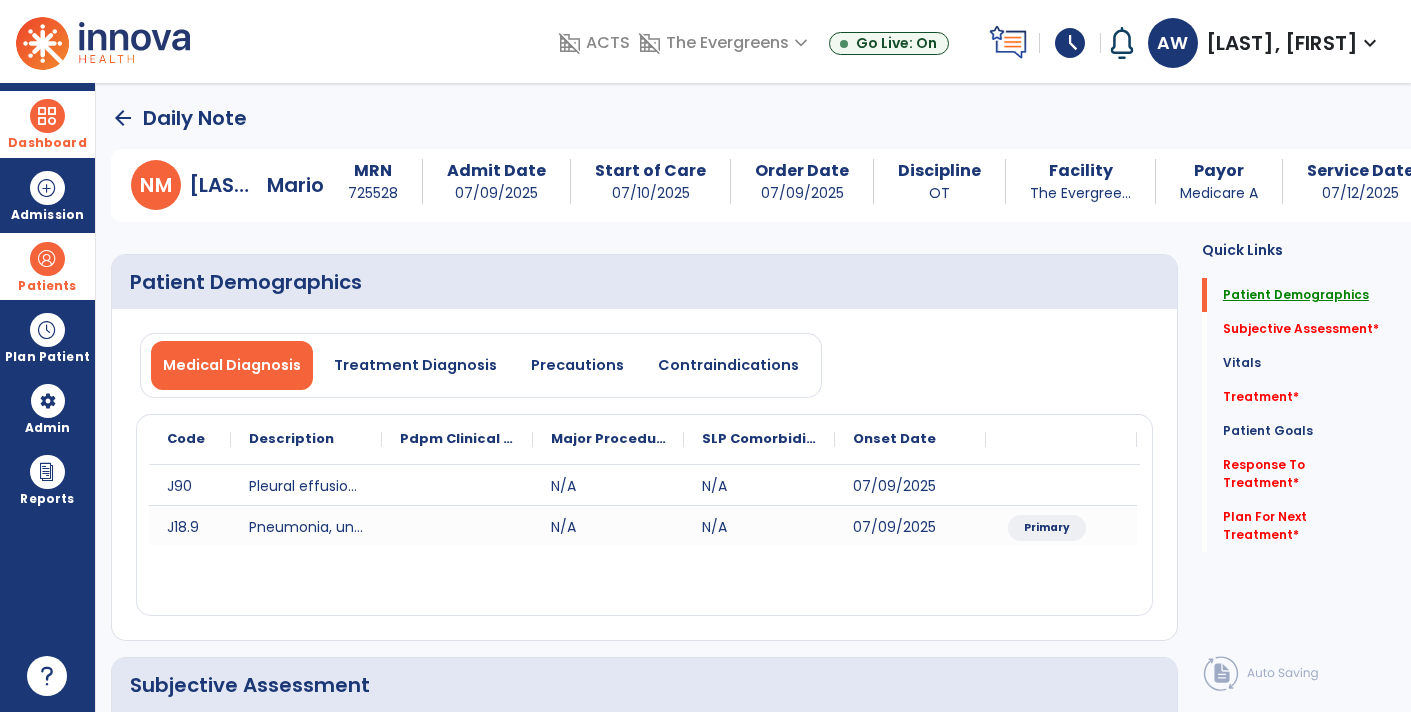 click on "Patient Demographics" 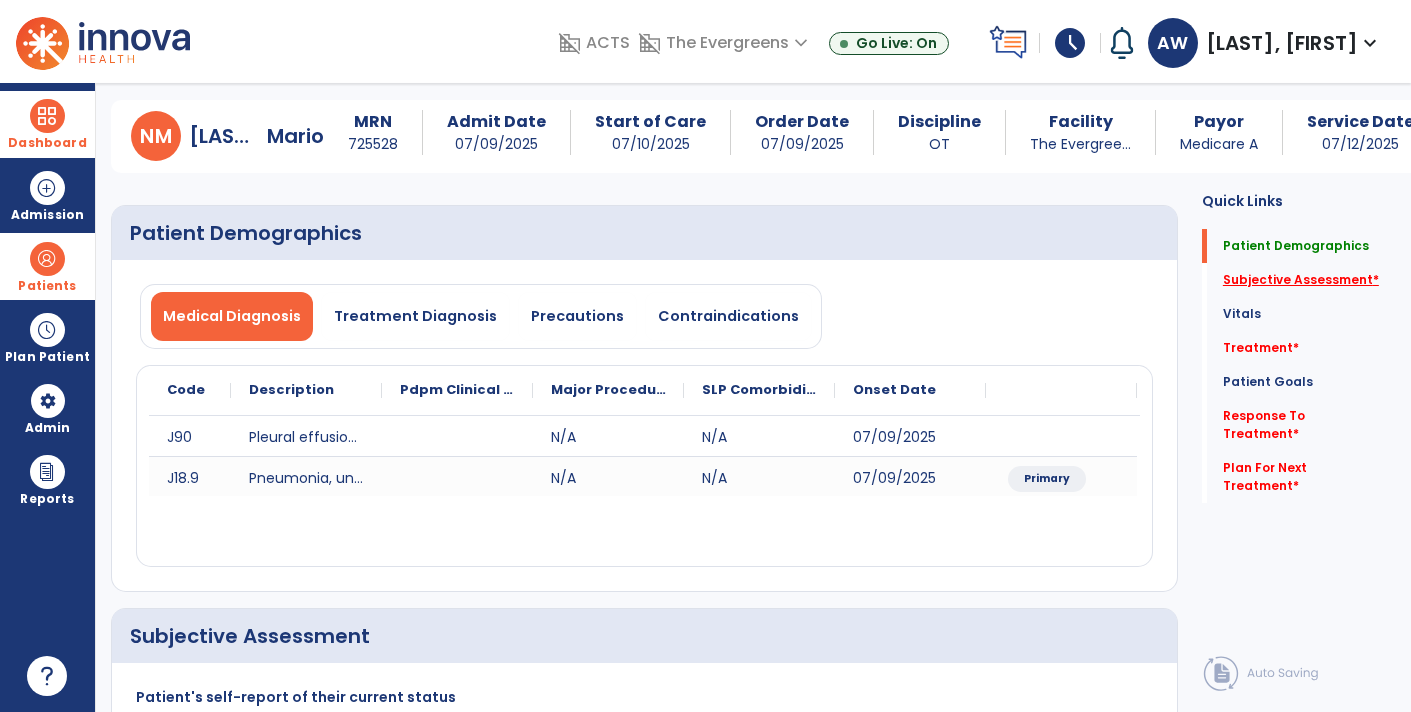click on "Subjective Assessment   *" 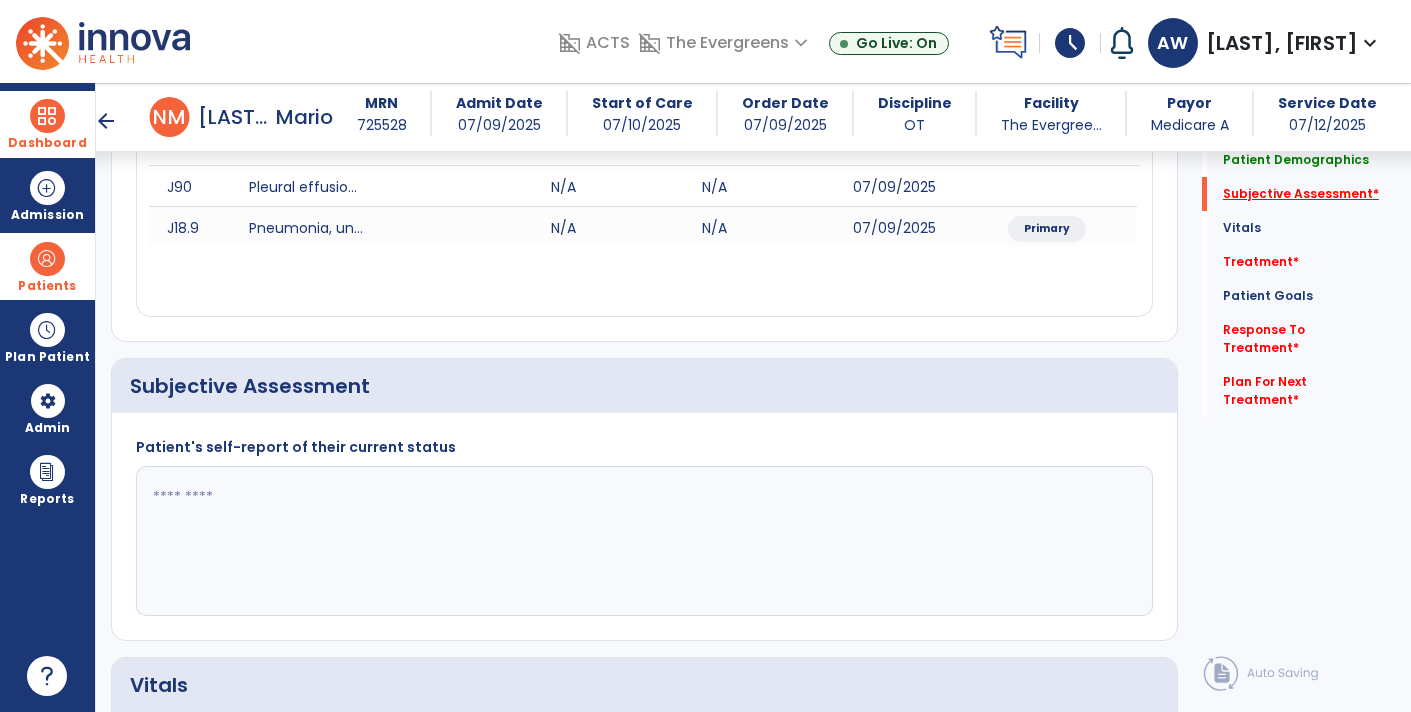 scroll, scrollTop: 399, scrollLeft: 0, axis: vertical 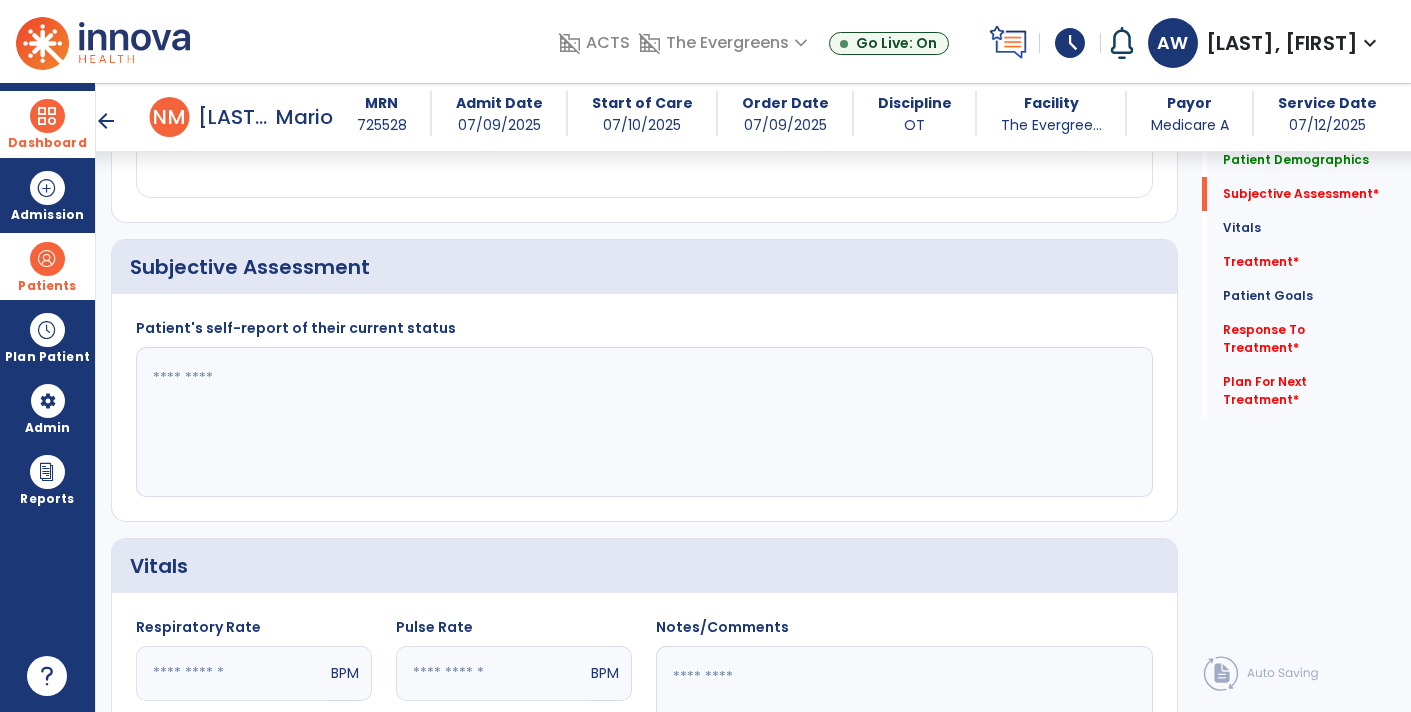 click 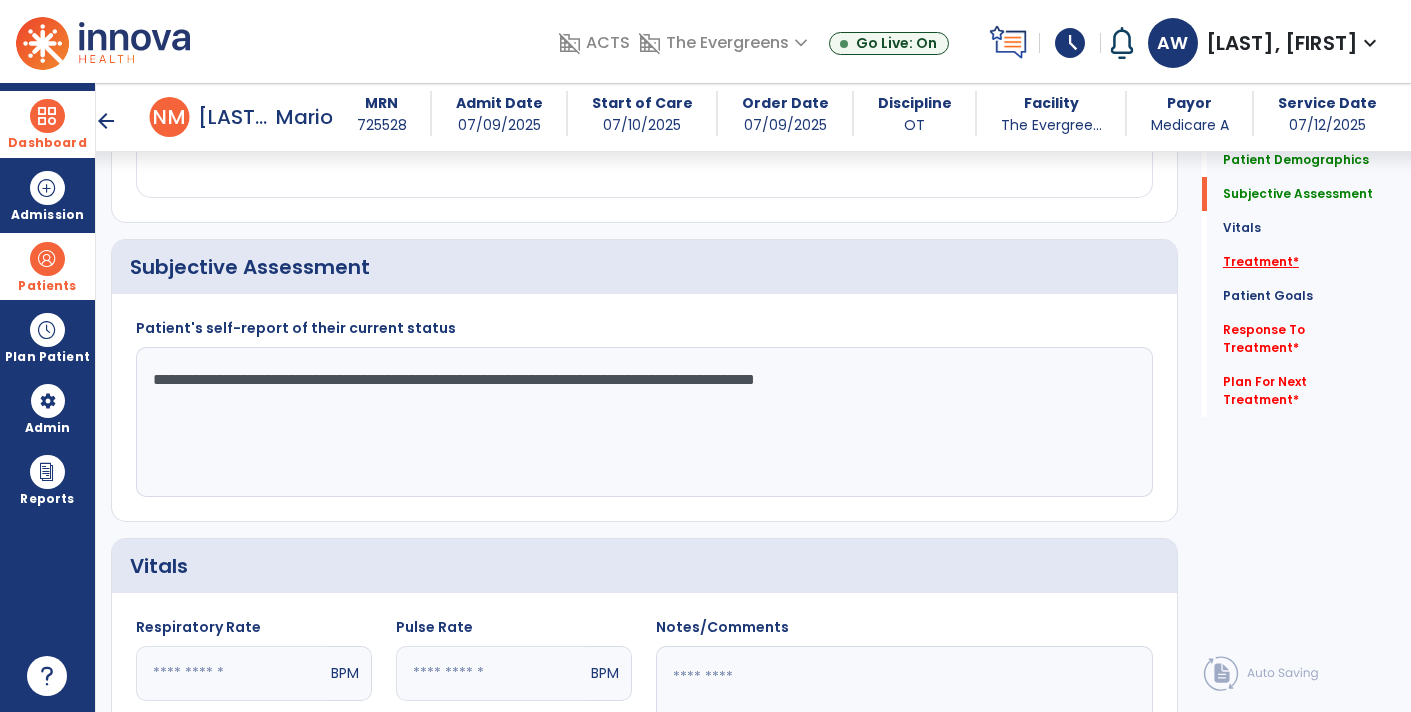 type on "**********" 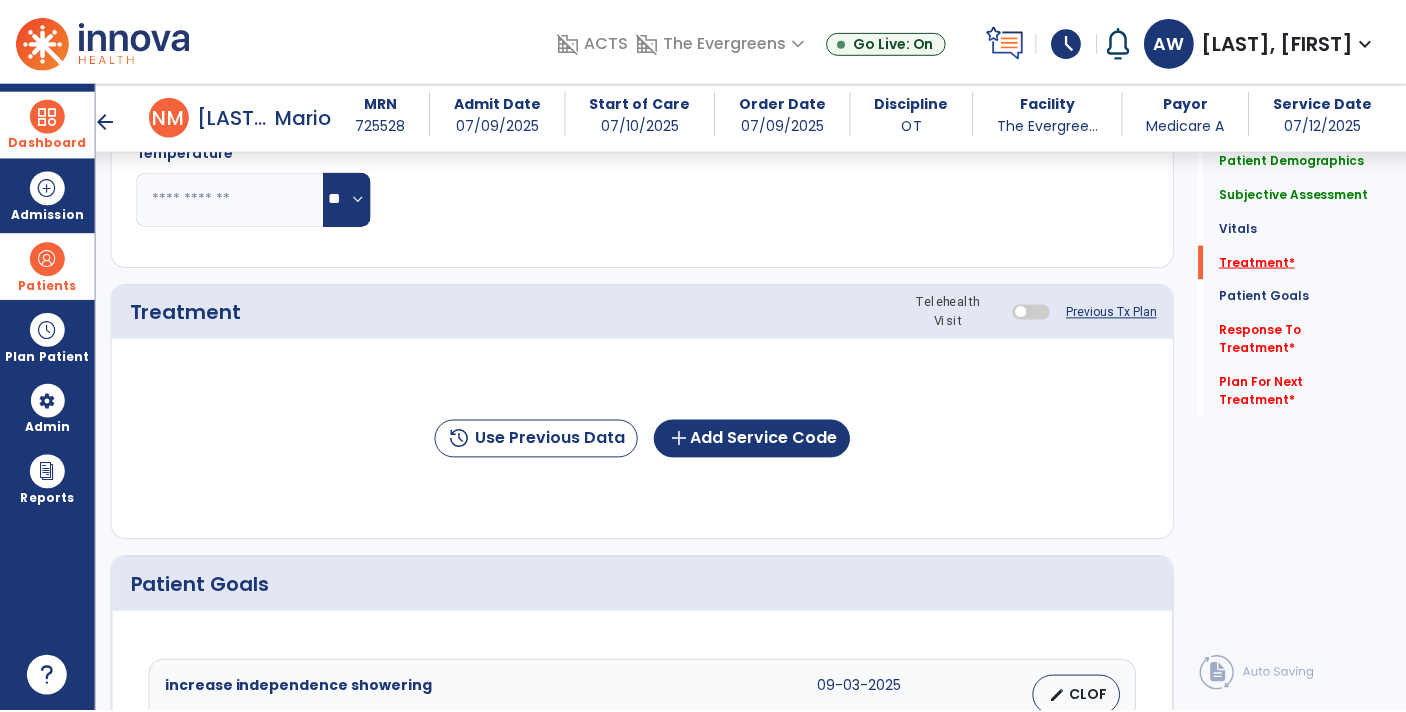 scroll, scrollTop: 1085, scrollLeft: 0, axis: vertical 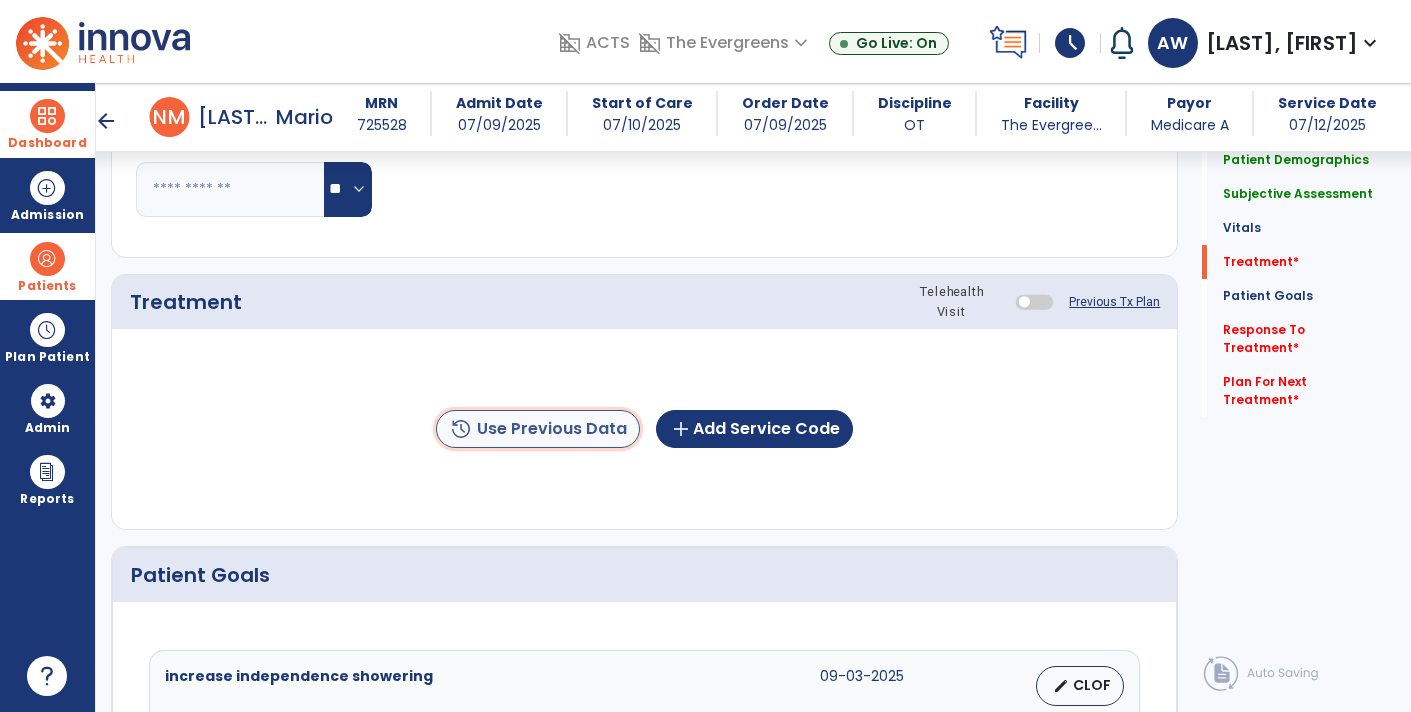 click on "history  Use Previous Data" 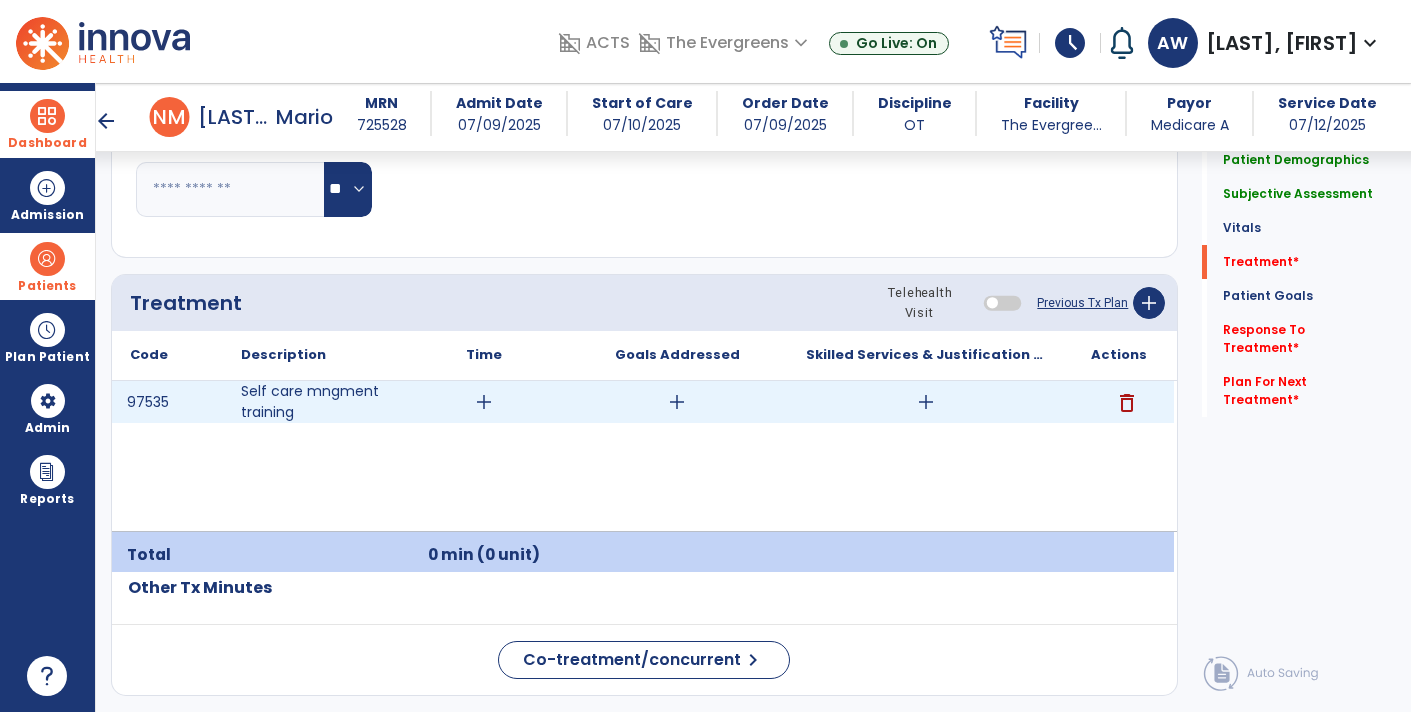 click on "add" at bounding box center (484, 402) 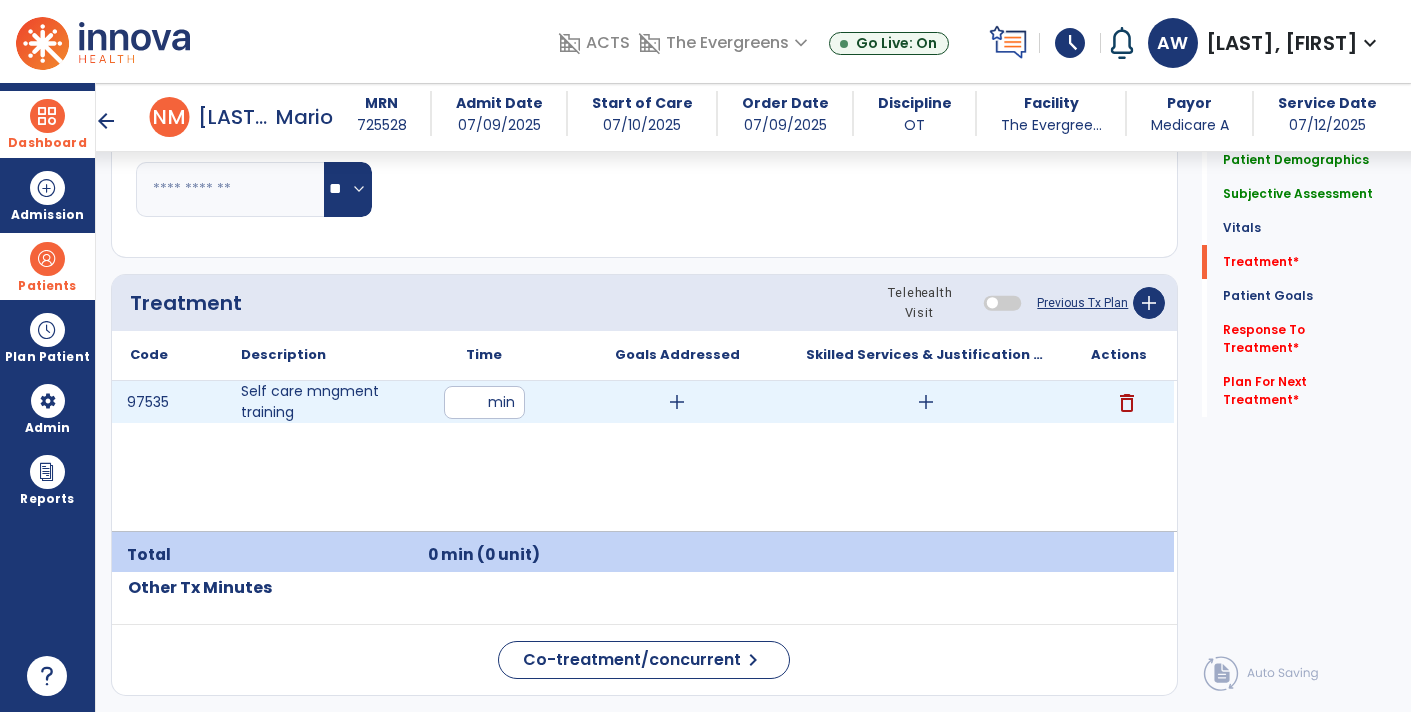 type on "**" 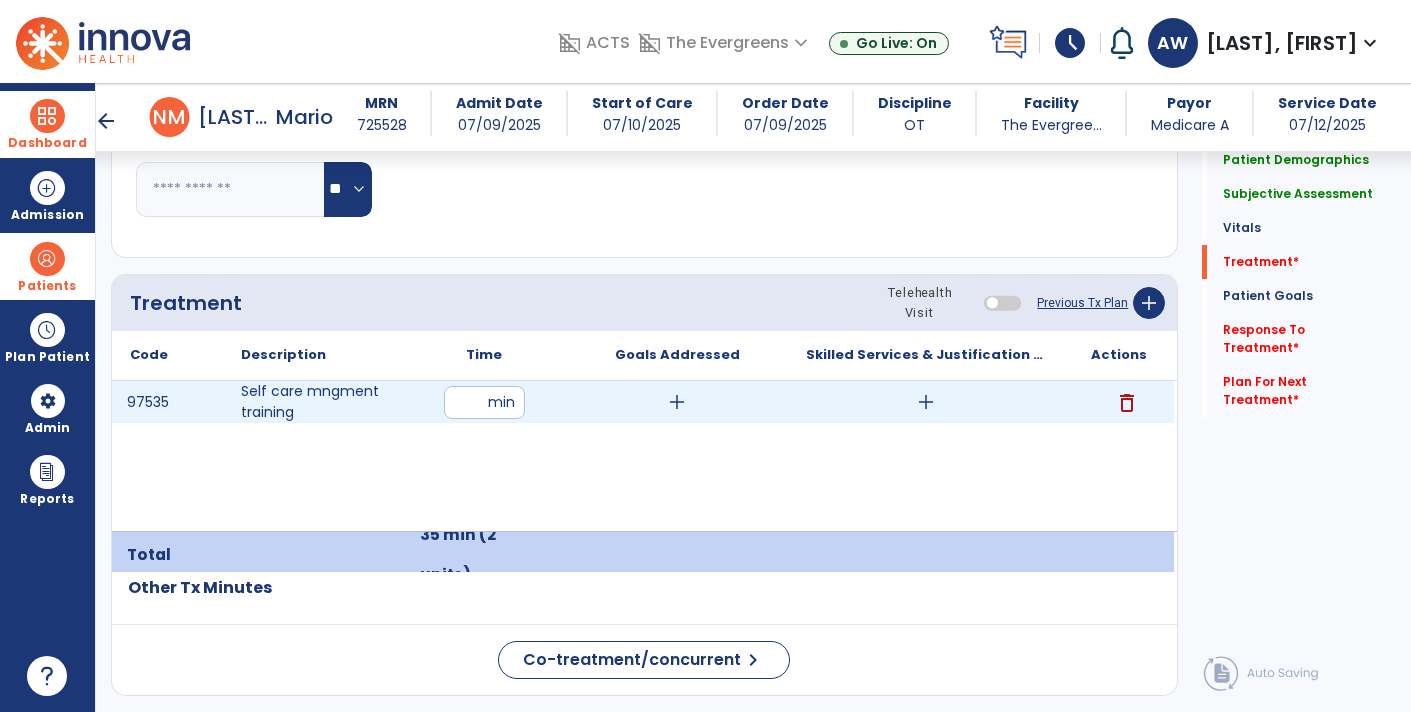 click on "add" at bounding box center [926, 402] 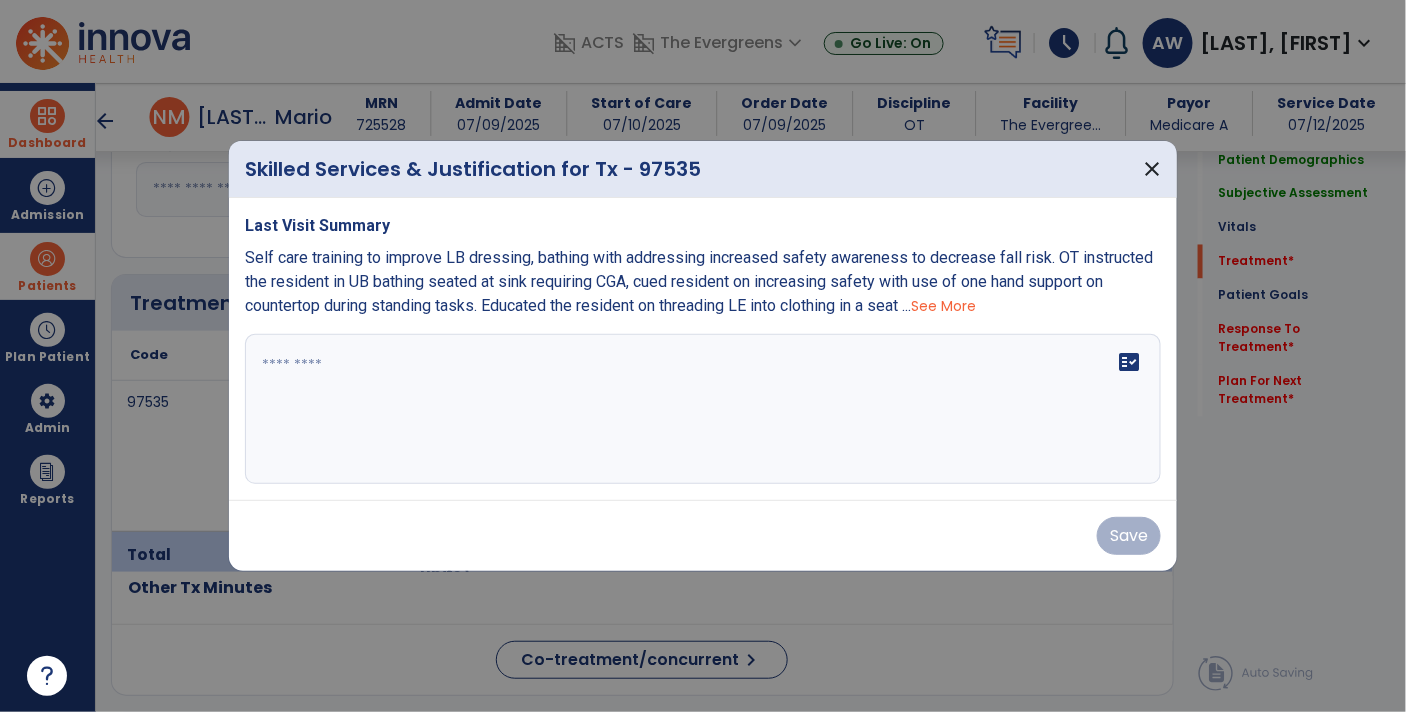 scroll, scrollTop: 1085, scrollLeft: 0, axis: vertical 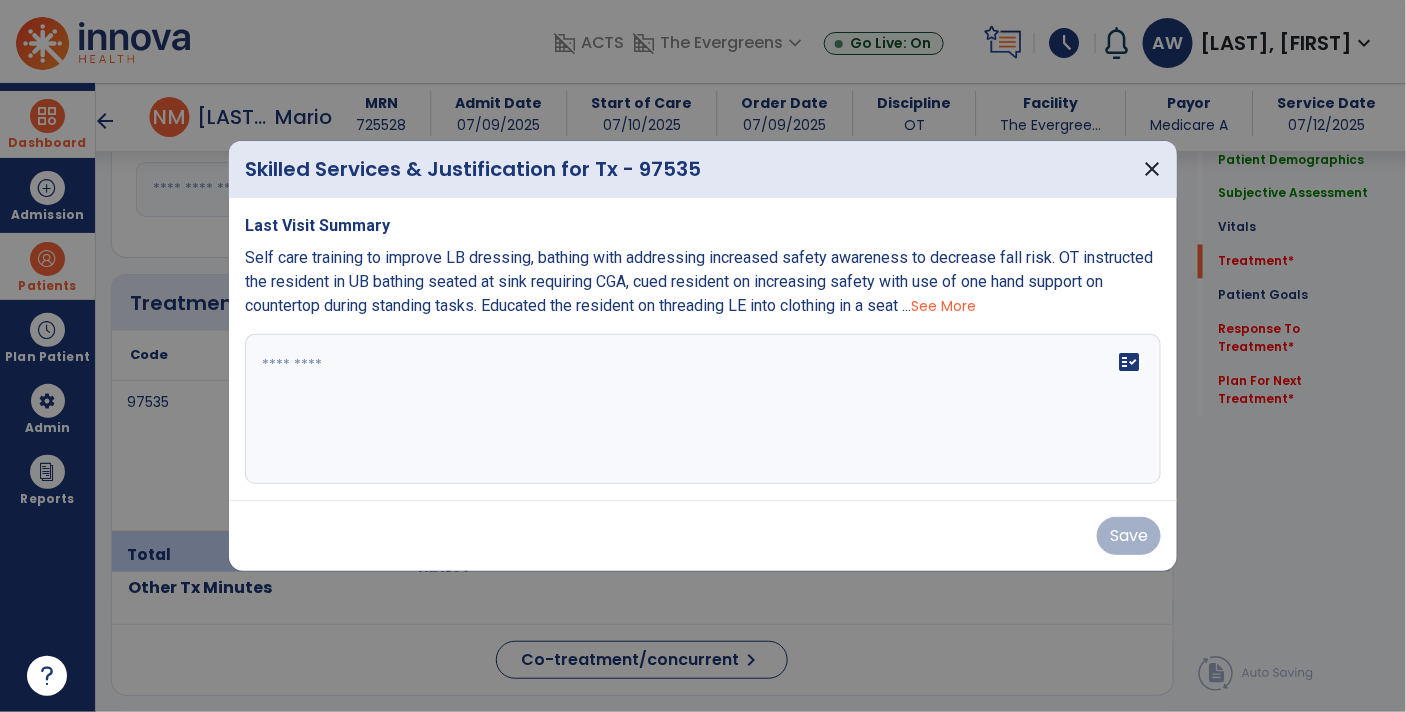 click on "See More" at bounding box center [943, 306] 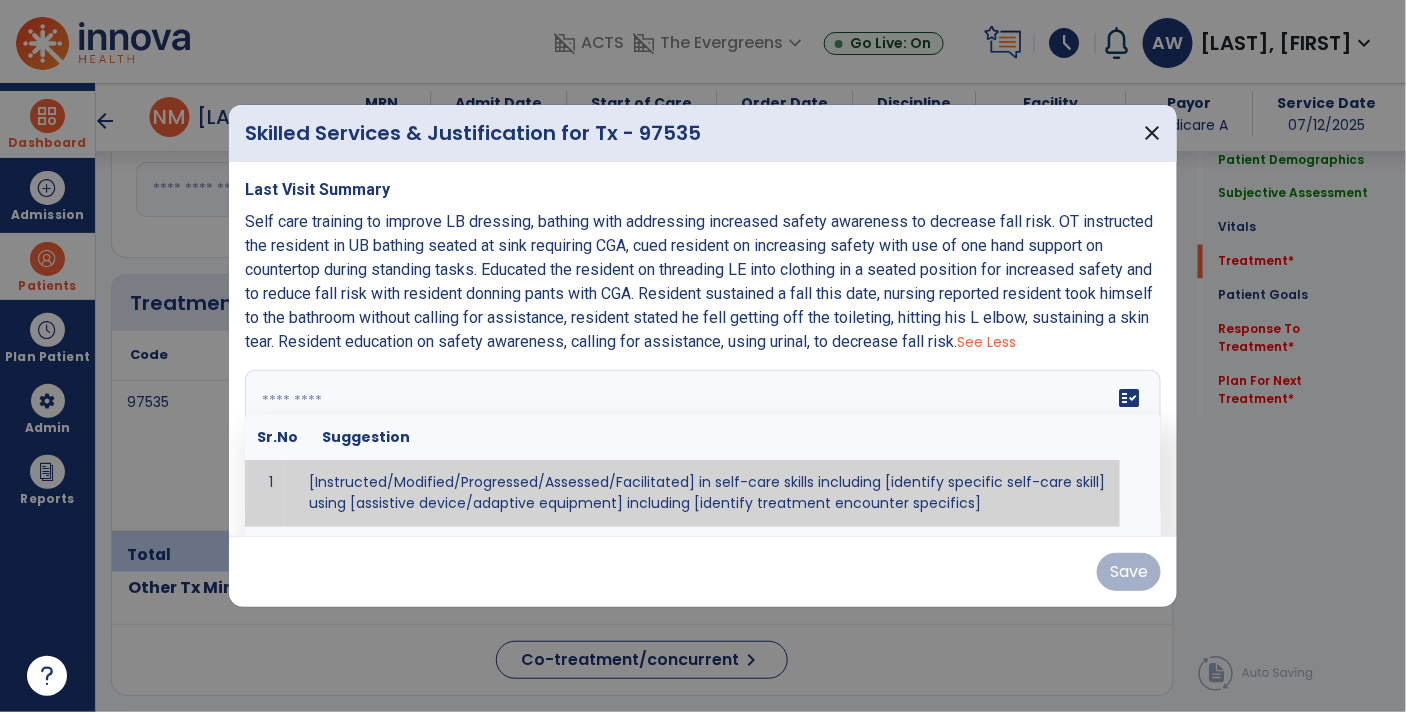 click on "fact_check  Sr.No Suggestion 1 [Instructed/Modified/Progressed/Assessed/Facilitated] in self-care skills including [identify specific self-care skill] using [assistive device/adaptive equipment] including [identify treatment encounter specifics]" at bounding box center (703, 445) 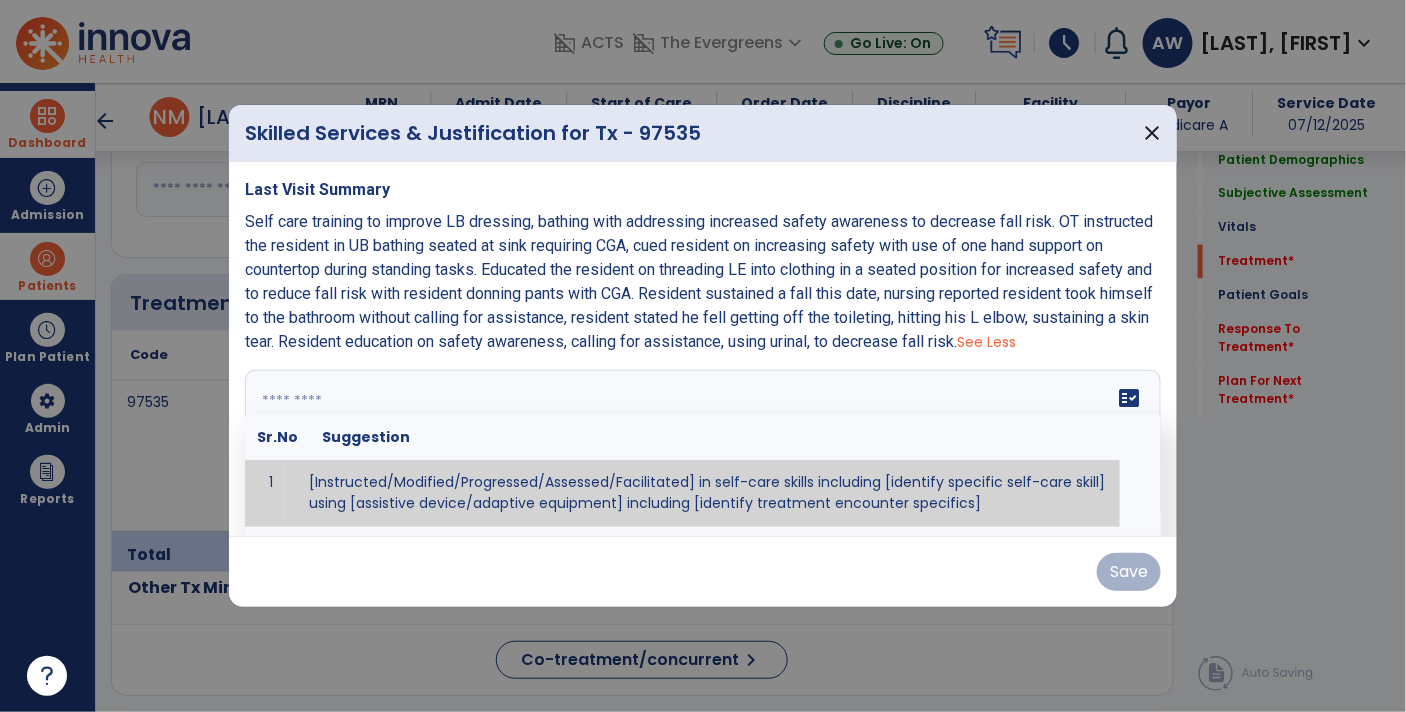 paste on "**********" 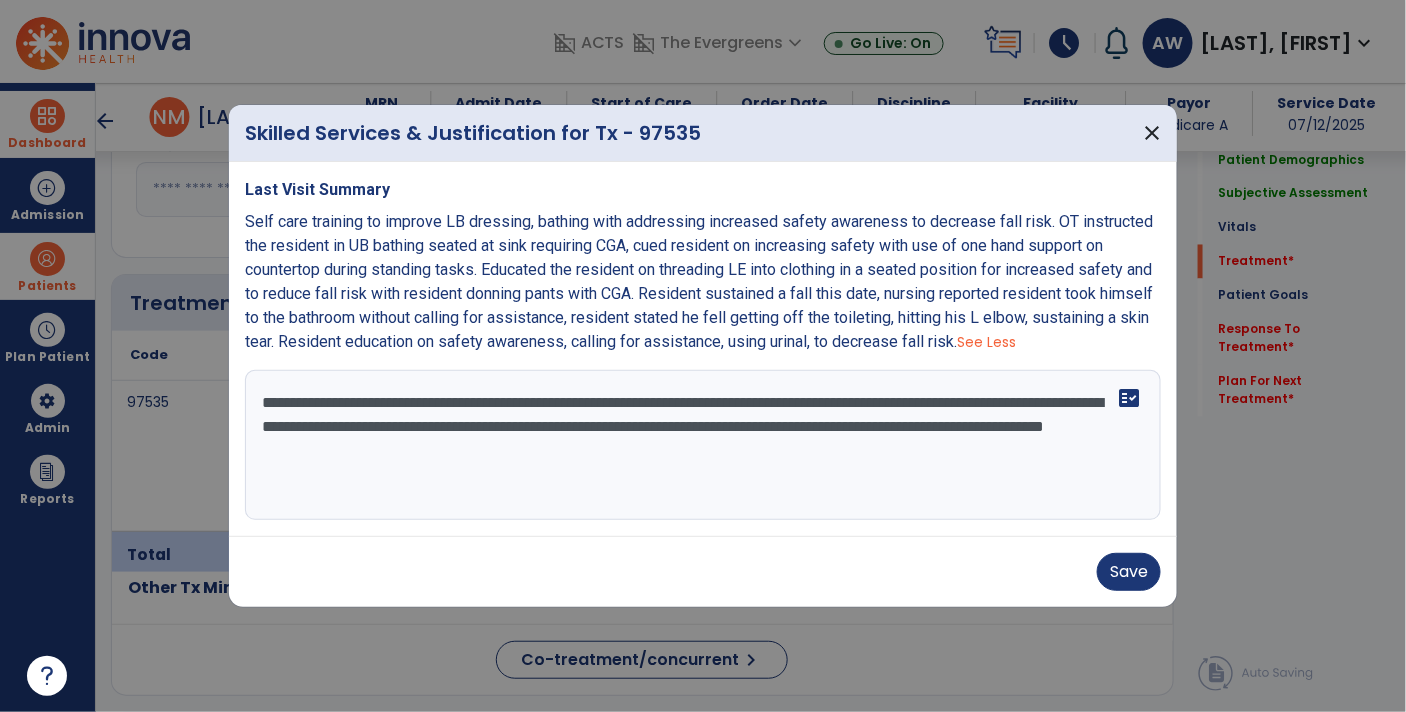 click on "**********" at bounding box center [703, 445] 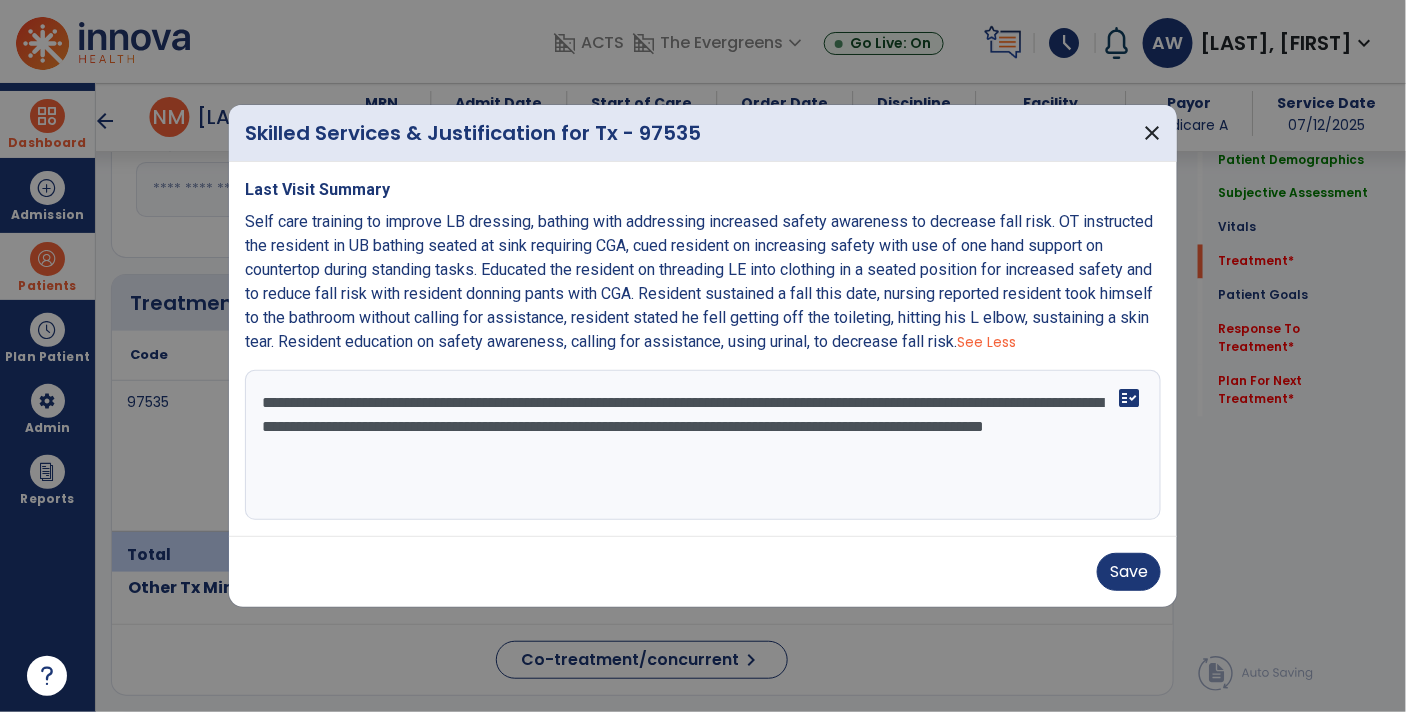 click on "**********" at bounding box center [703, 445] 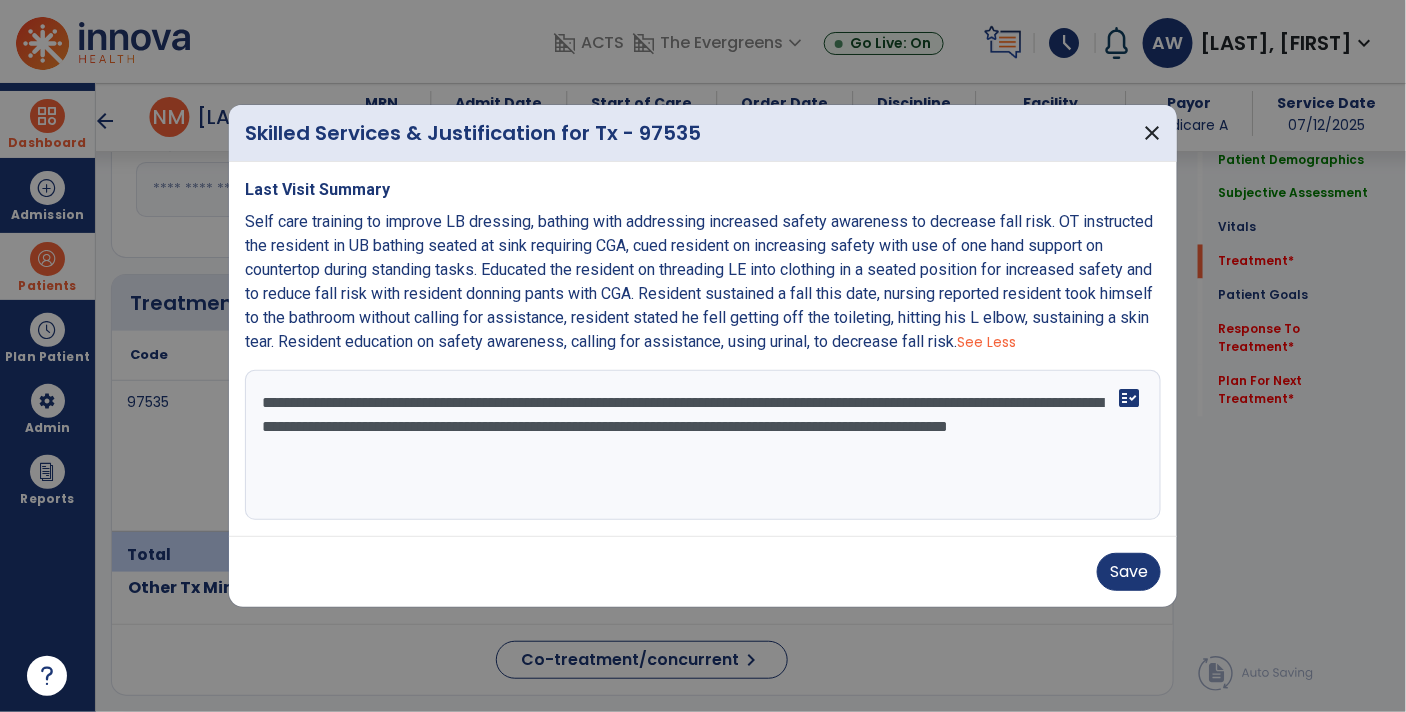 click on "**********" at bounding box center [703, 445] 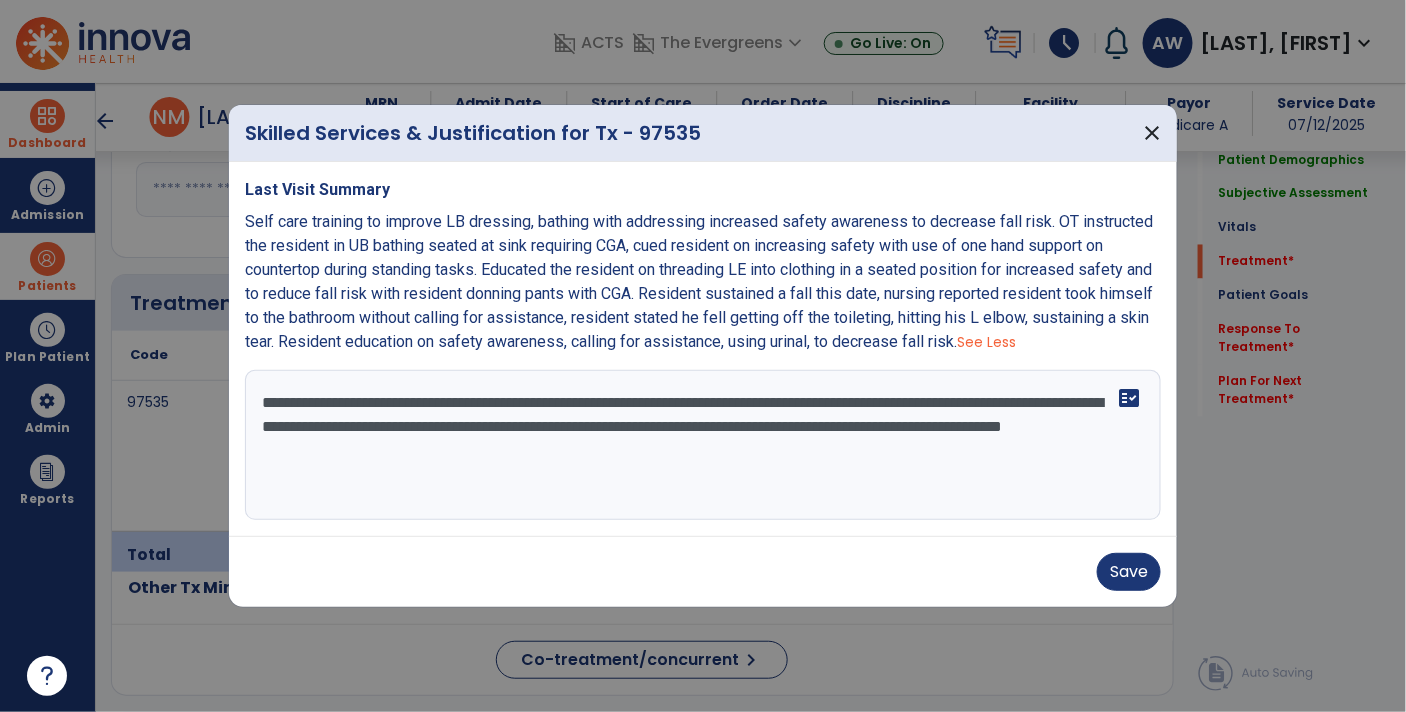 click on "**********" at bounding box center (703, 445) 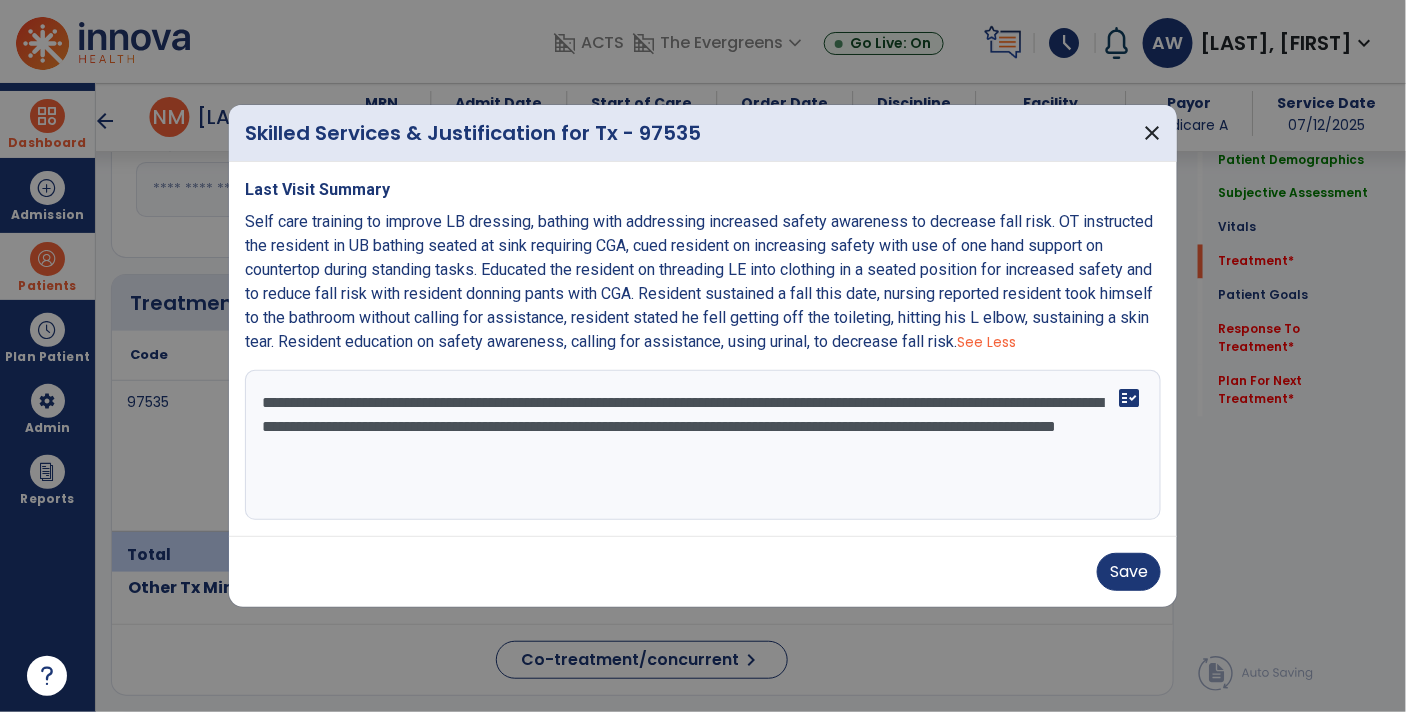 click on "**********" at bounding box center (703, 445) 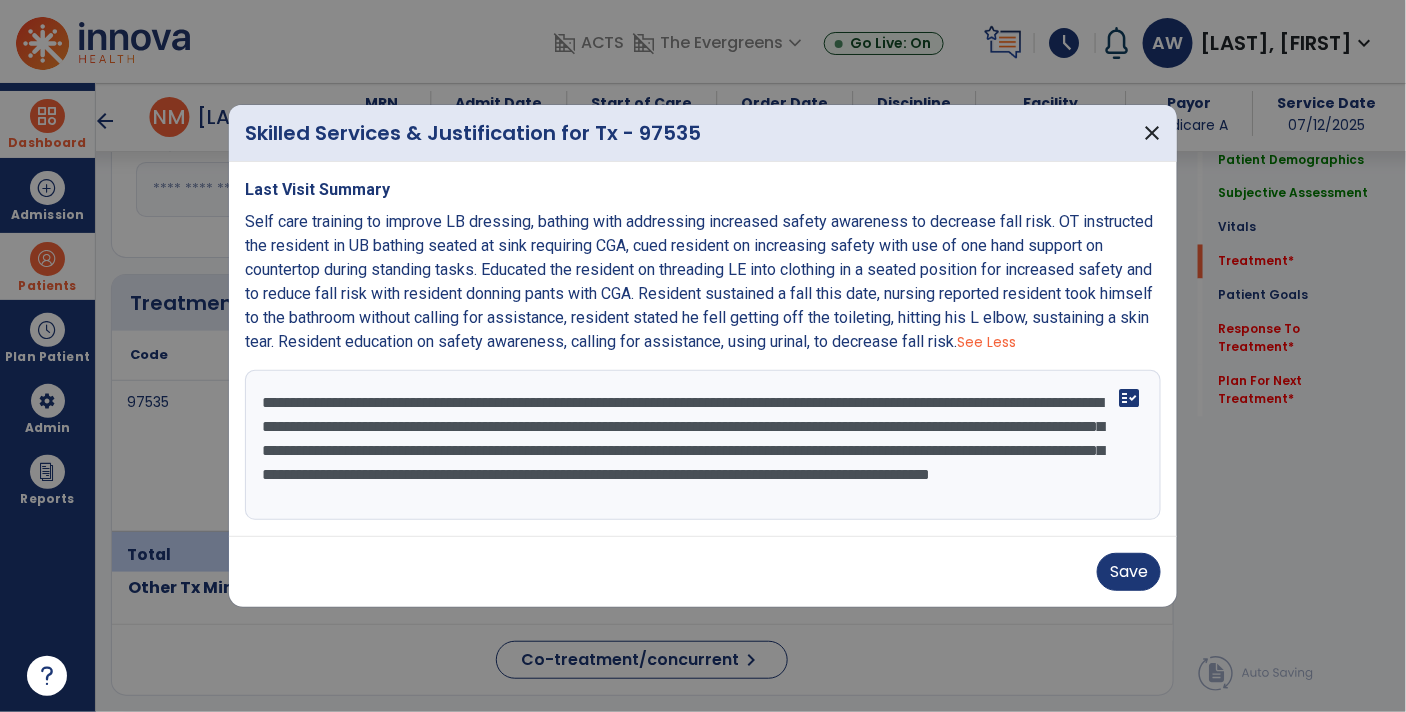 click on "**********" at bounding box center (703, 445) 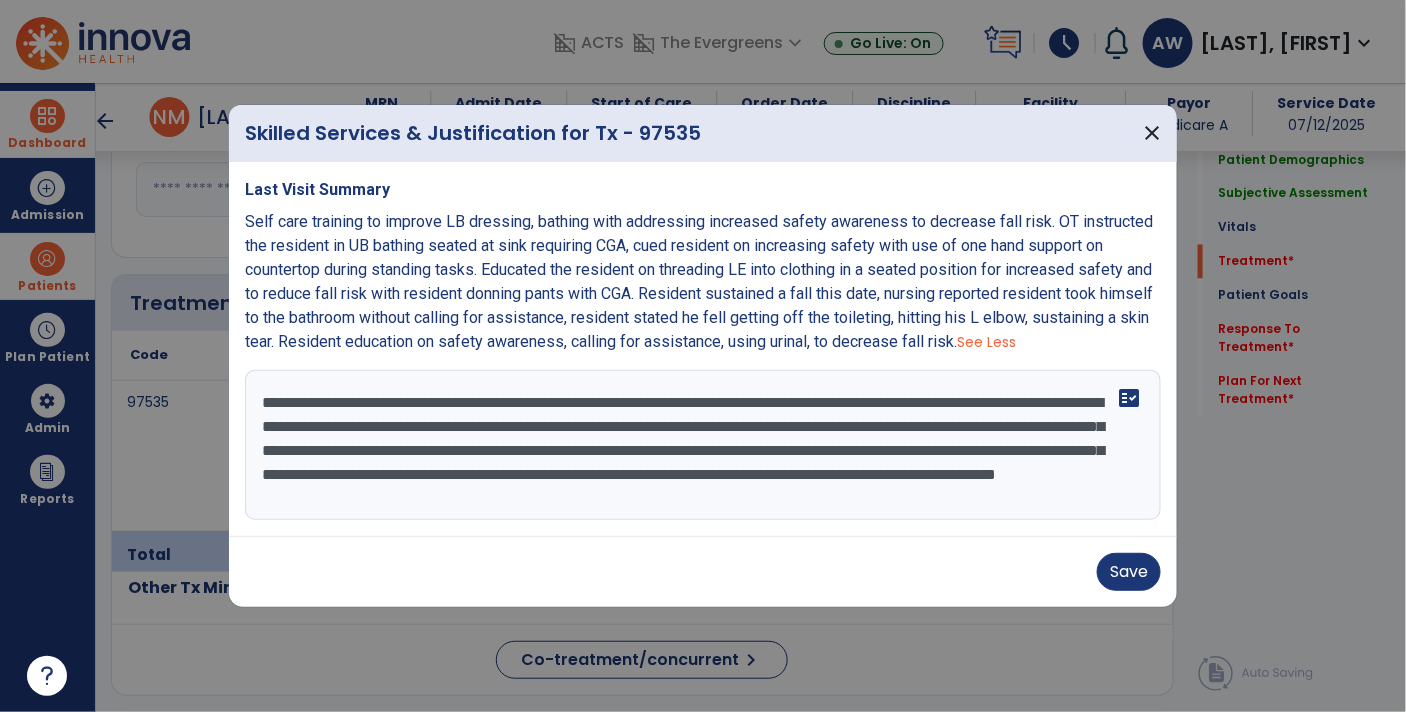 click on "**********" at bounding box center (703, 445) 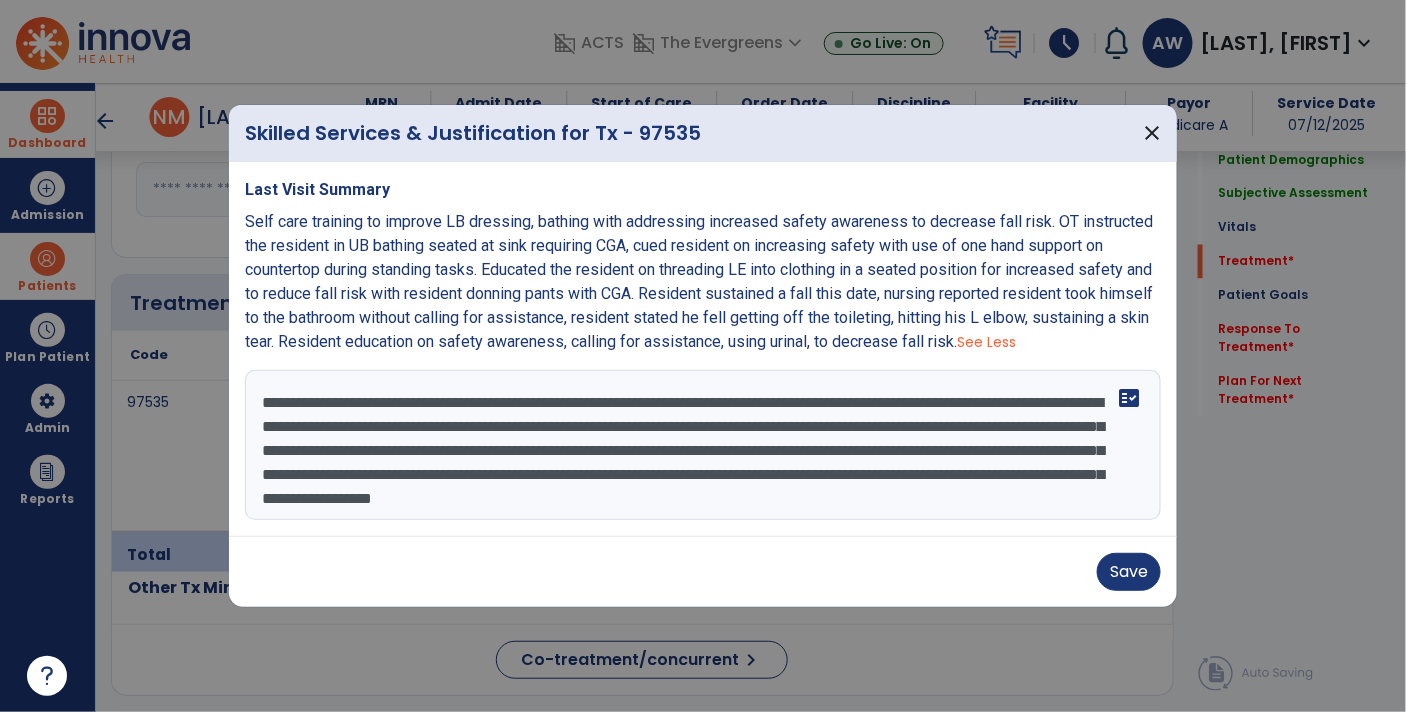 scroll, scrollTop: 14, scrollLeft: 0, axis: vertical 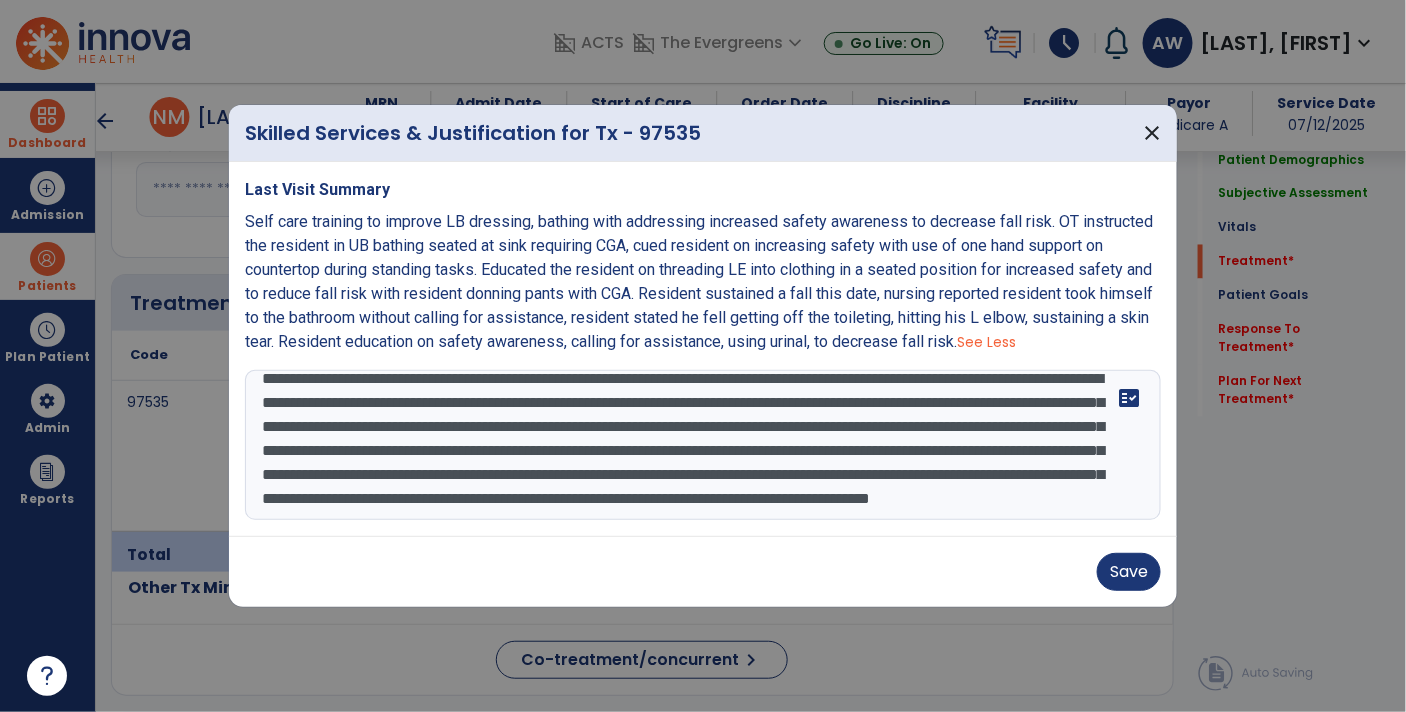 click on "**********" at bounding box center [703, 445] 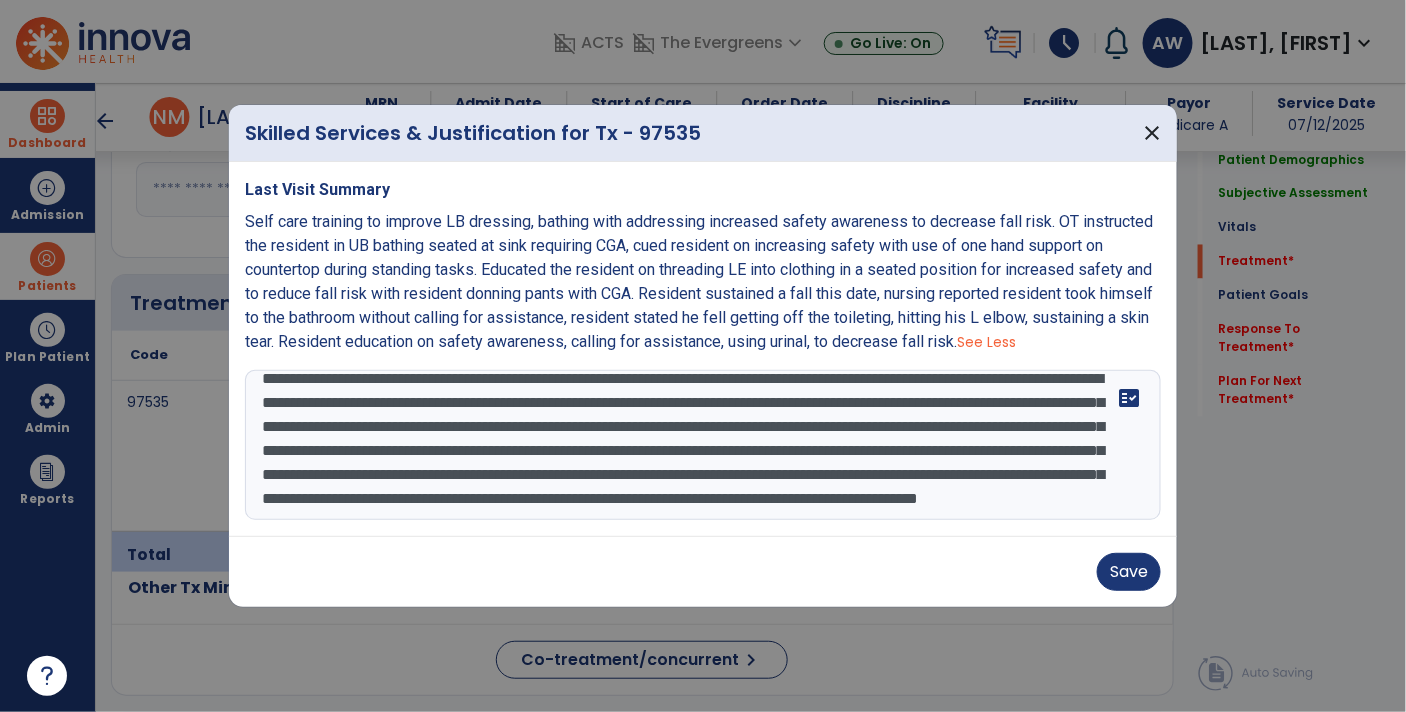 scroll, scrollTop: 86, scrollLeft: 0, axis: vertical 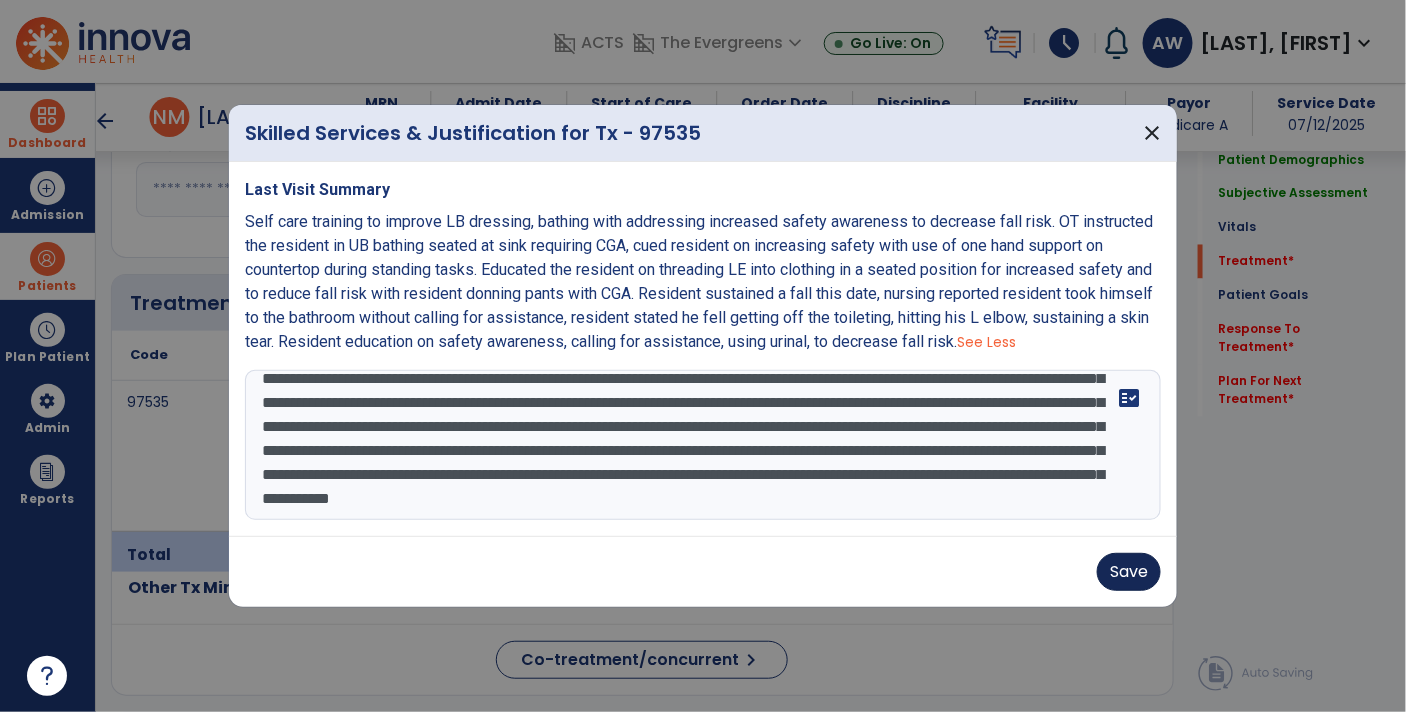 type on "**********" 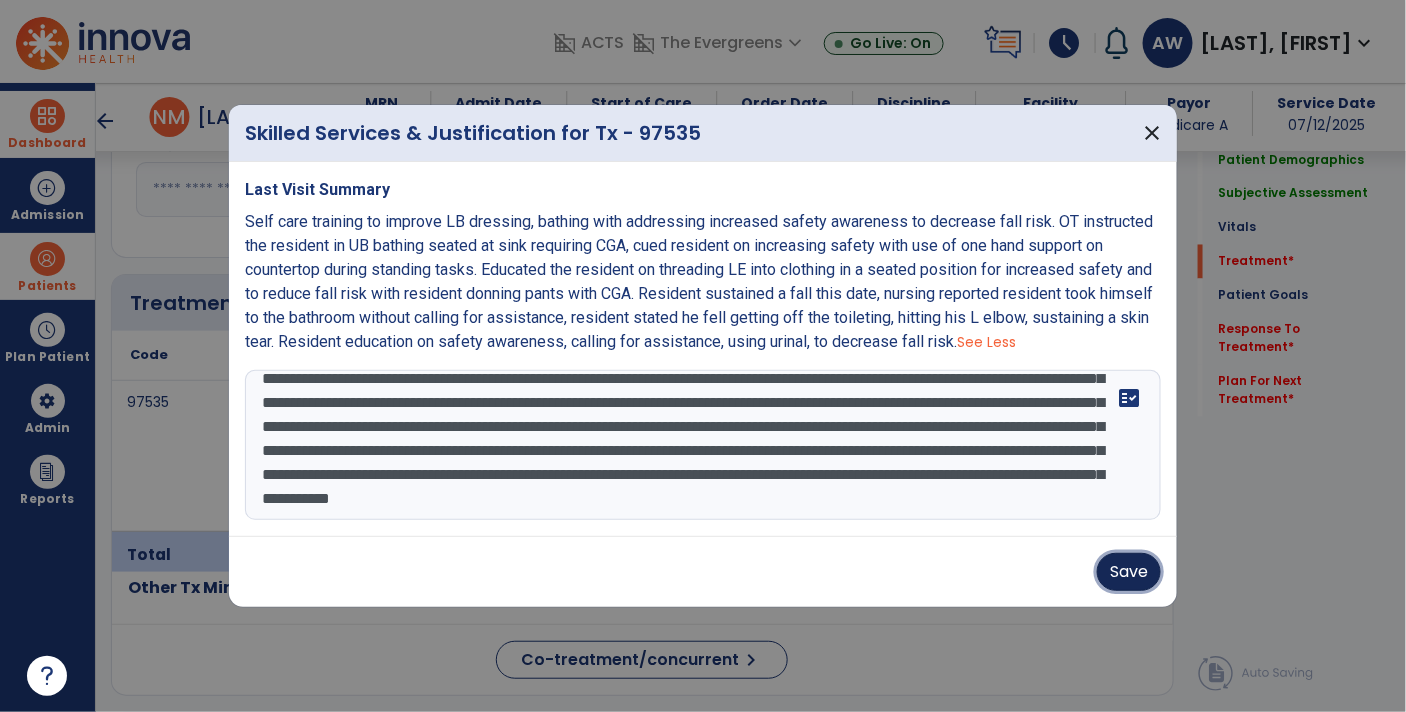 click on "Save" at bounding box center (1129, 572) 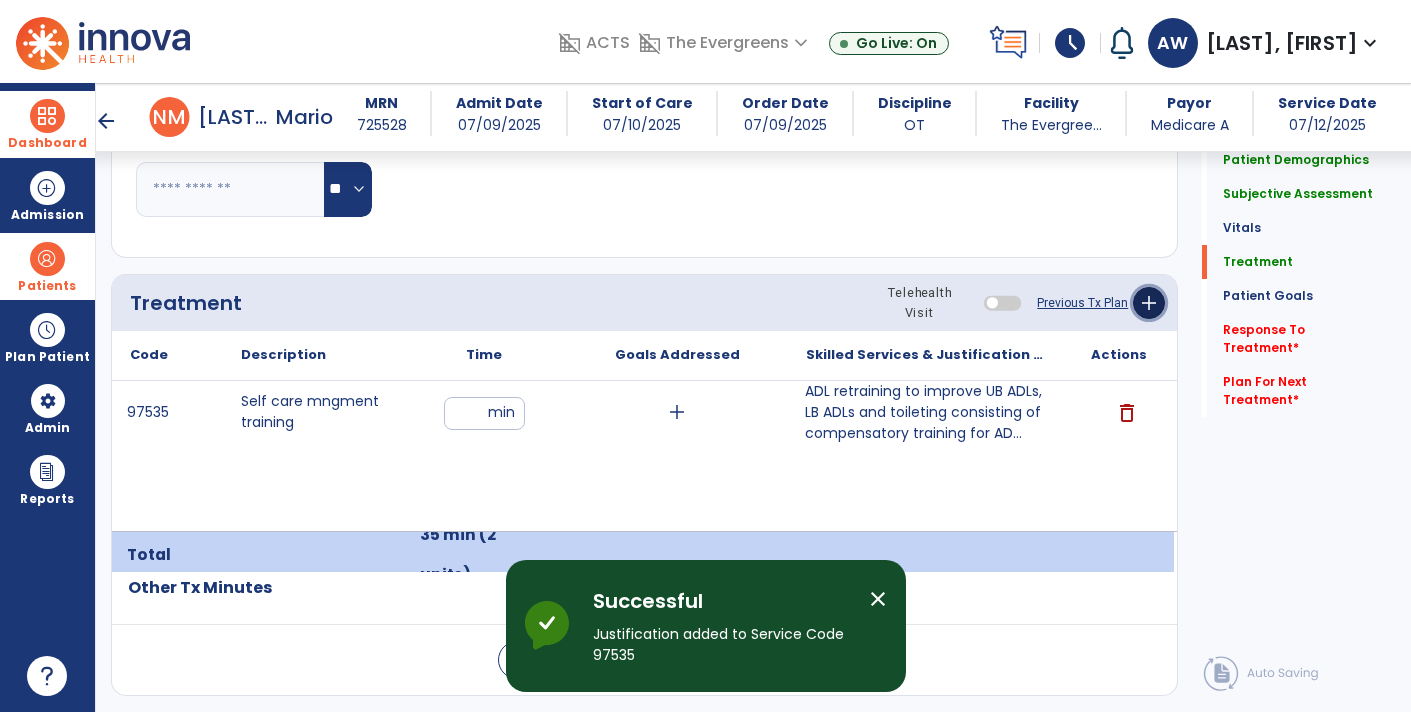 click on "add" 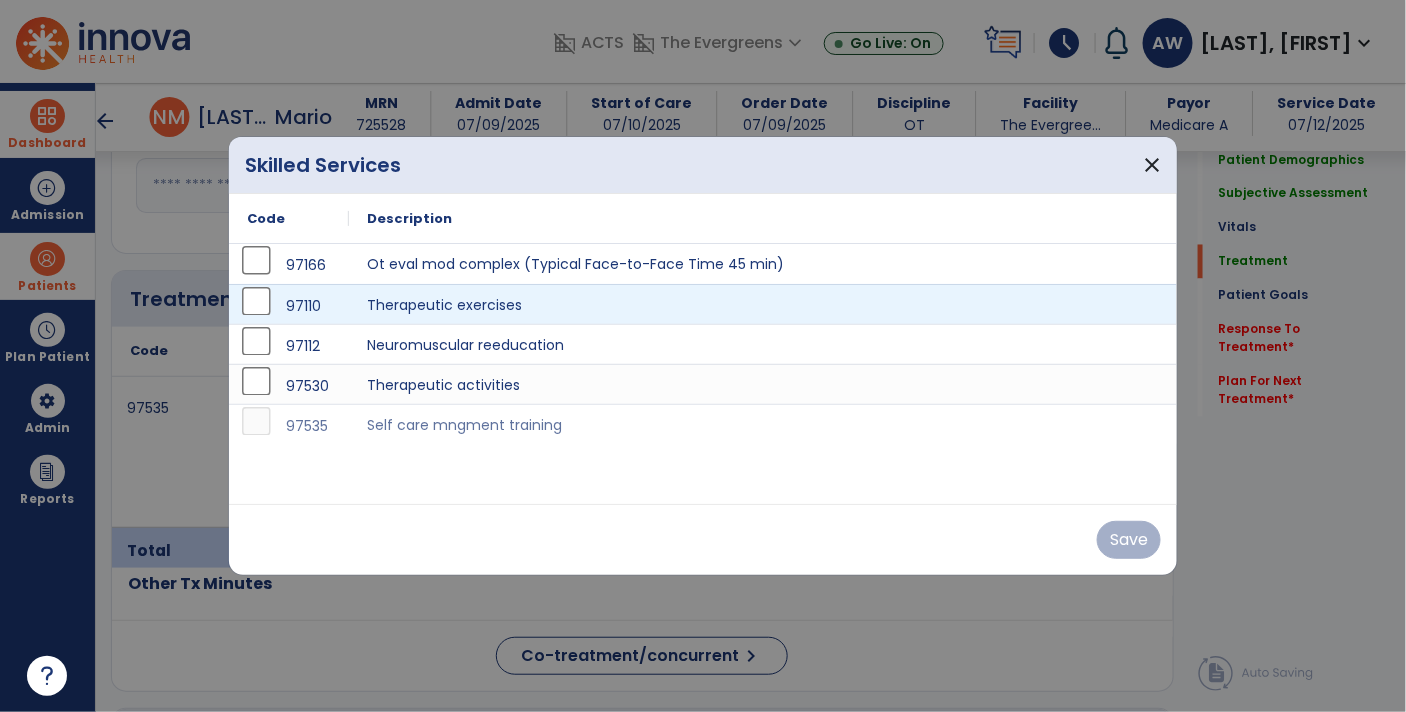 scroll, scrollTop: 1085, scrollLeft: 0, axis: vertical 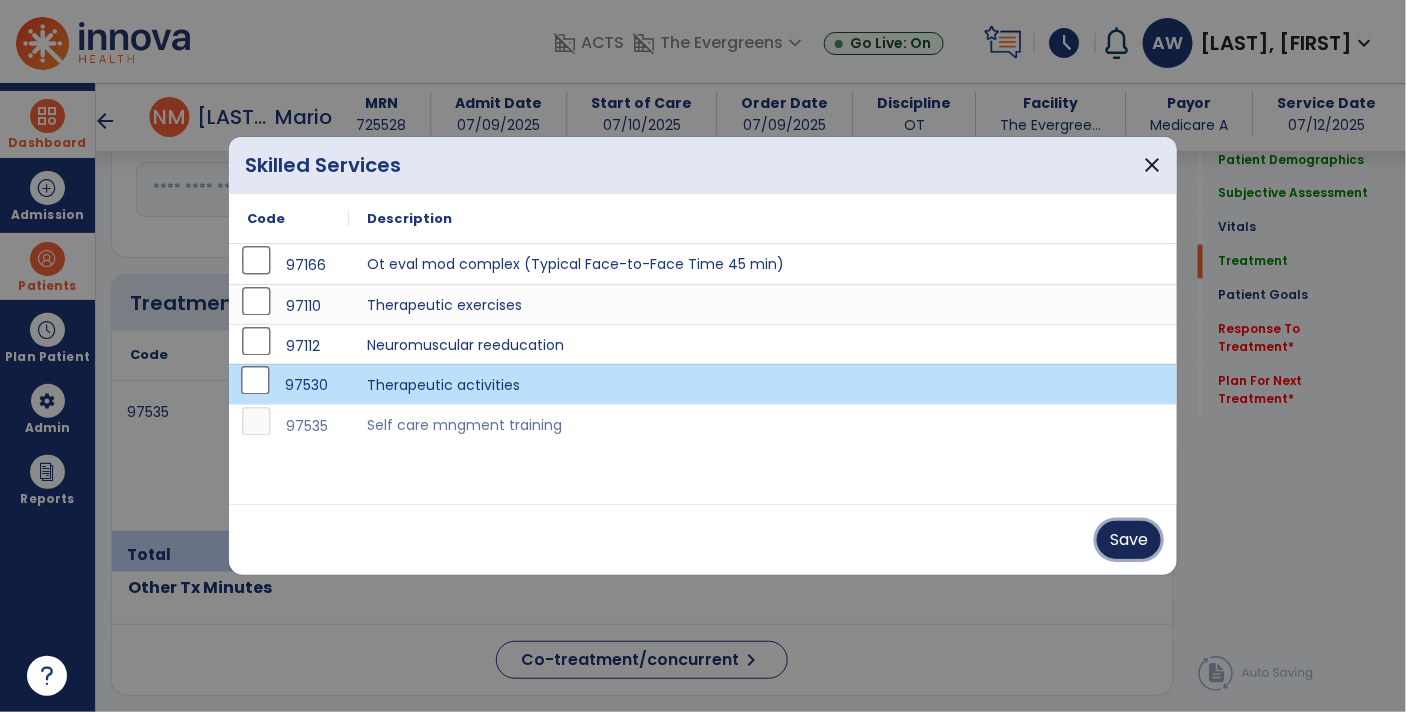 click on "Save" at bounding box center [1129, 540] 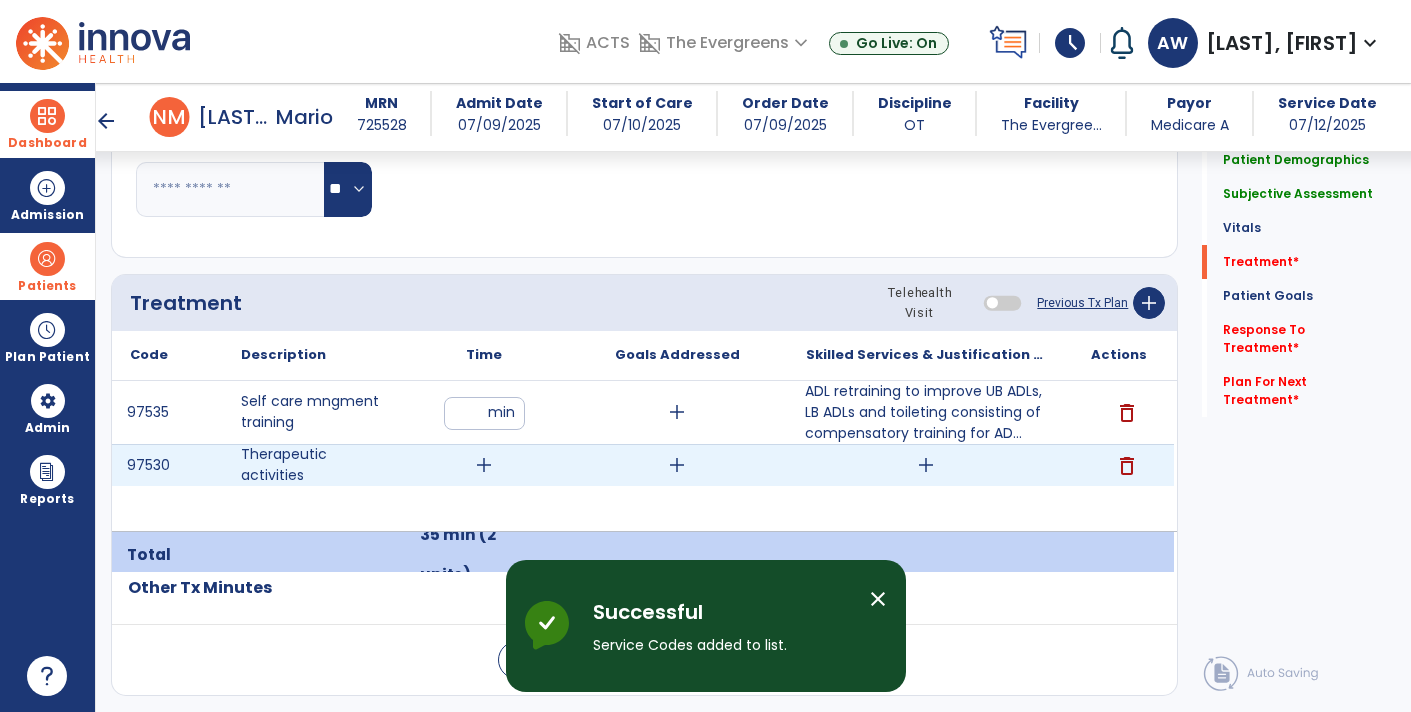 click on "add" at bounding box center [484, 465] 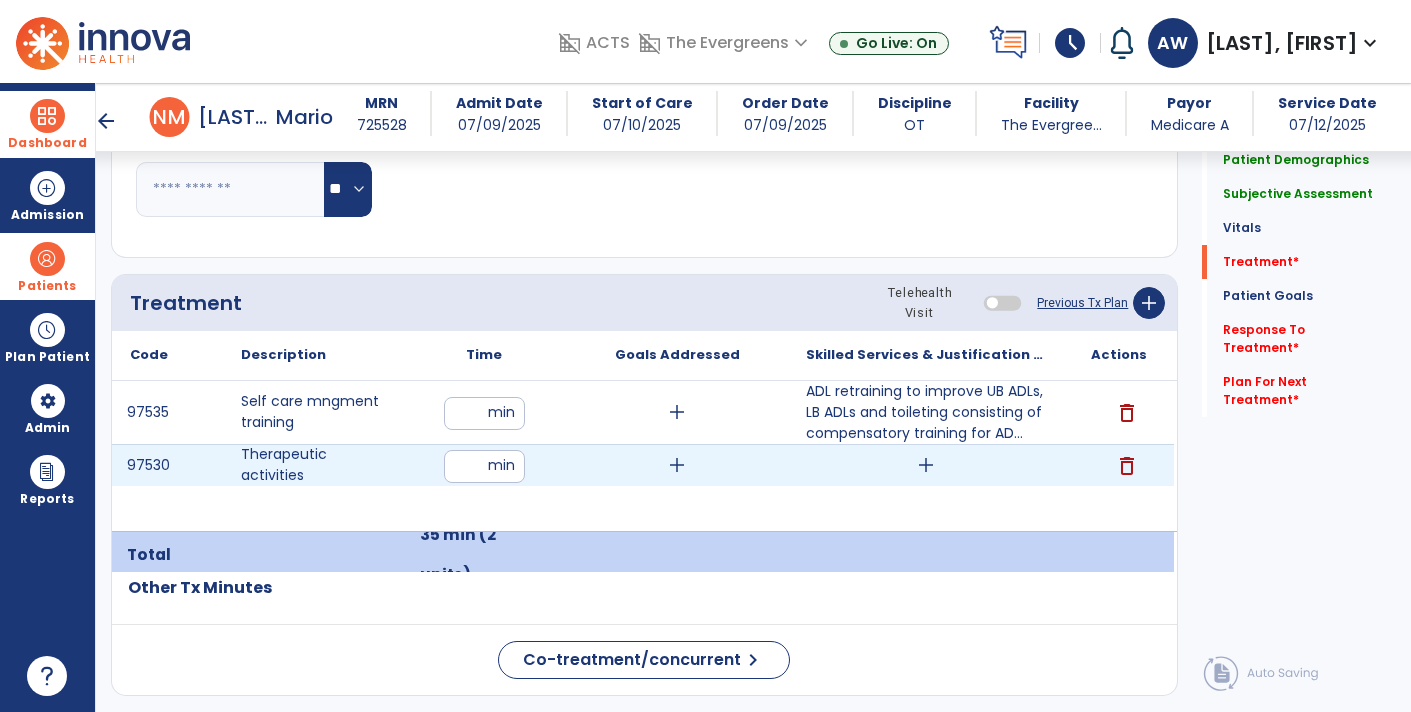 type on "**" 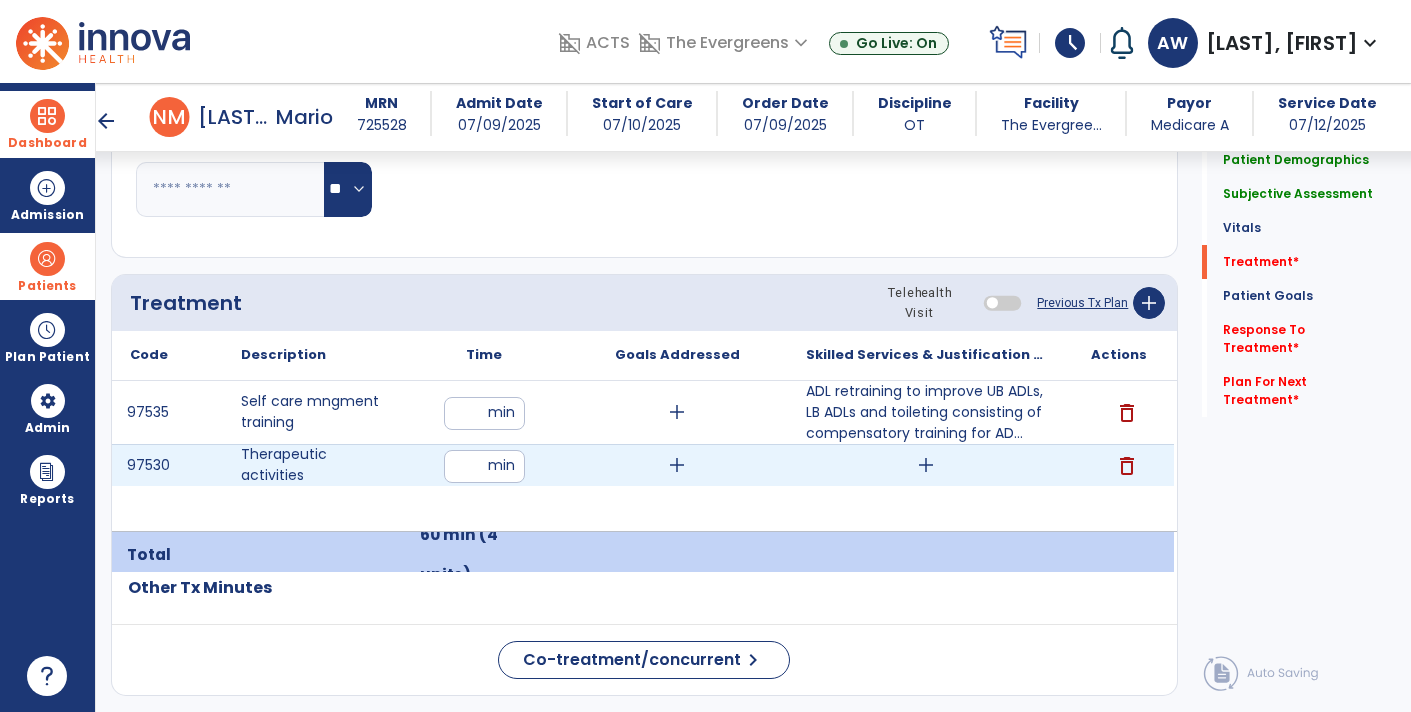 click on "add" at bounding box center [926, 465] 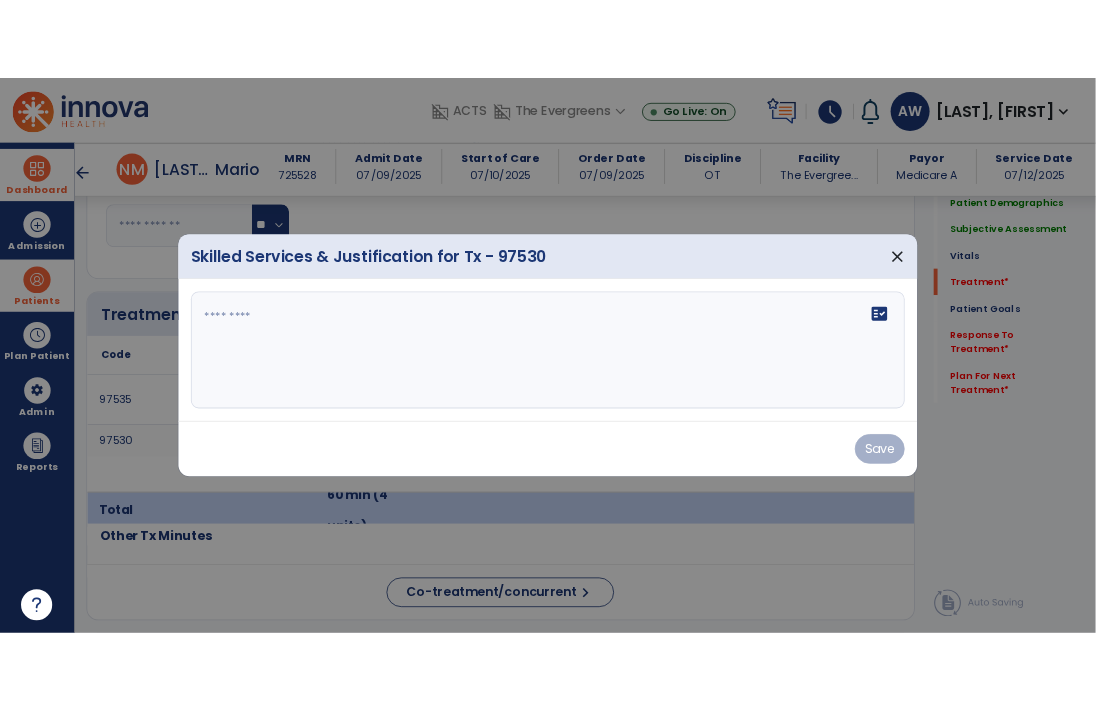 scroll, scrollTop: 1085, scrollLeft: 0, axis: vertical 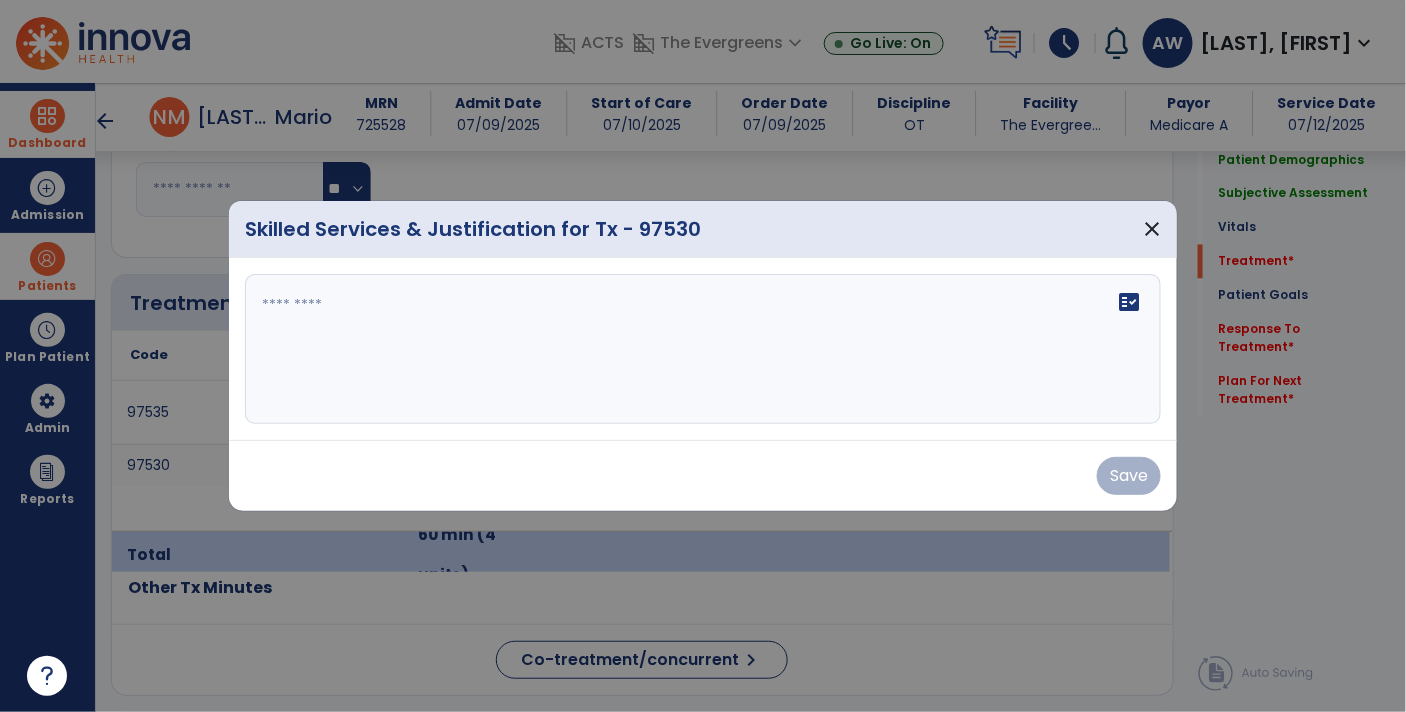 click at bounding box center [703, 349] 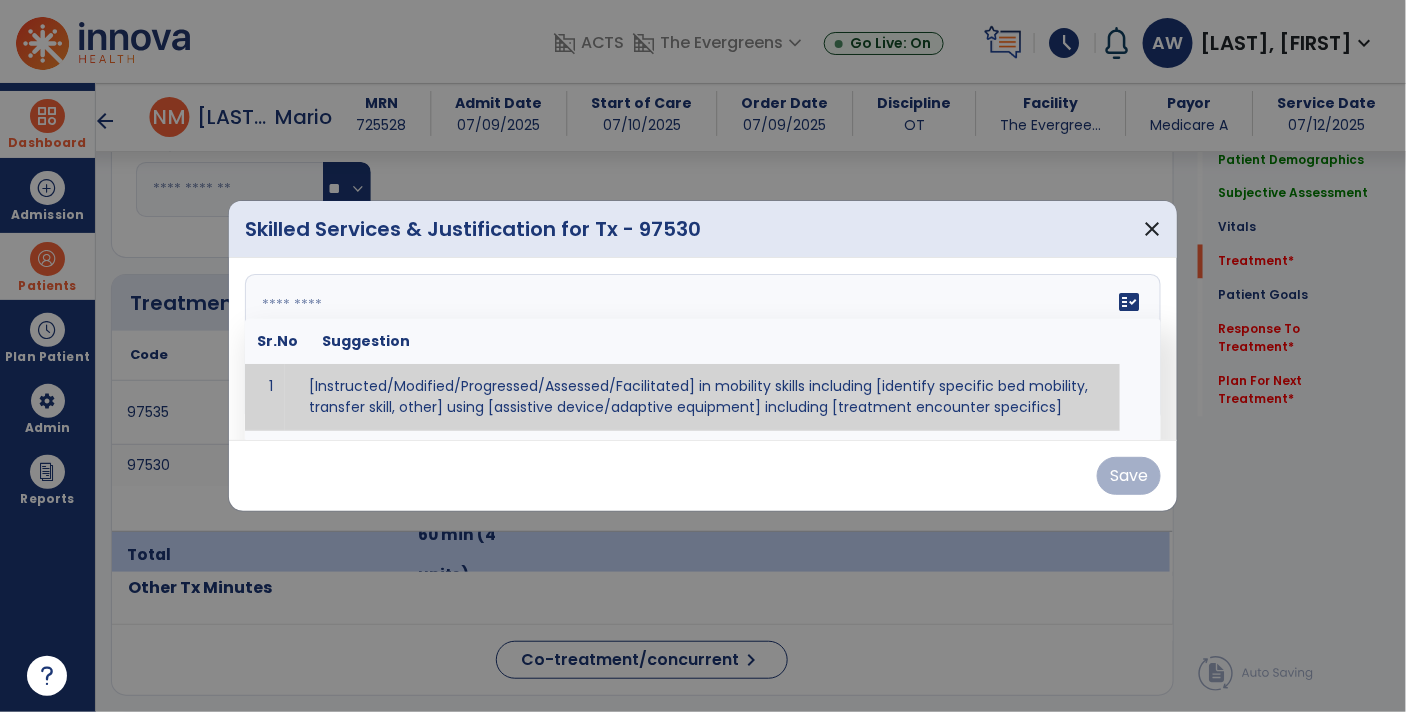 paste on "**********" 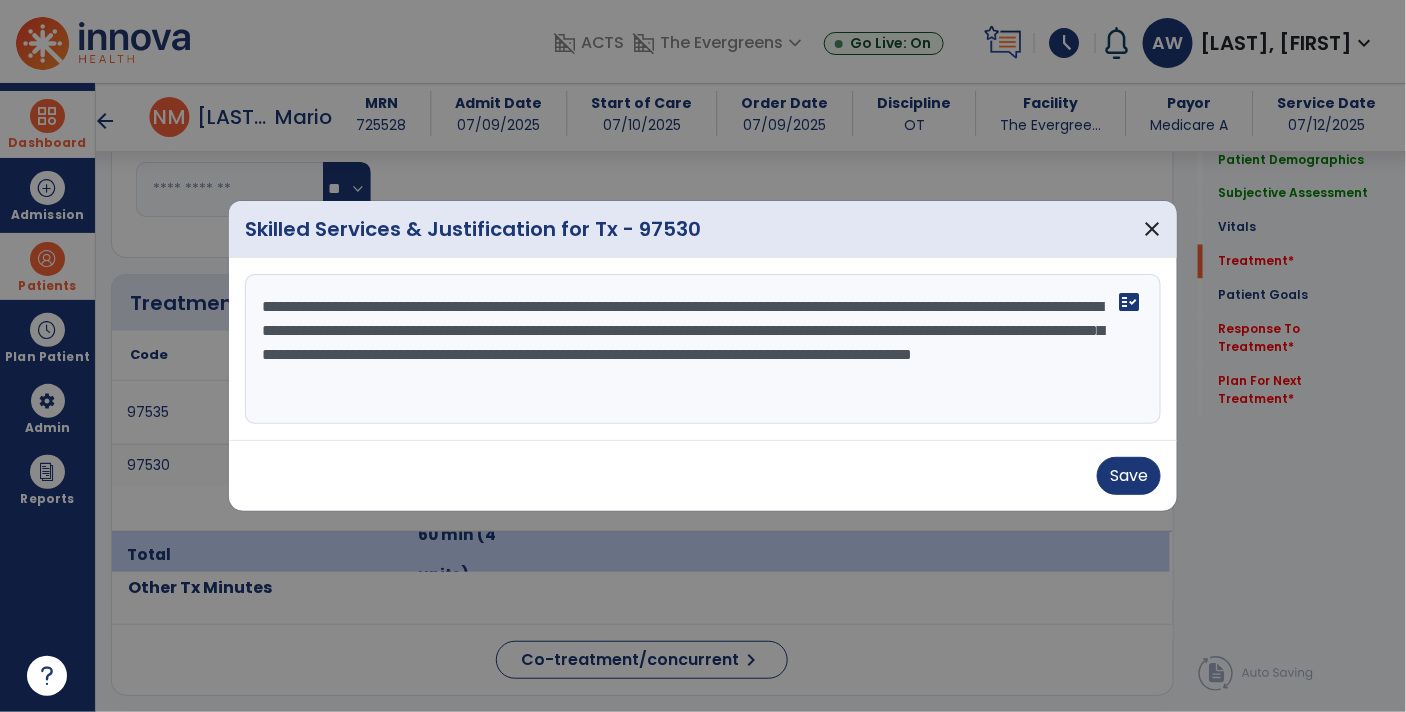 click on "**********" at bounding box center (703, 349) 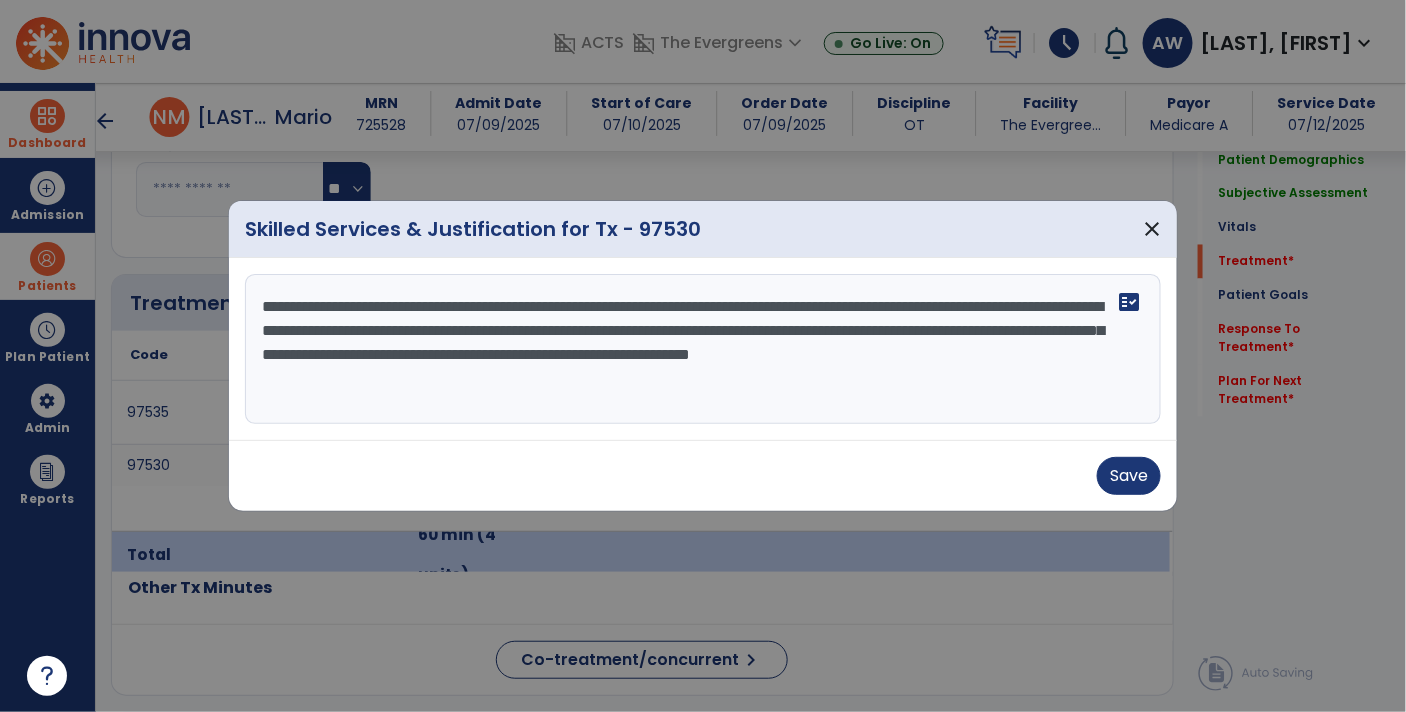 click on "**********" at bounding box center (703, 349) 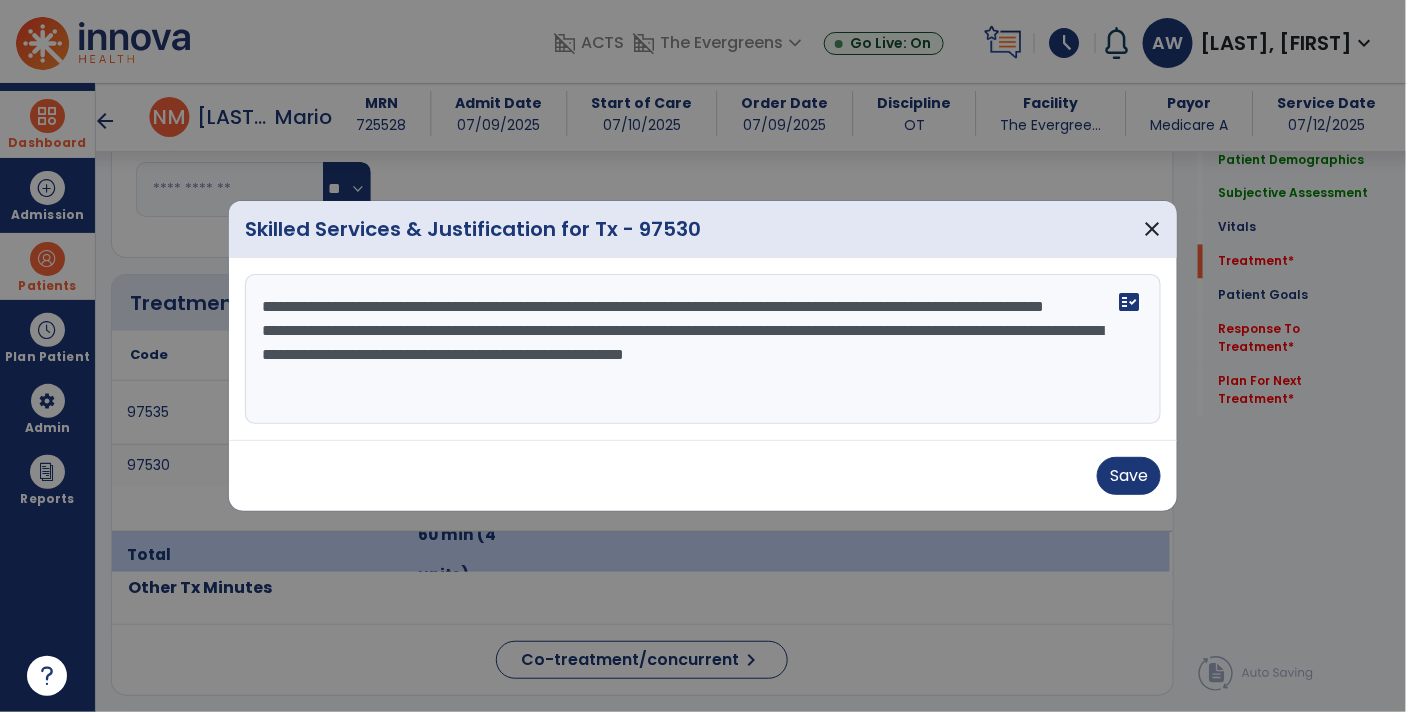 click on "**********" at bounding box center (703, 349) 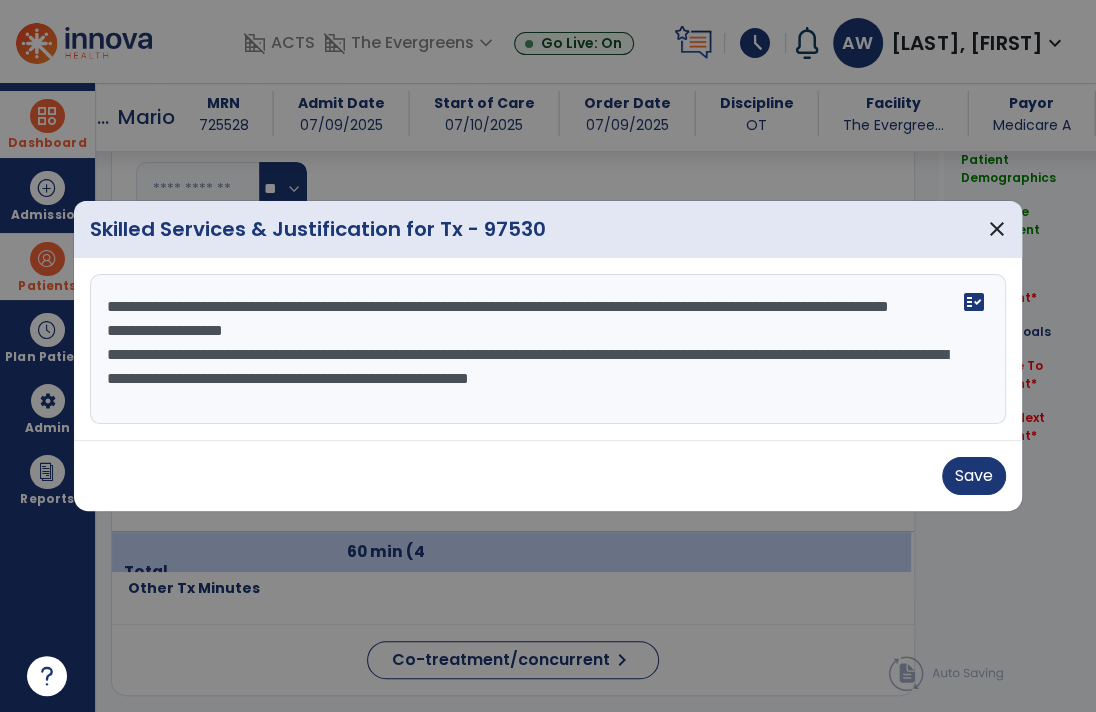 scroll, scrollTop: 1085, scrollLeft: 0, axis: vertical 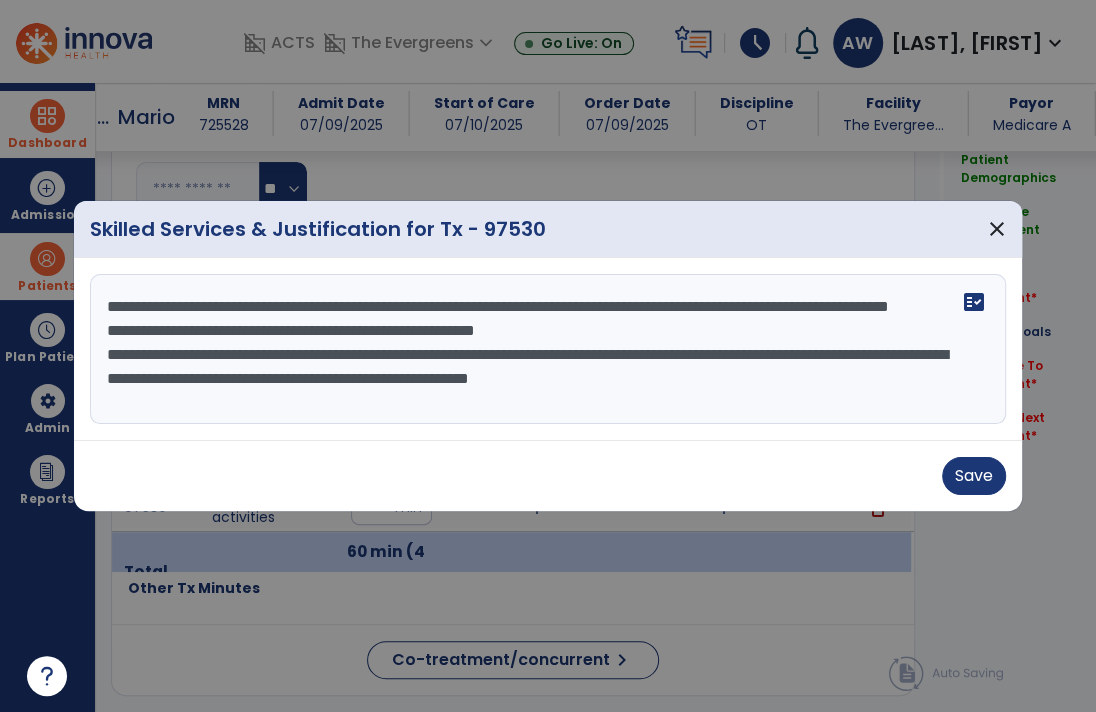 click on "**********" at bounding box center (548, 349) 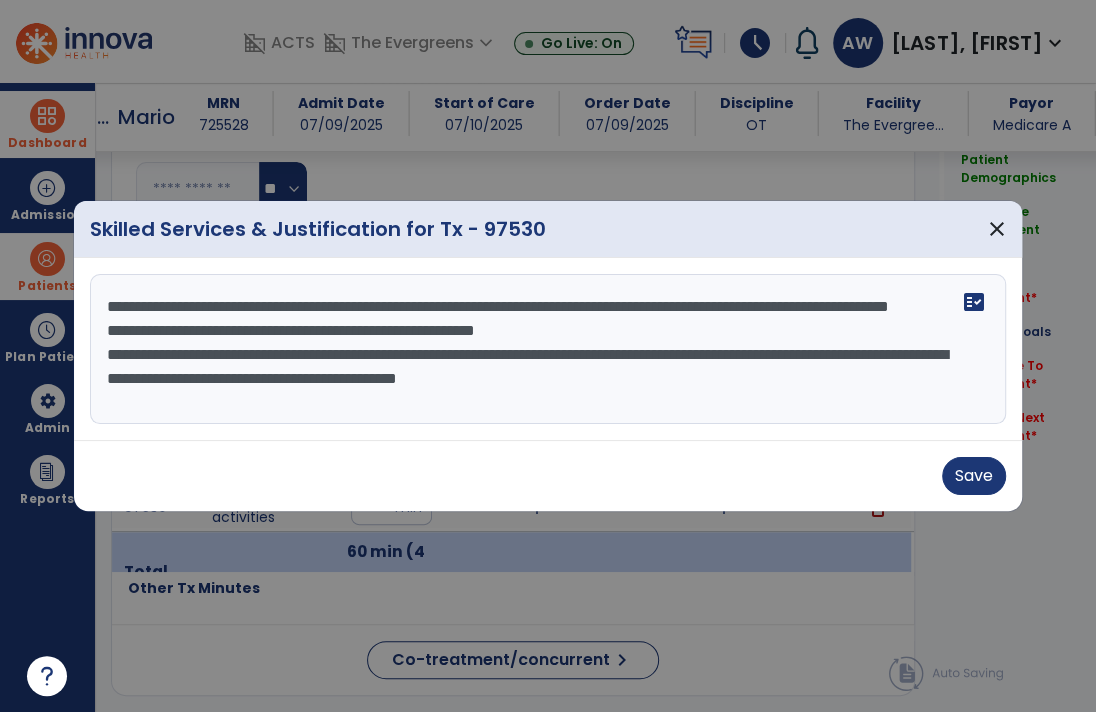click on "**********" at bounding box center [548, 349] 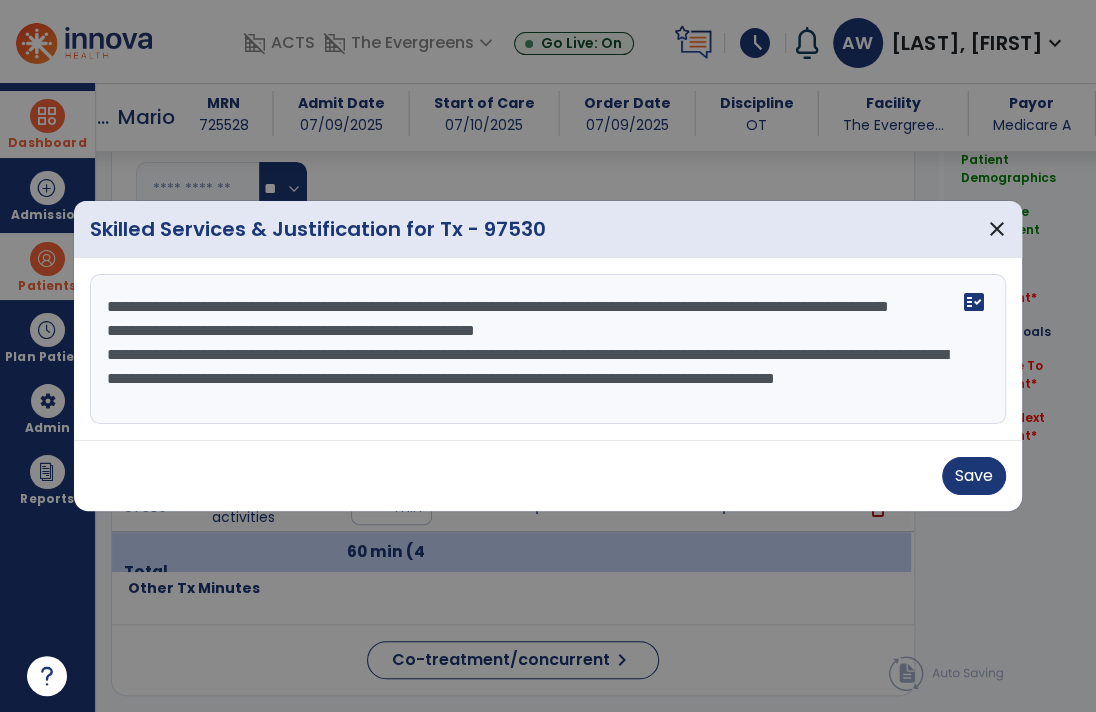 scroll, scrollTop: 5, scrollLeft: 0, axis: vertical 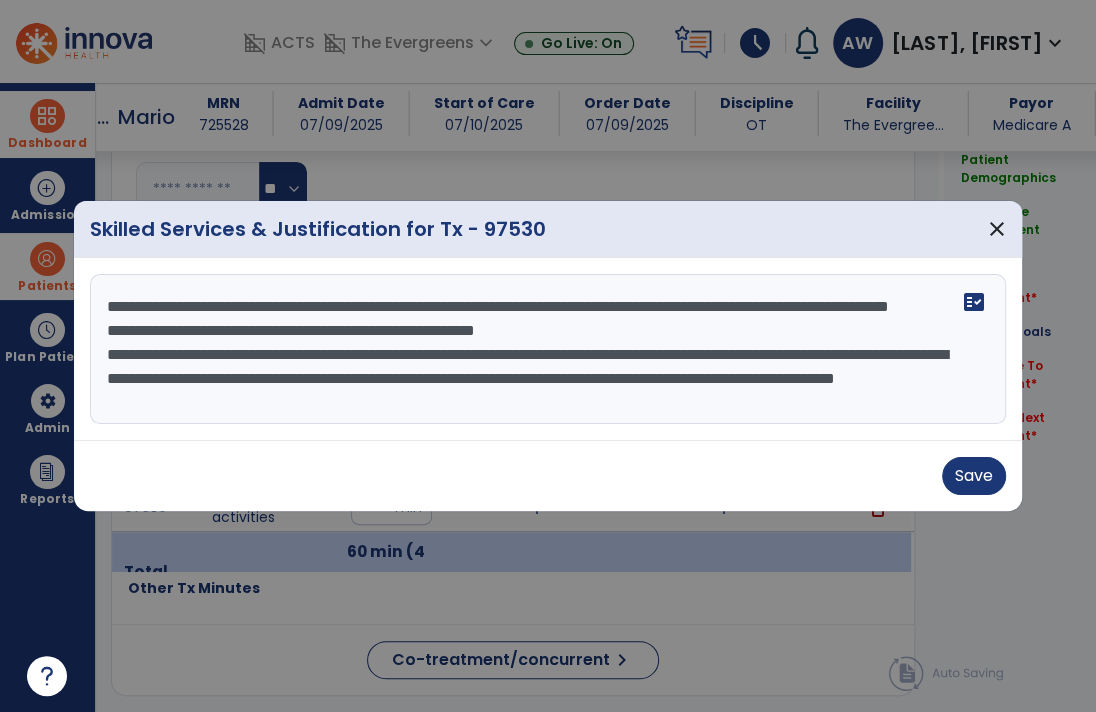 click on "**********" at bounding box center [548, 349] 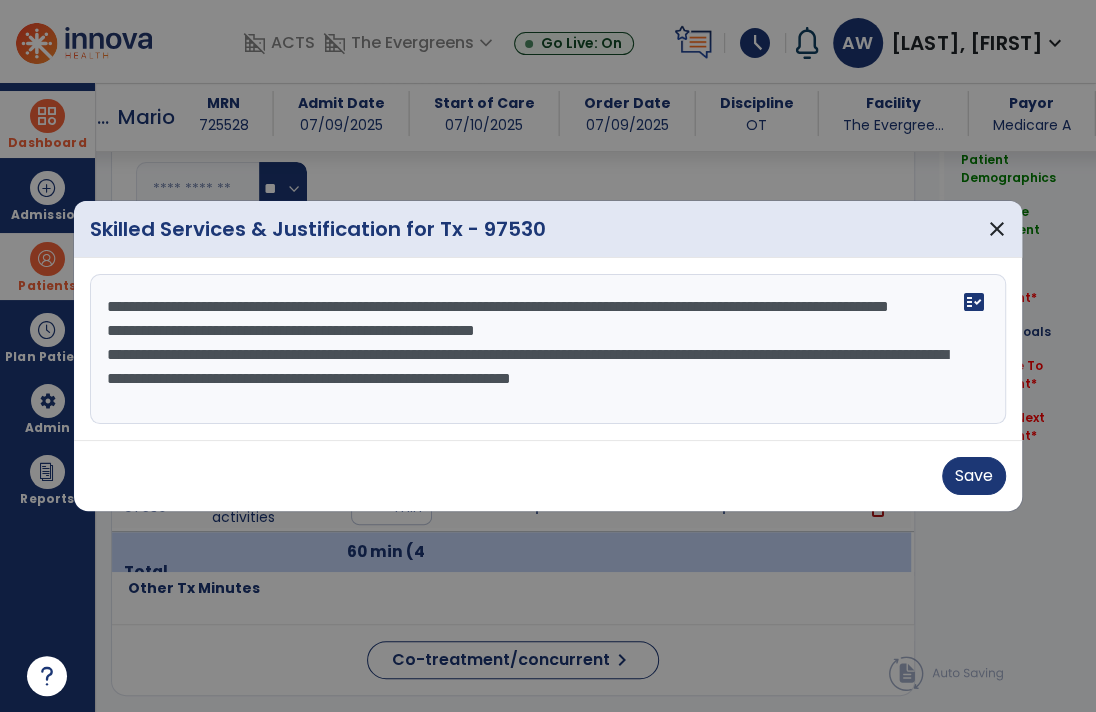 scroll, scrollTop: 0, scrollLeft: 0, axis: both 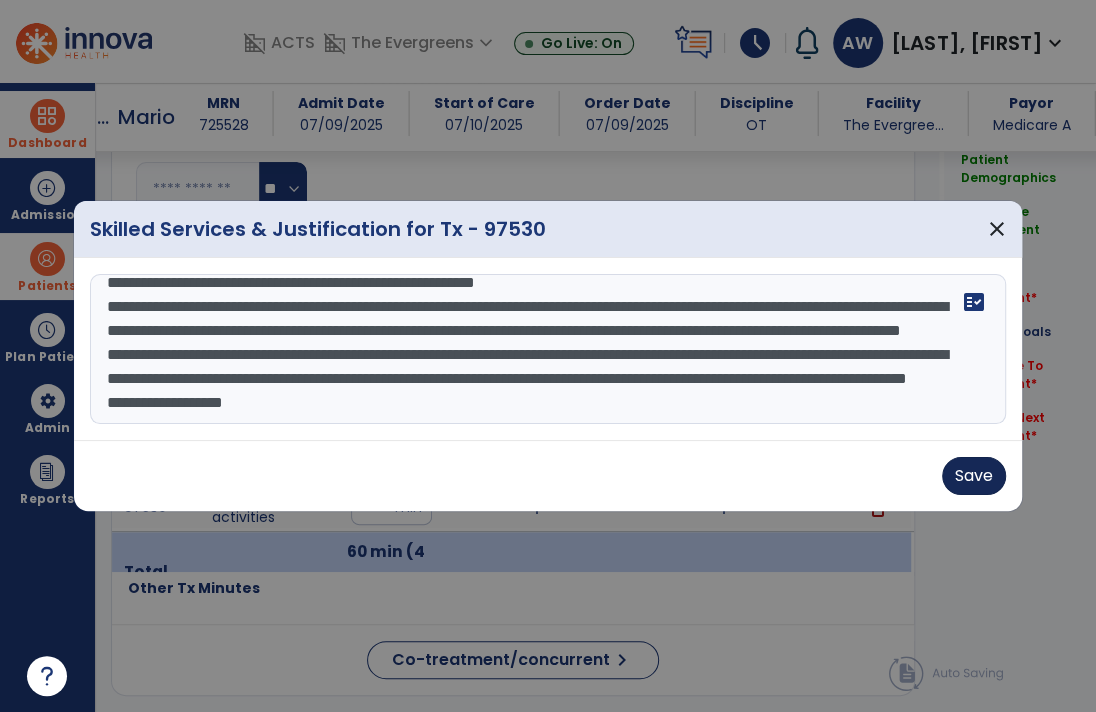 type on "**********" 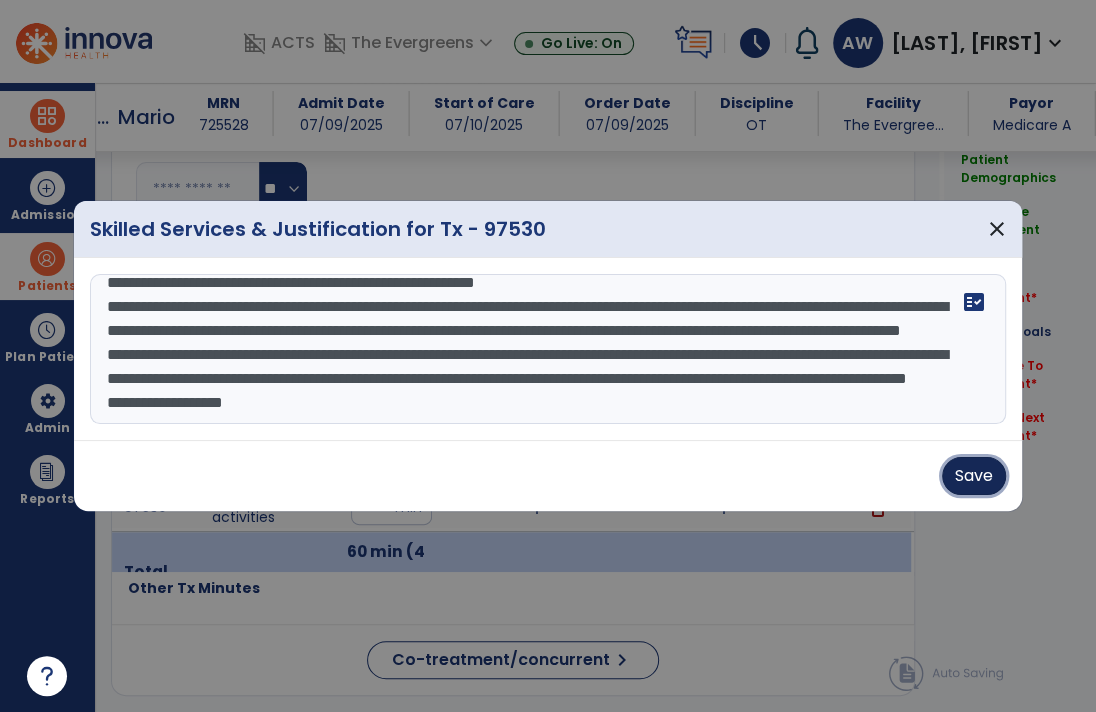 click on "Save" at bounding box center (974, 476) 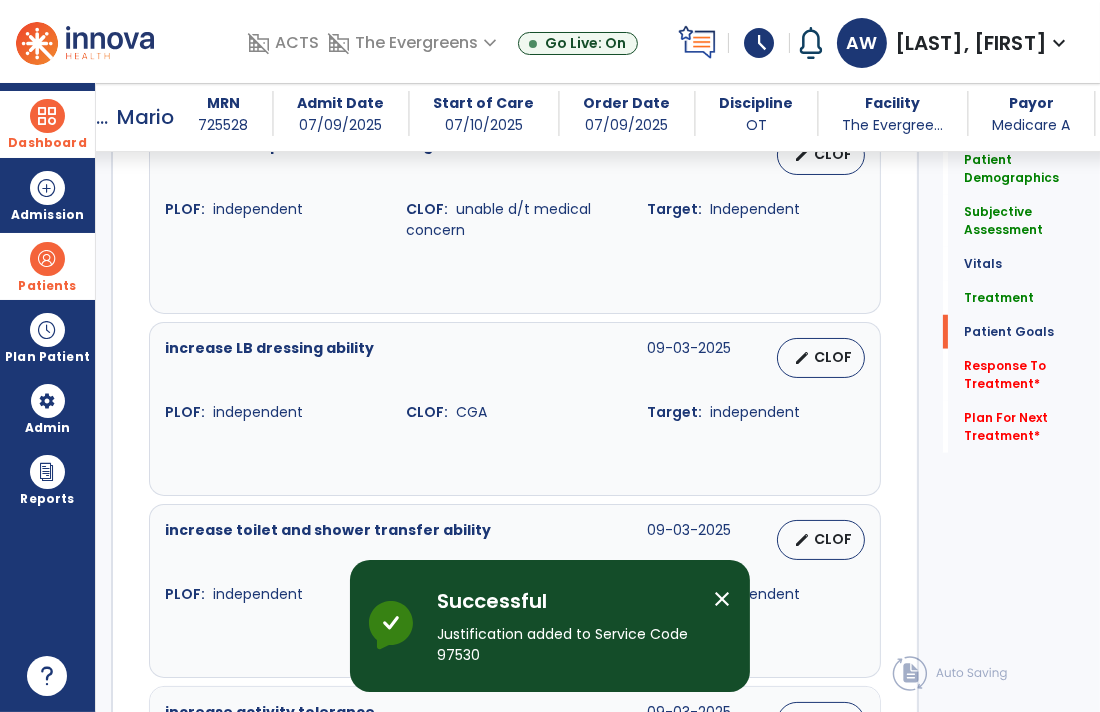 scroll, scrollTop: 1843, scrollLeft: 0, axis: vertical 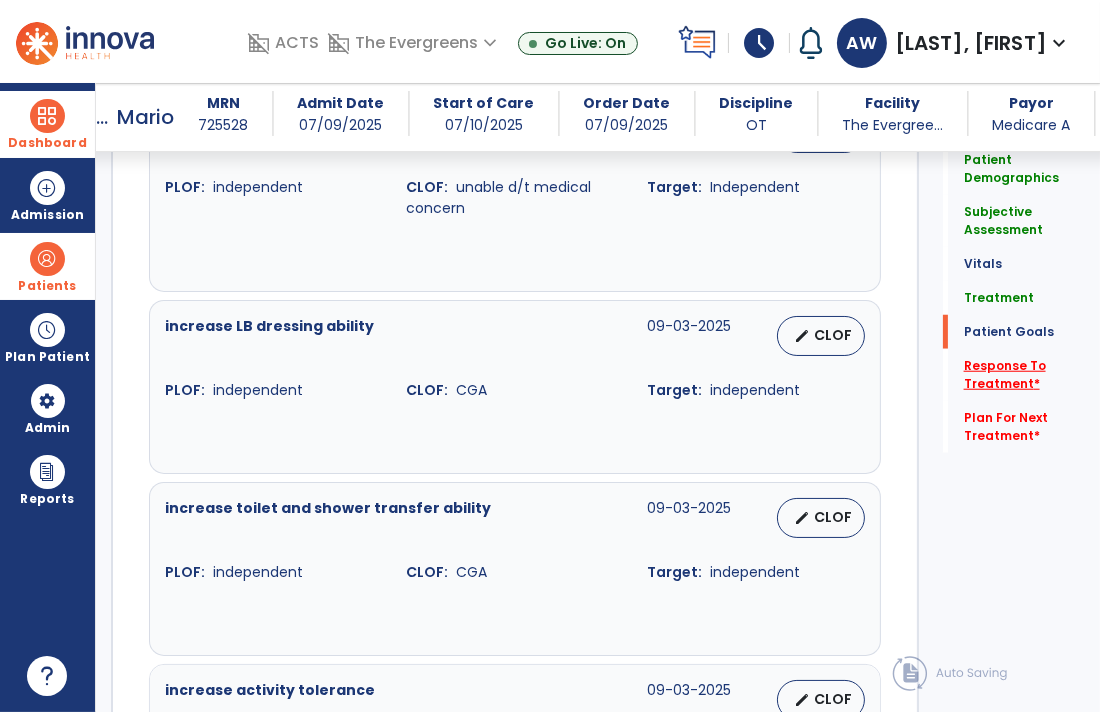 click on "Response To Treatment   *" 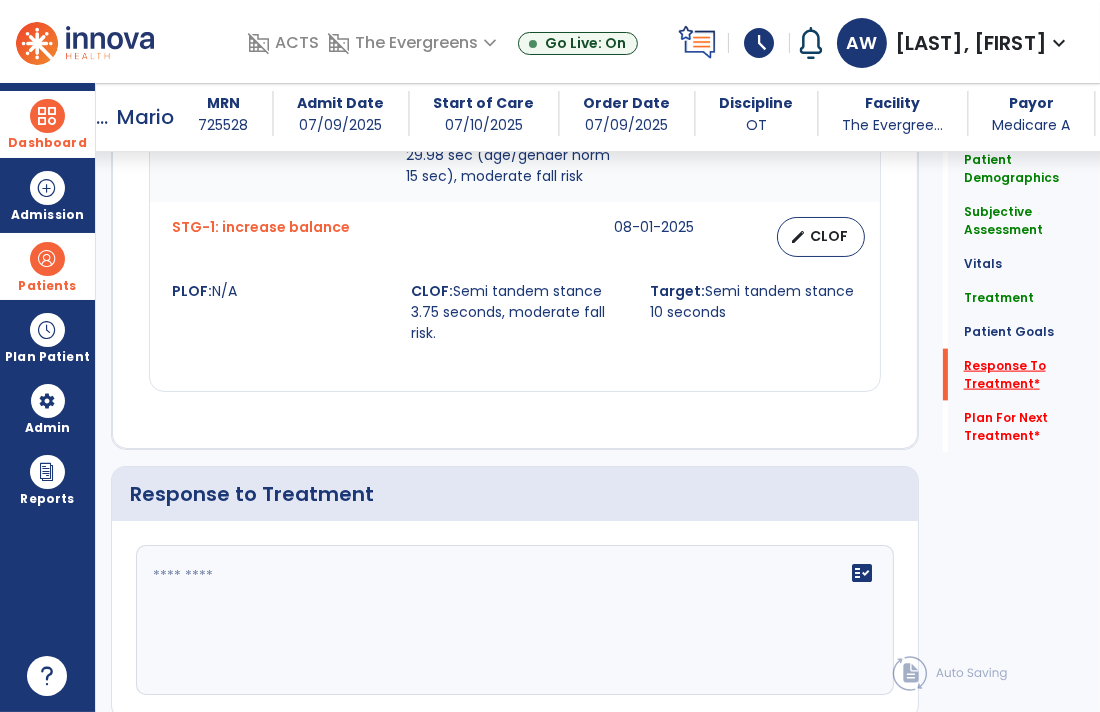 scroll, scrollTop: 2963, scrollLeft: 0, axis: vertical 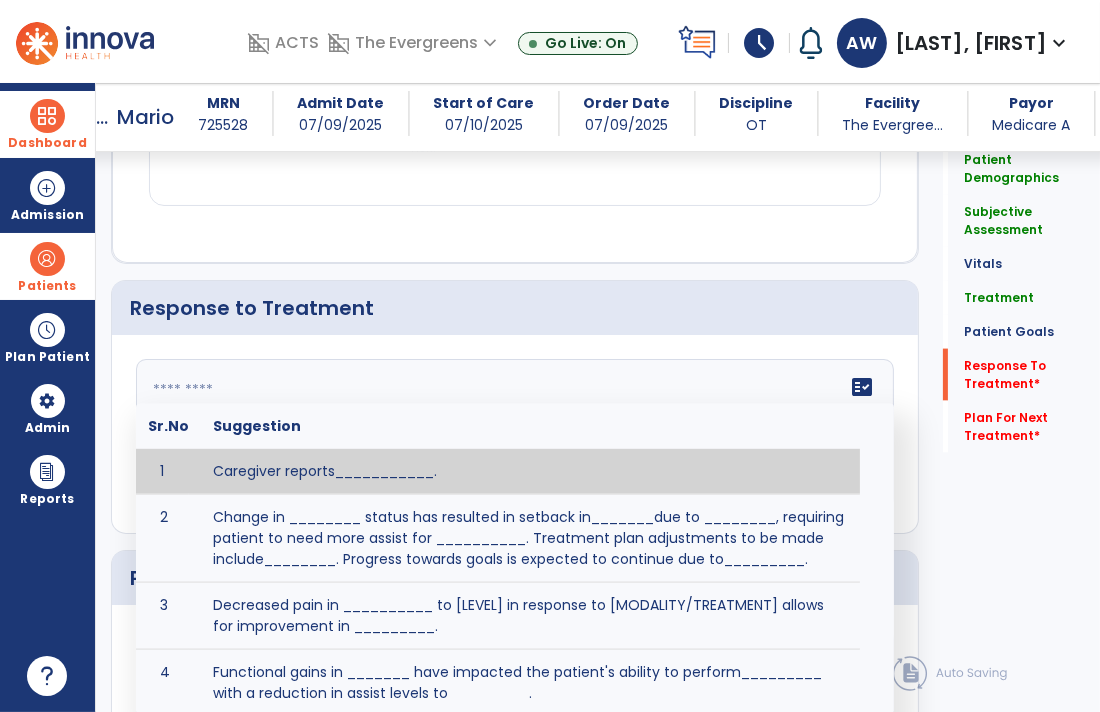 click on "fact_check  Sr.No Suggestion 1 Caregiver reports___________. 2 Change in ________ status has resulted in setback in_______due to ________, requiring patient to need more assist for __________.   Treatment plan adjustments to be made include________.  Progress towards goals is expected to continue due to_________. 3 Decreased pain in __________ to [LEVEL] in response to [MODALITY/TREATMENT] allows for improvement in _________. 4 Functional gains in _______ have impacted the patient's ability to perform_________ with a reduction in assist levels to_________. 5 Functional progress this week has been significant due to__________. 6 Gains in ________ have improved the patient's ability to perform ______with decreased levels of assist to___________. 7 Improvement in ________allows patient to tolerate higher levels of challenges in_________. 8 Pain in [AREA] has decreased to [LEVEL] in response to [TREATMENT/MODALITY], allowing fore ease in completing__________. 9 10 11 12 13 14 15 16 17 18 19 20 21" 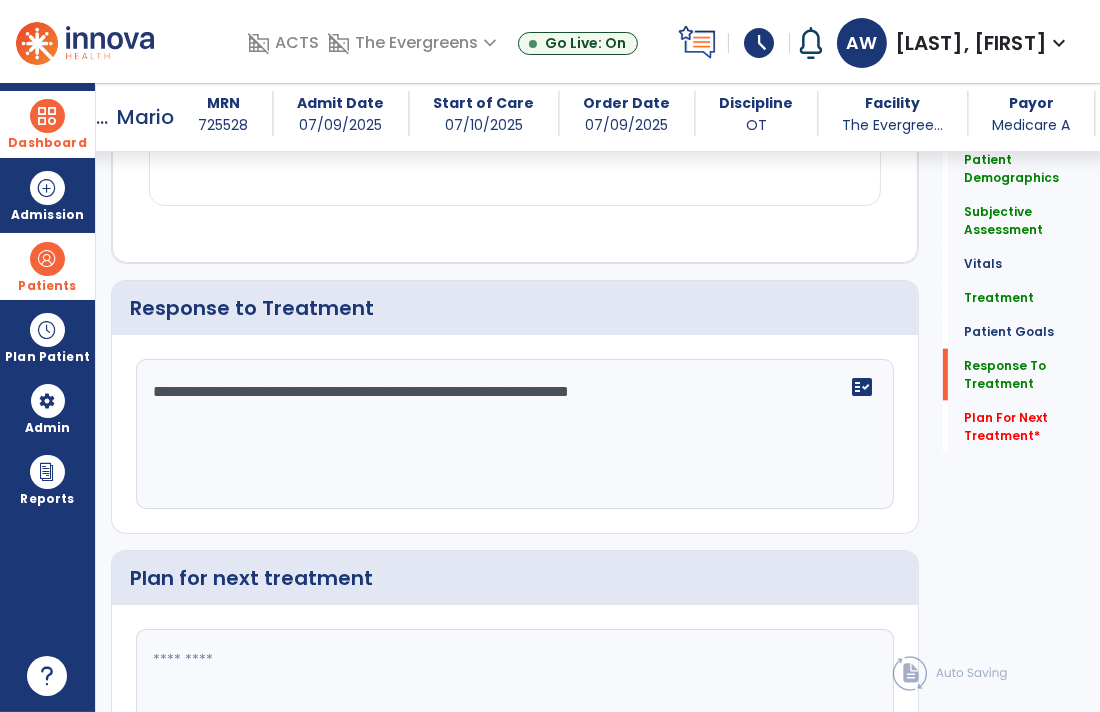 scroll, scrollTop: 2963, scrollLeft: 0, axis: vertical 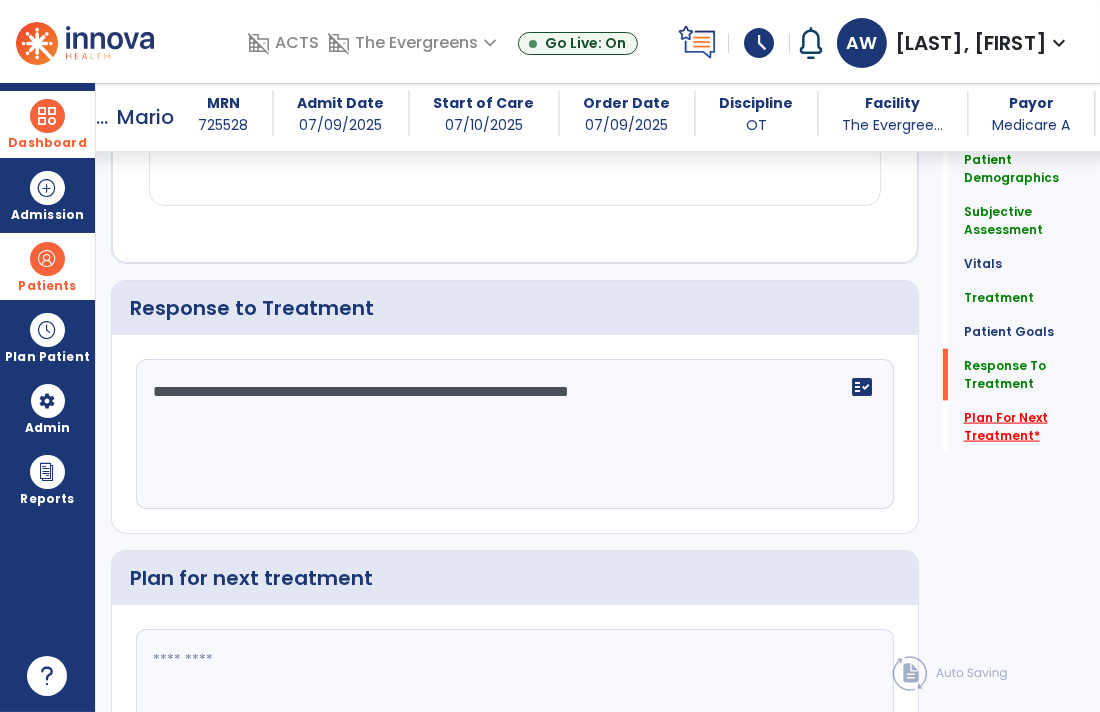 type on "**********" 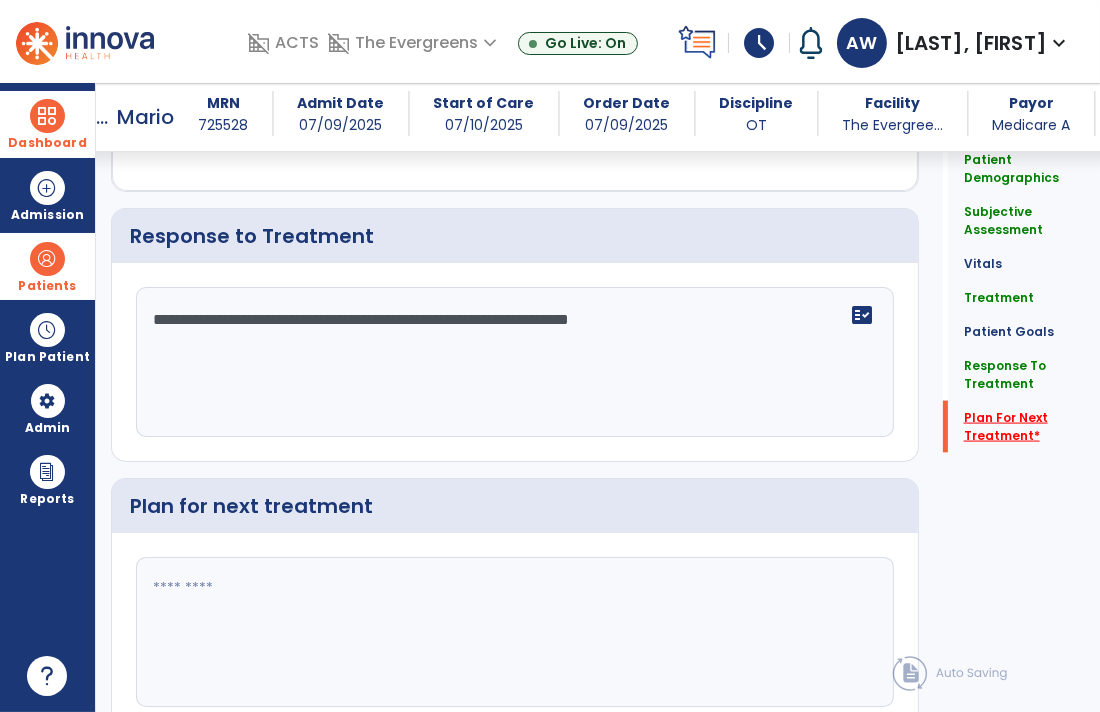 scroll, scrollTop: 3109, scrollLeft: 0, axis: vertical 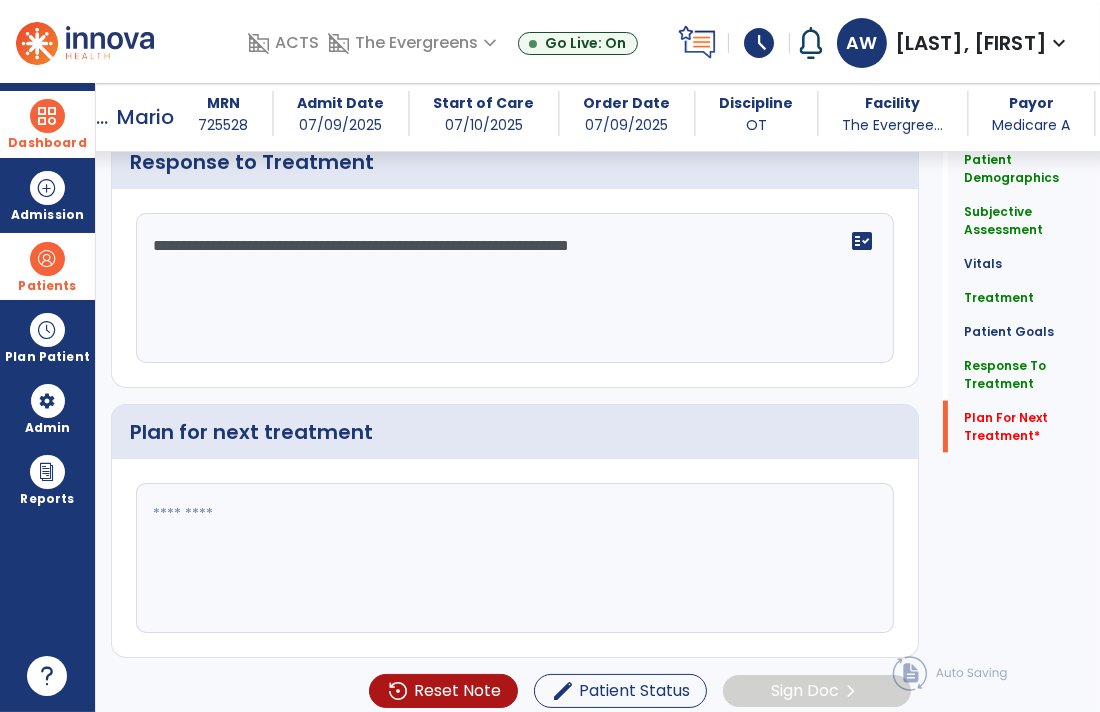 click 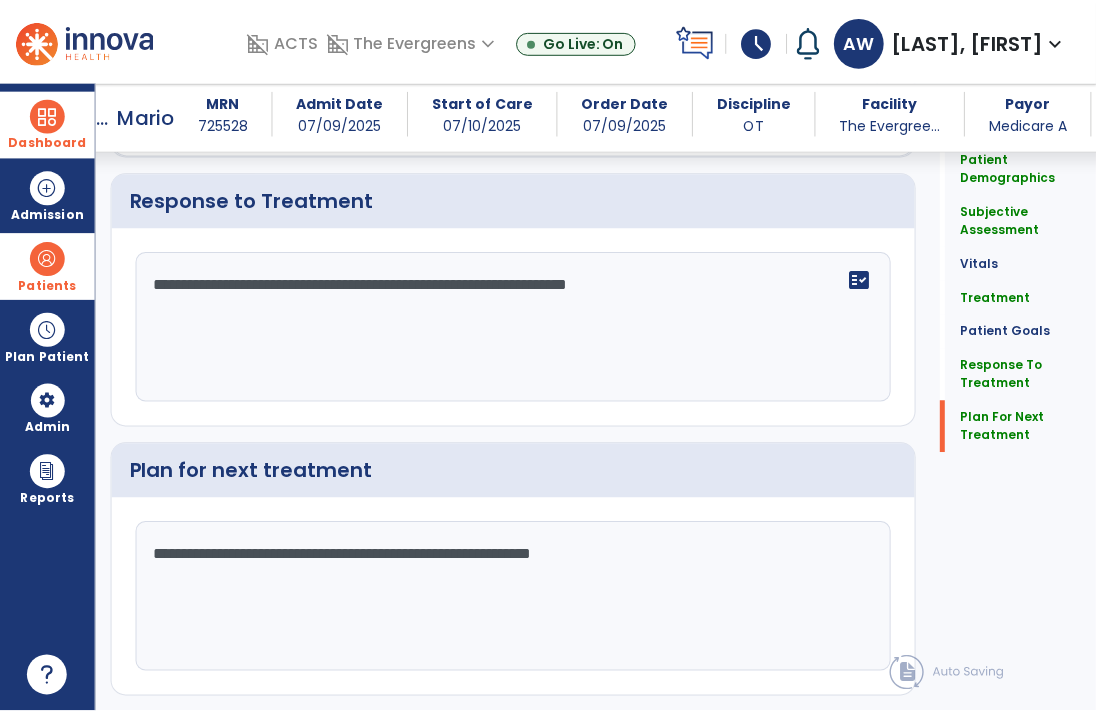 scroll, scrollTop: 3109, scrollLeft: 0, axis: vertical 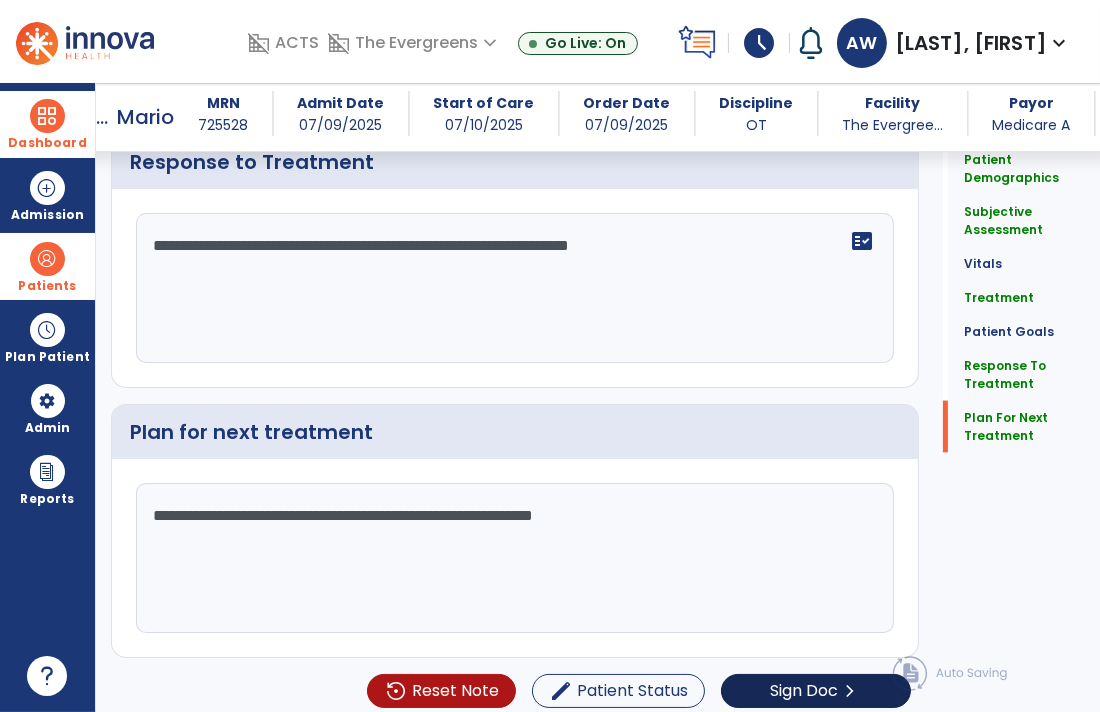 type on "**********" 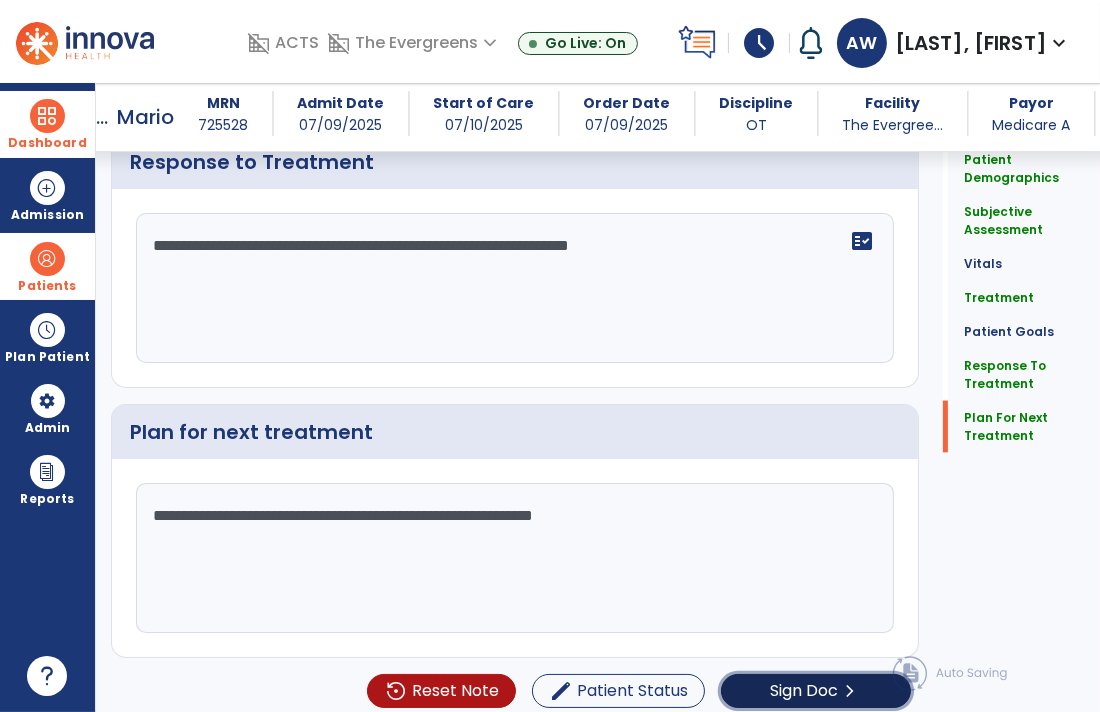click on "Sign Doc" 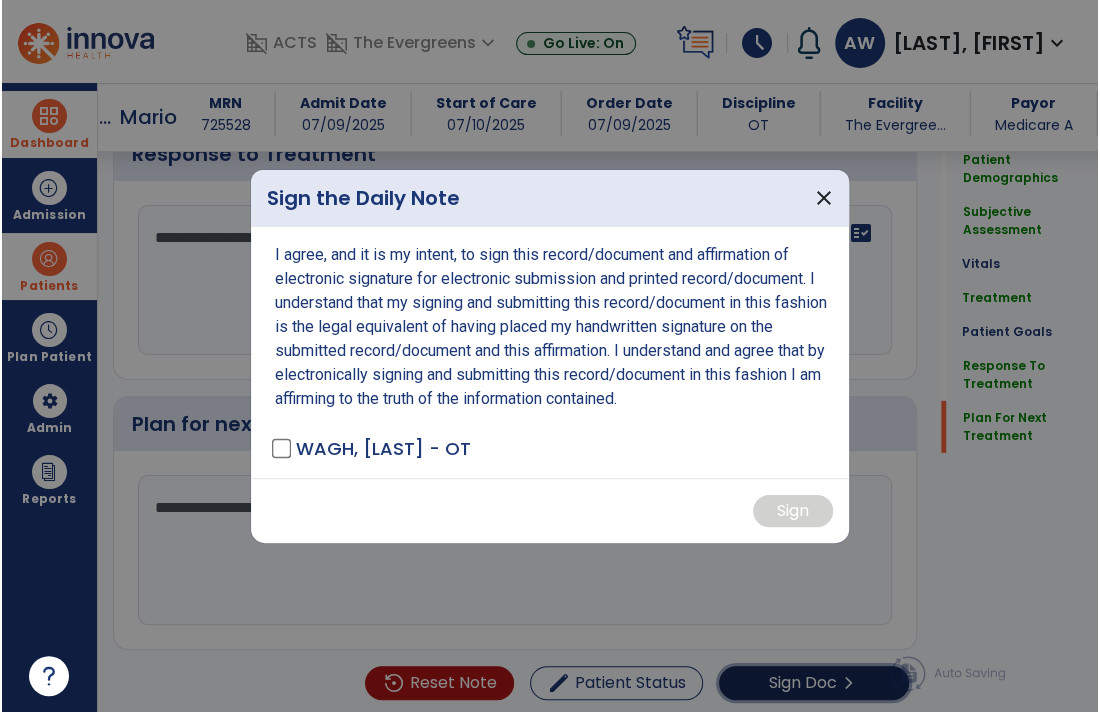 scroll, scrollTop: 3109, scrollLeft: 0, axis: vertical 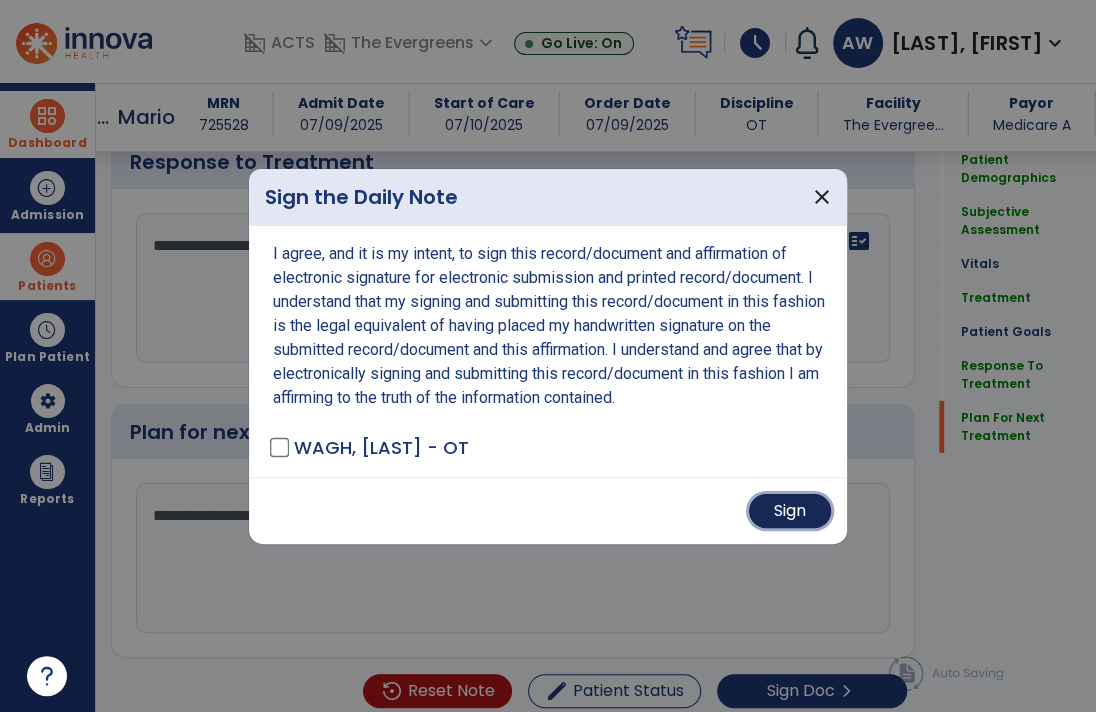 click on "Sign" at bounding box center (790, 511) 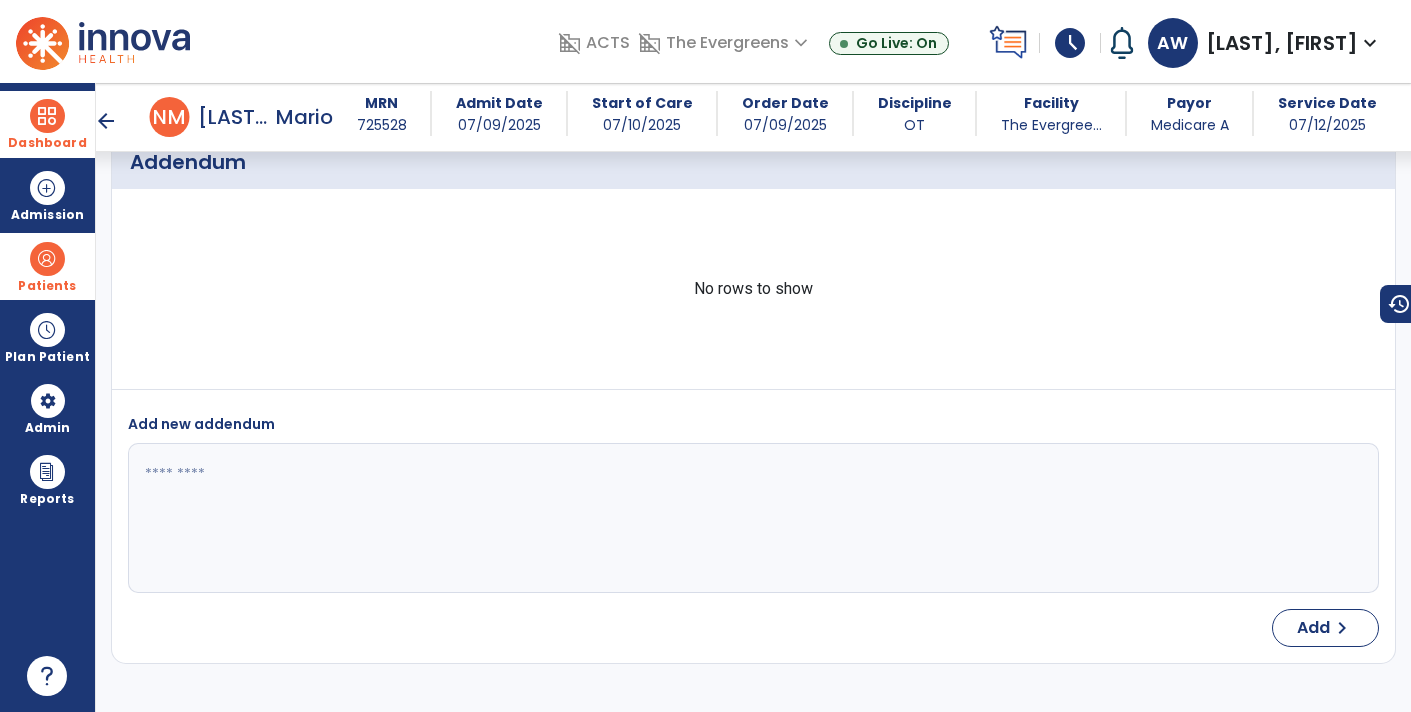 scroll, scrollTop: 4654, scrollLeft: 0, axis: vertical 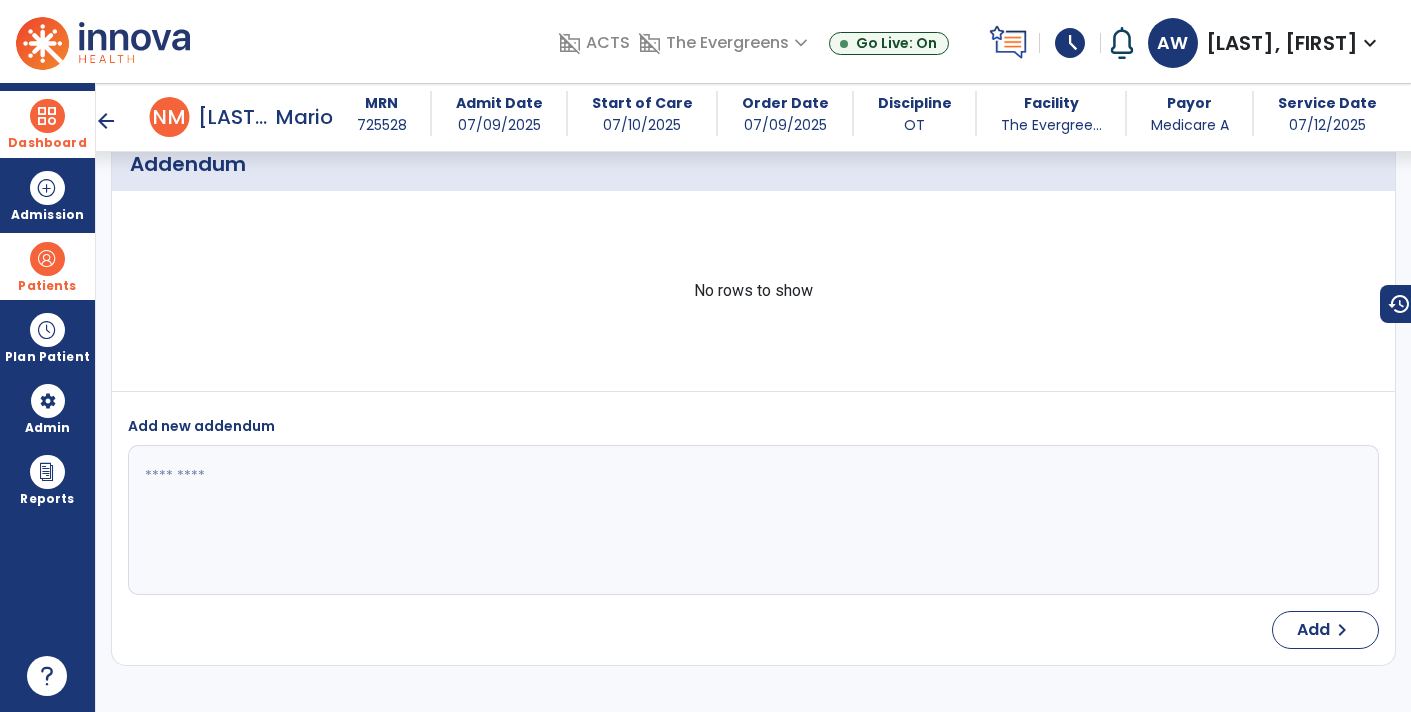 click on "Dashboard  dashboard  Therapist Dashboard  view_quilt  Operations Dashboard" at bounding box center [47, 124] 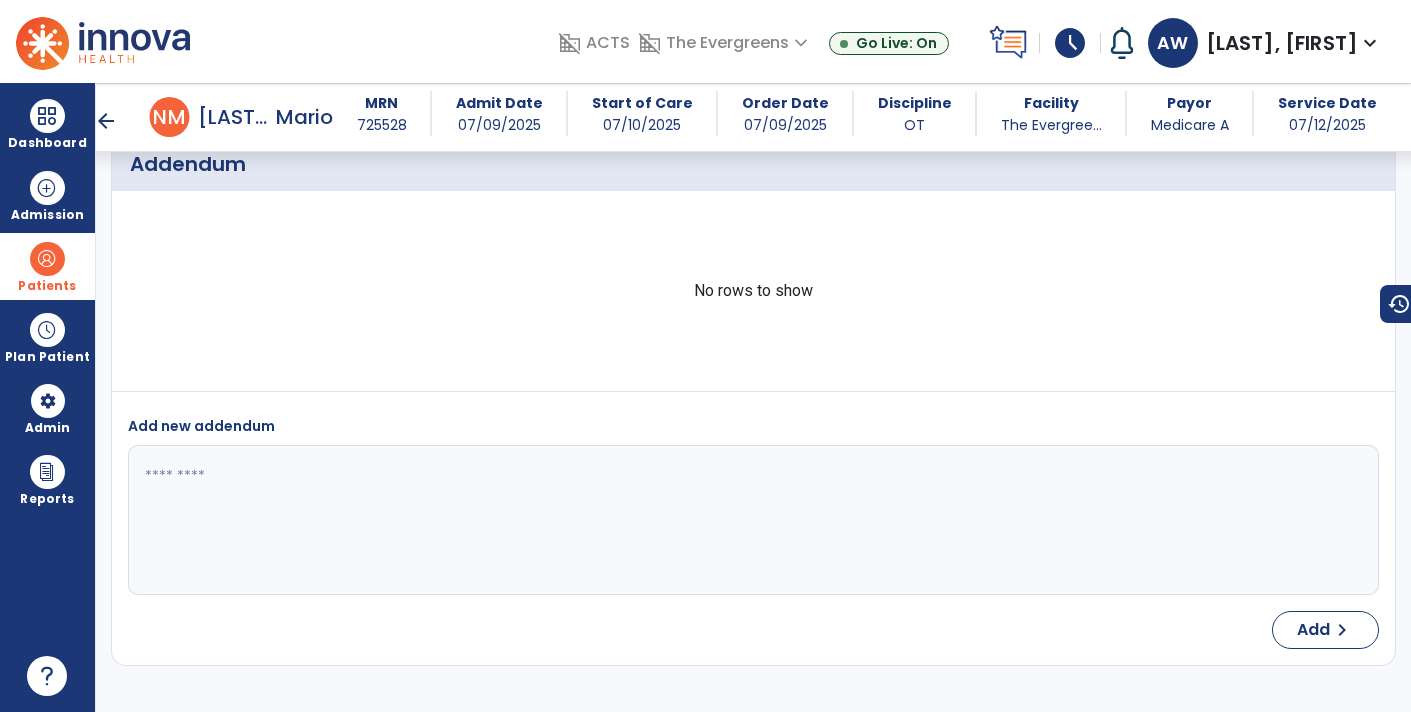 scroll, scrollTop: 4653, scrollLeft: 0, axis: vertical 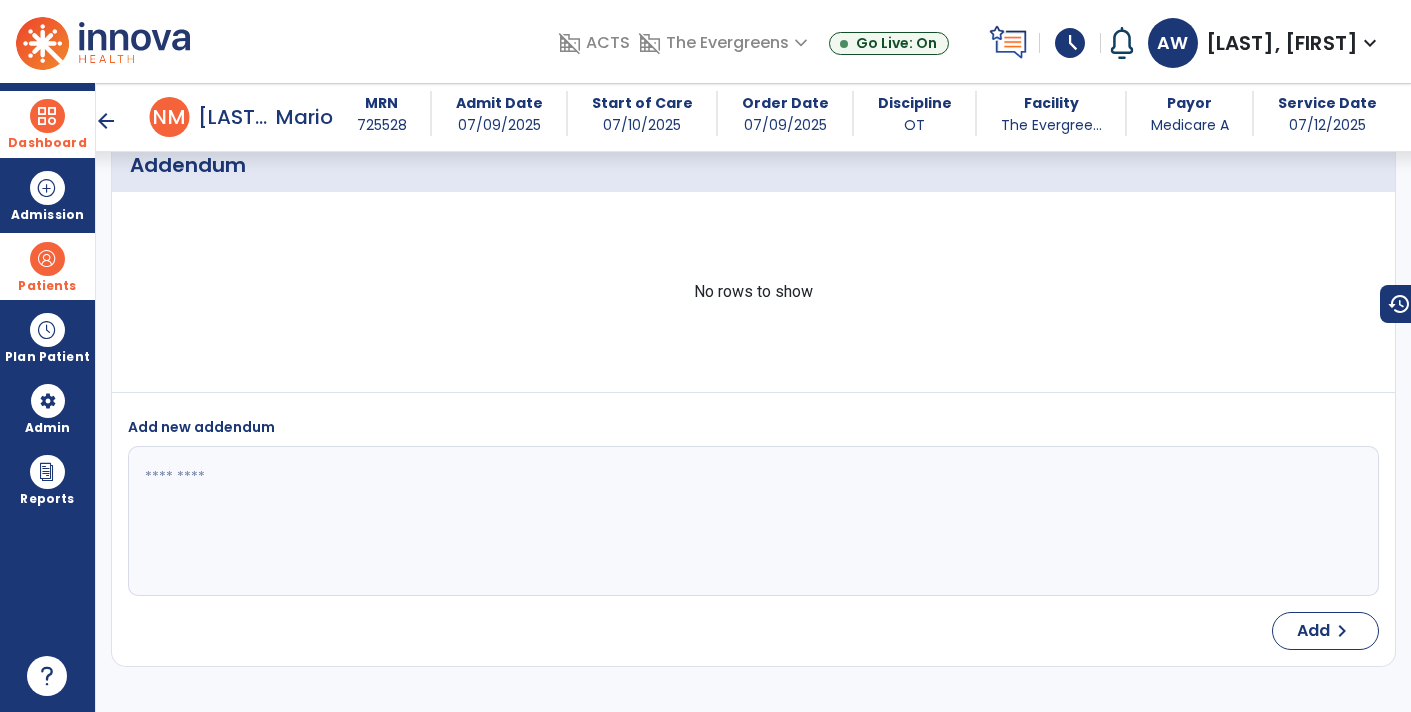 click at bounding box center (47, 116) 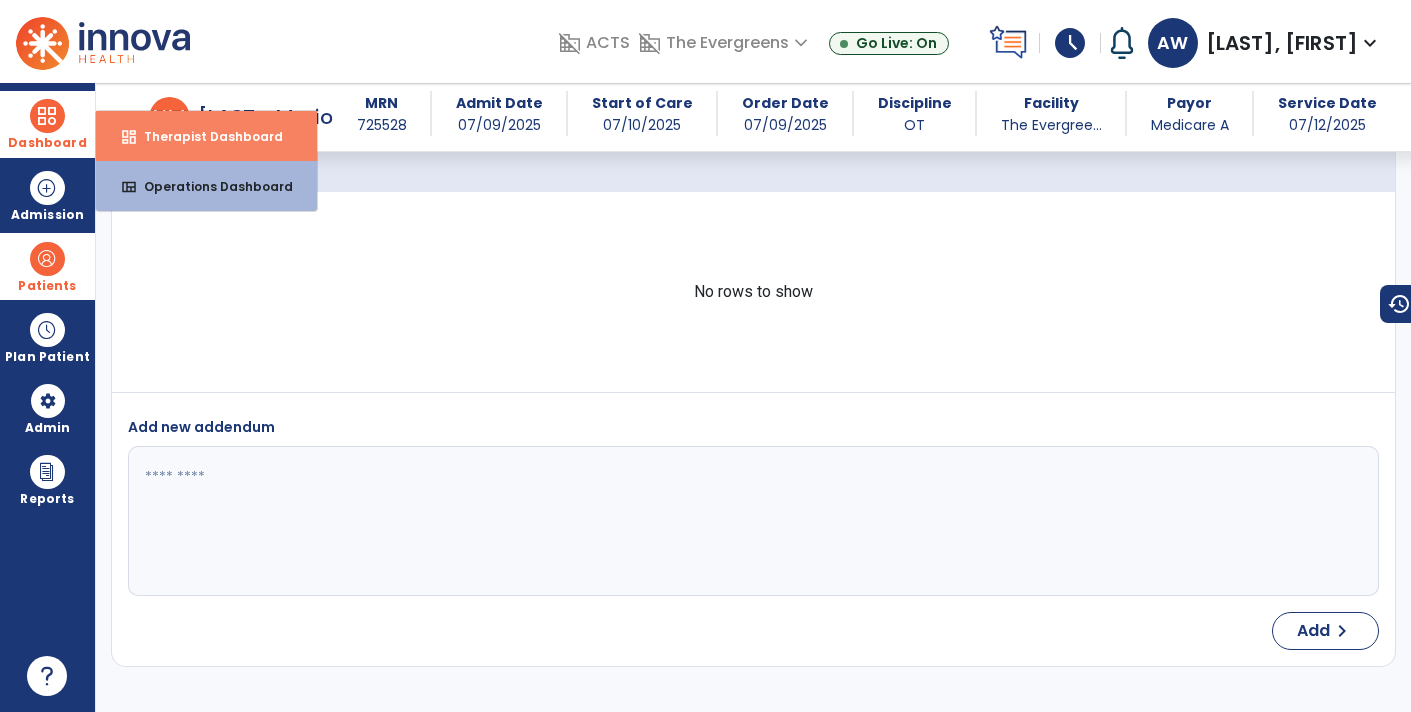 click on "dashboard  Therapist Dashboard" at bounding box center [206, 136] 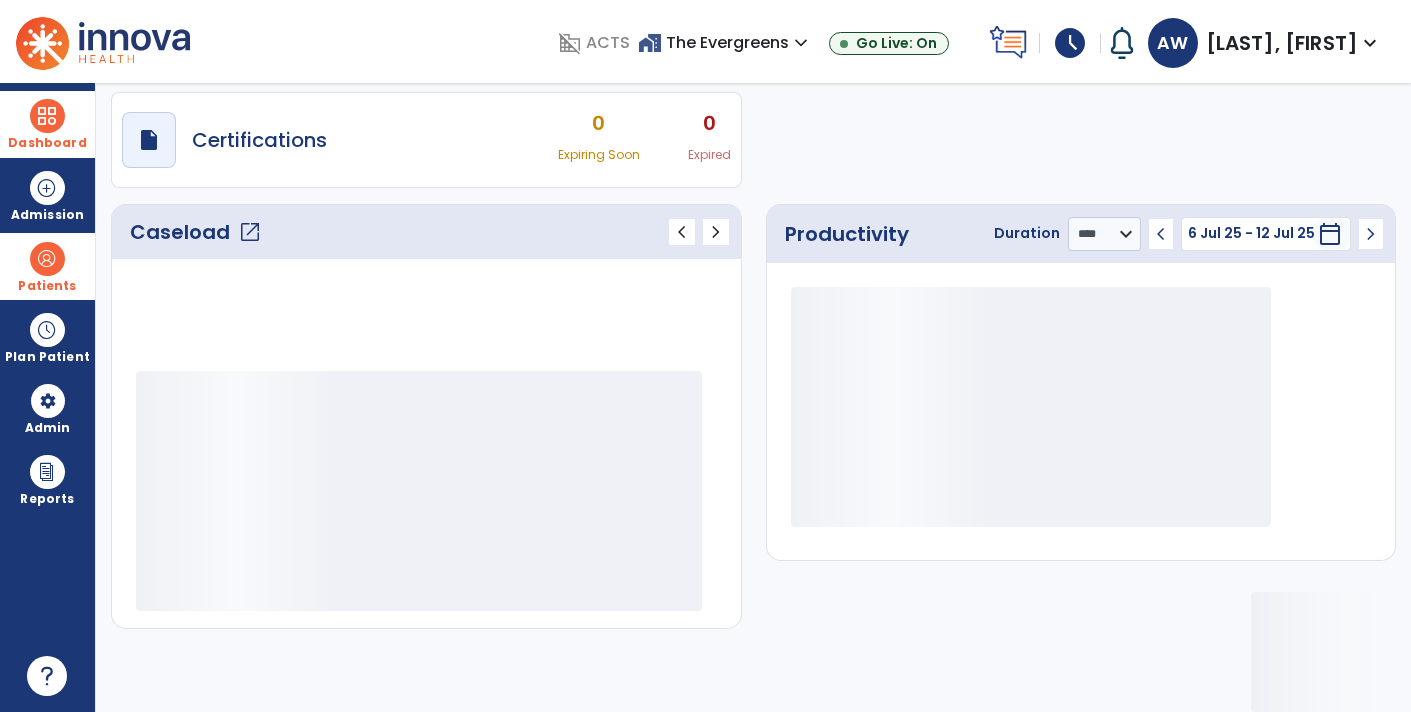 scroll, scrollTop: 162, scrollLeft: 0, axis: vertical 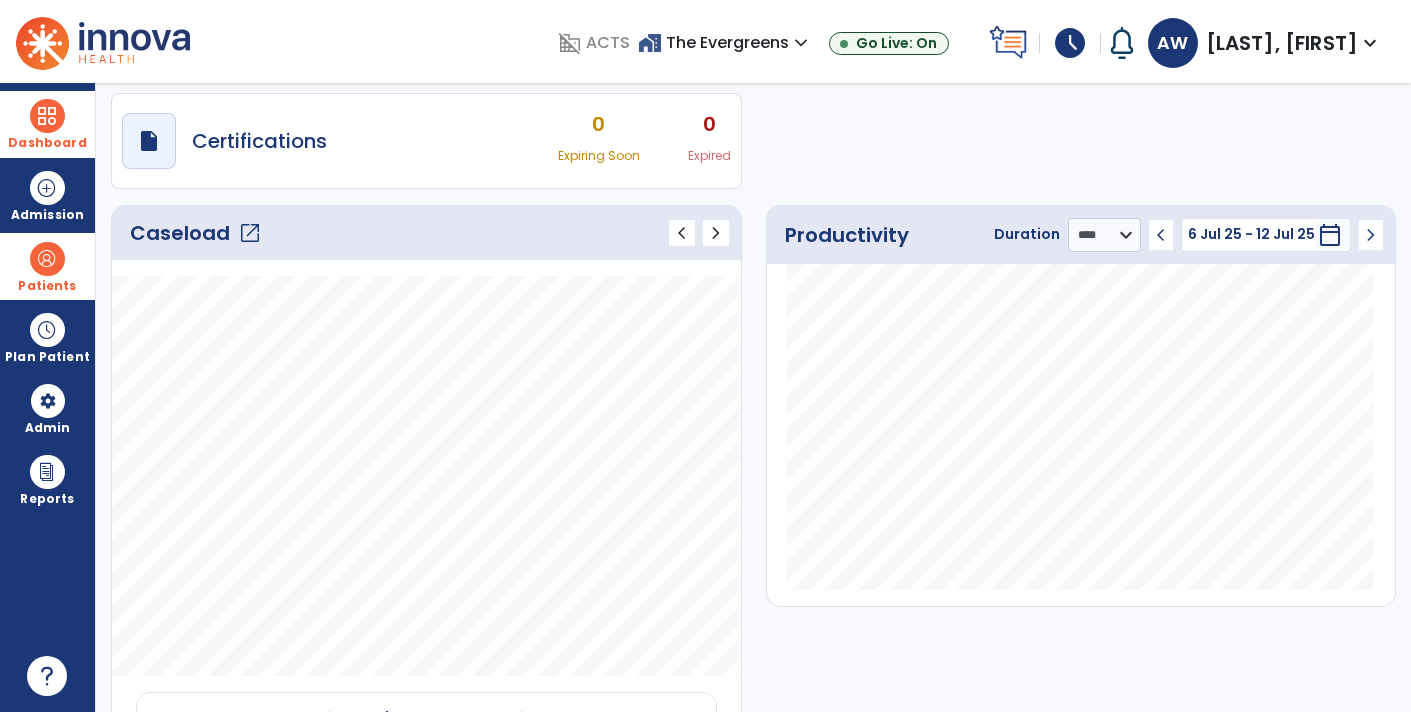 click on "open_in_new" 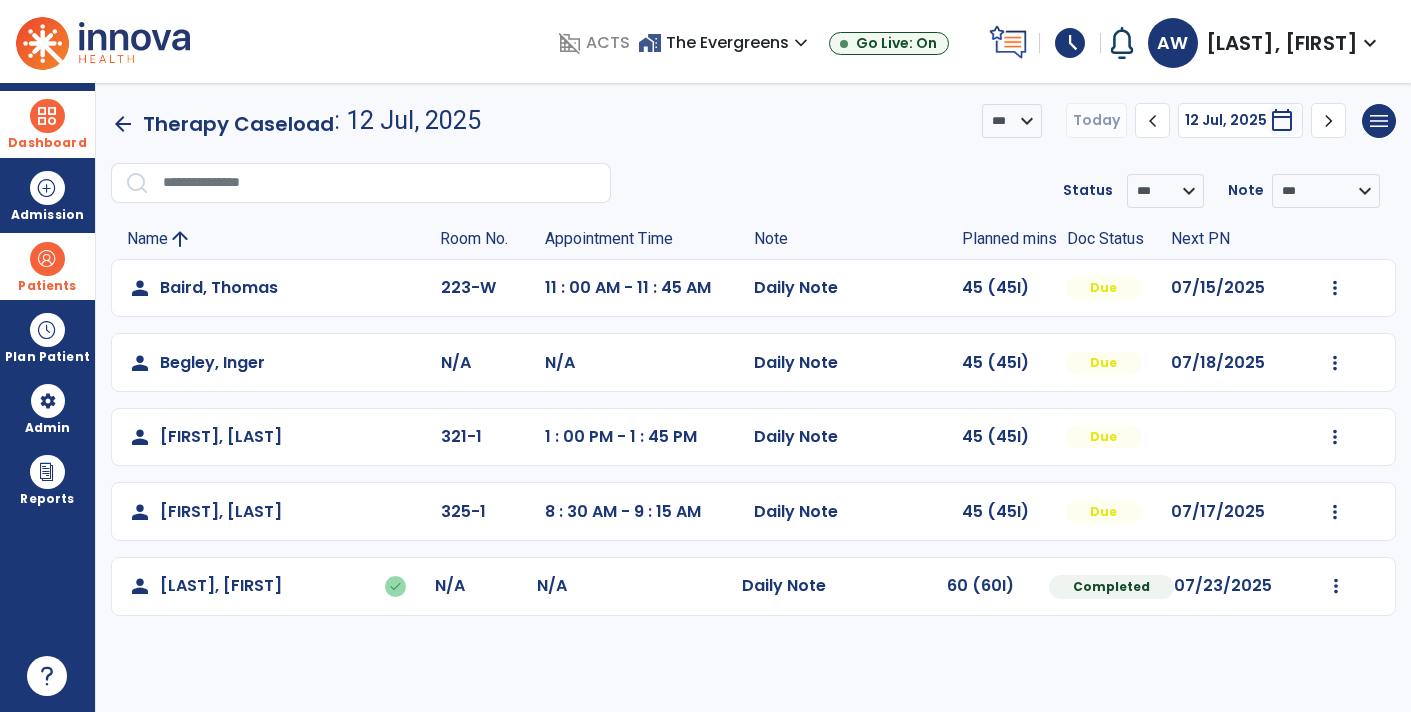 scroll, scrollTop: 0, scrollLeft: 0, axis: both 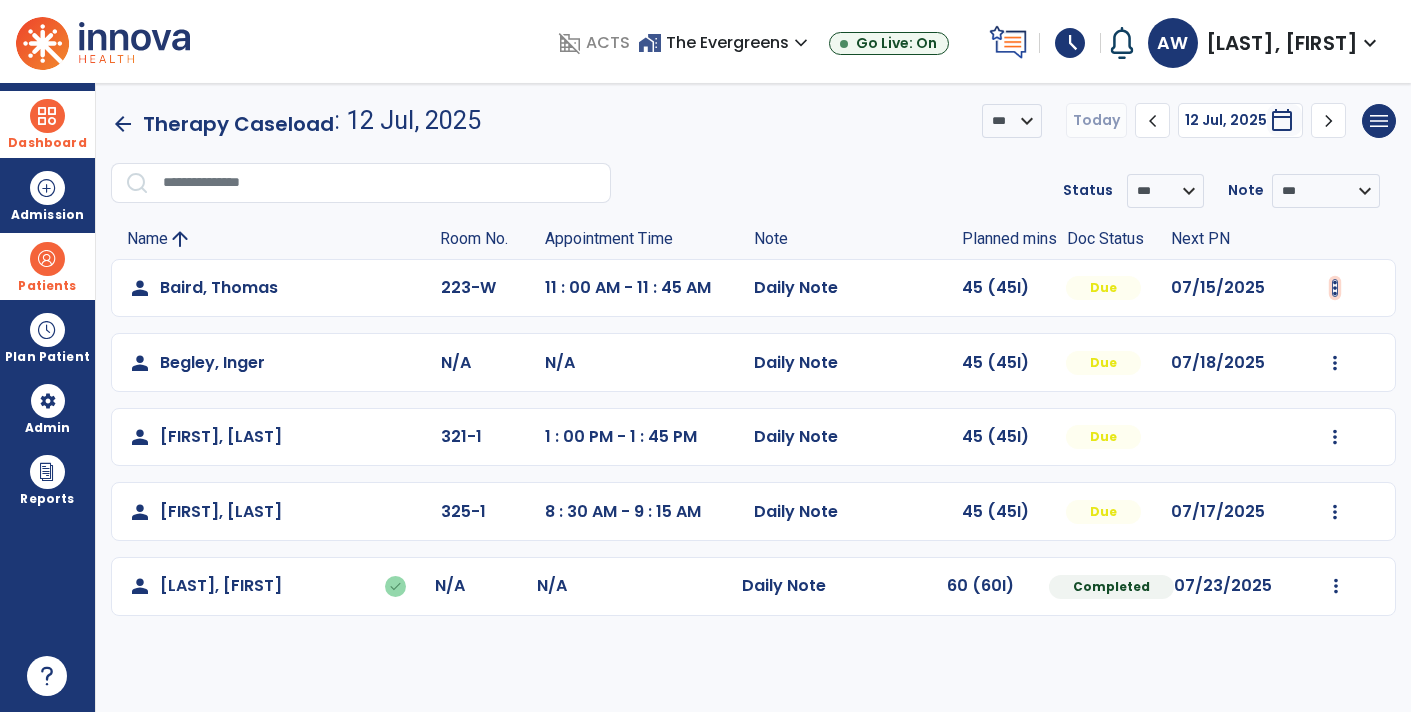 click at bounding box center [1335, 288] 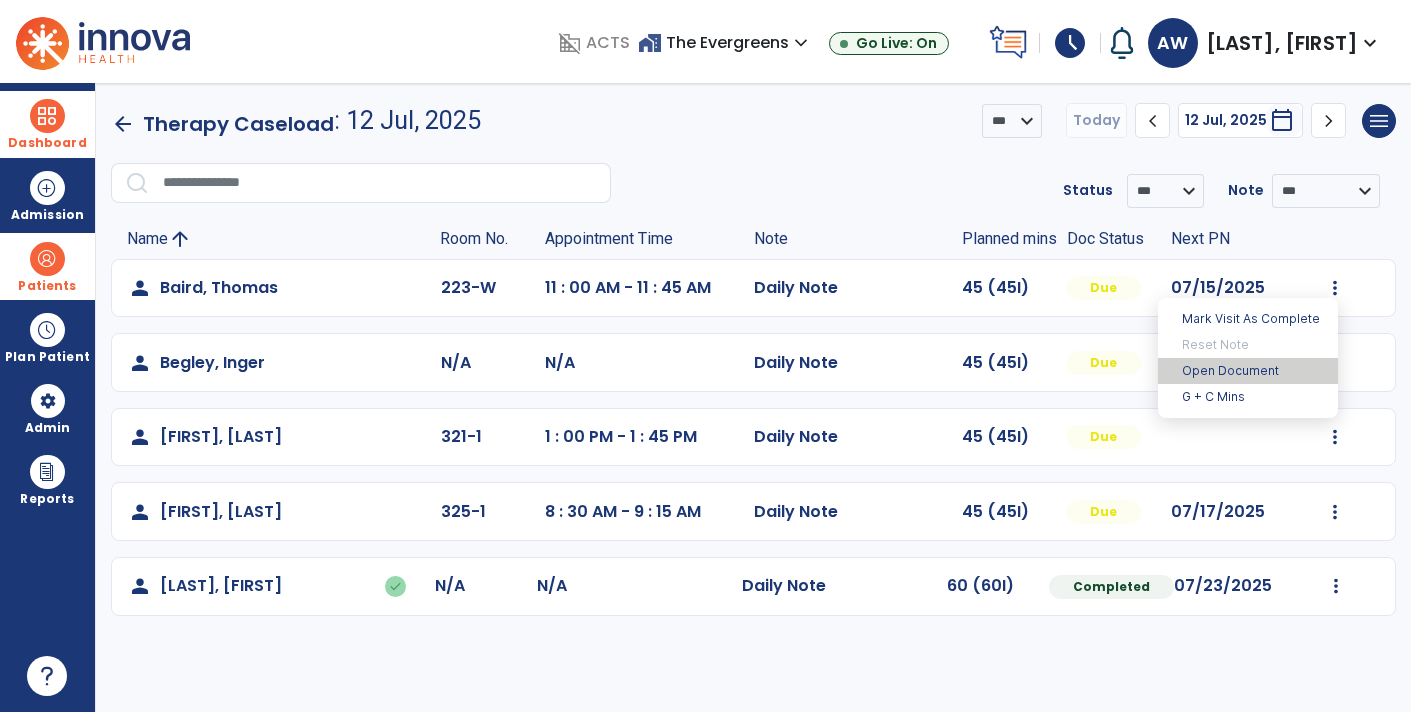 click on "Open Document" at bounding box center (1248, 371) 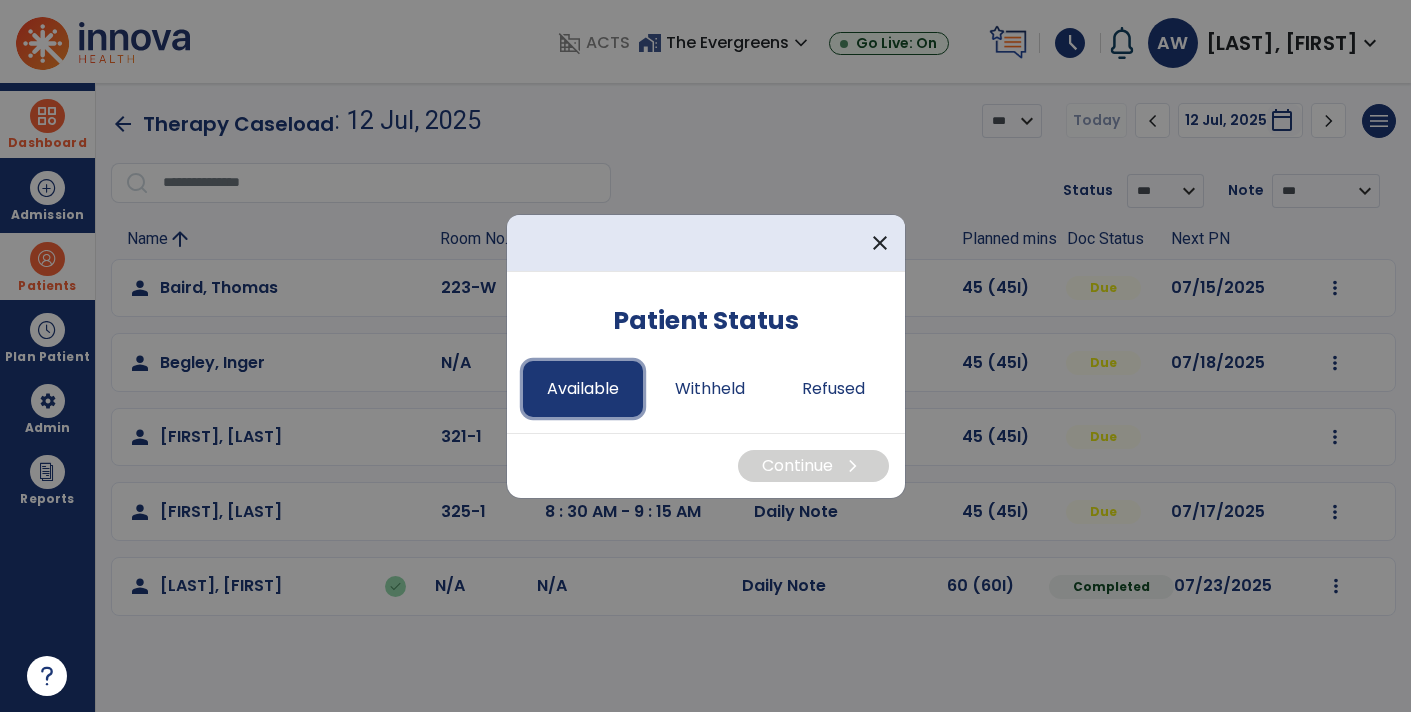 click on "Available" at bounding box center [583, 389] 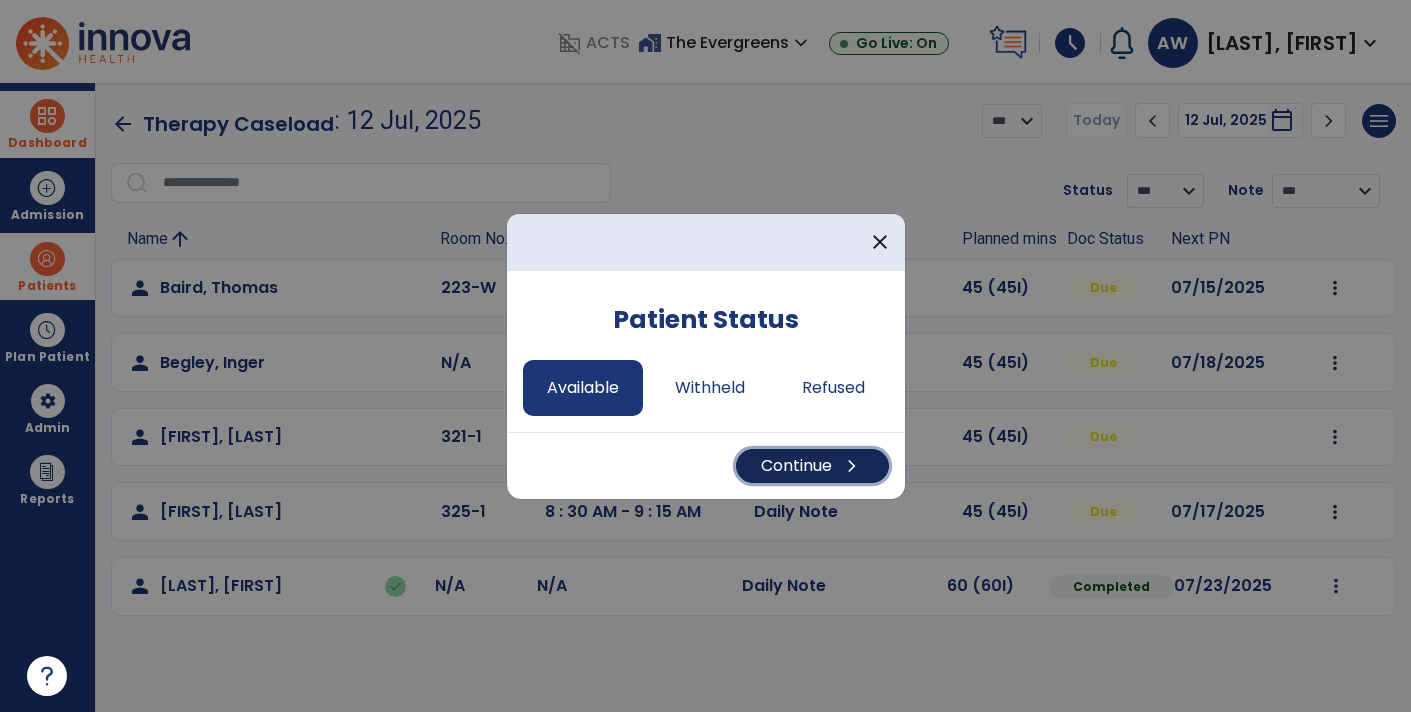 click on "Continue   chevron_right" at bounding box center (812, 466) 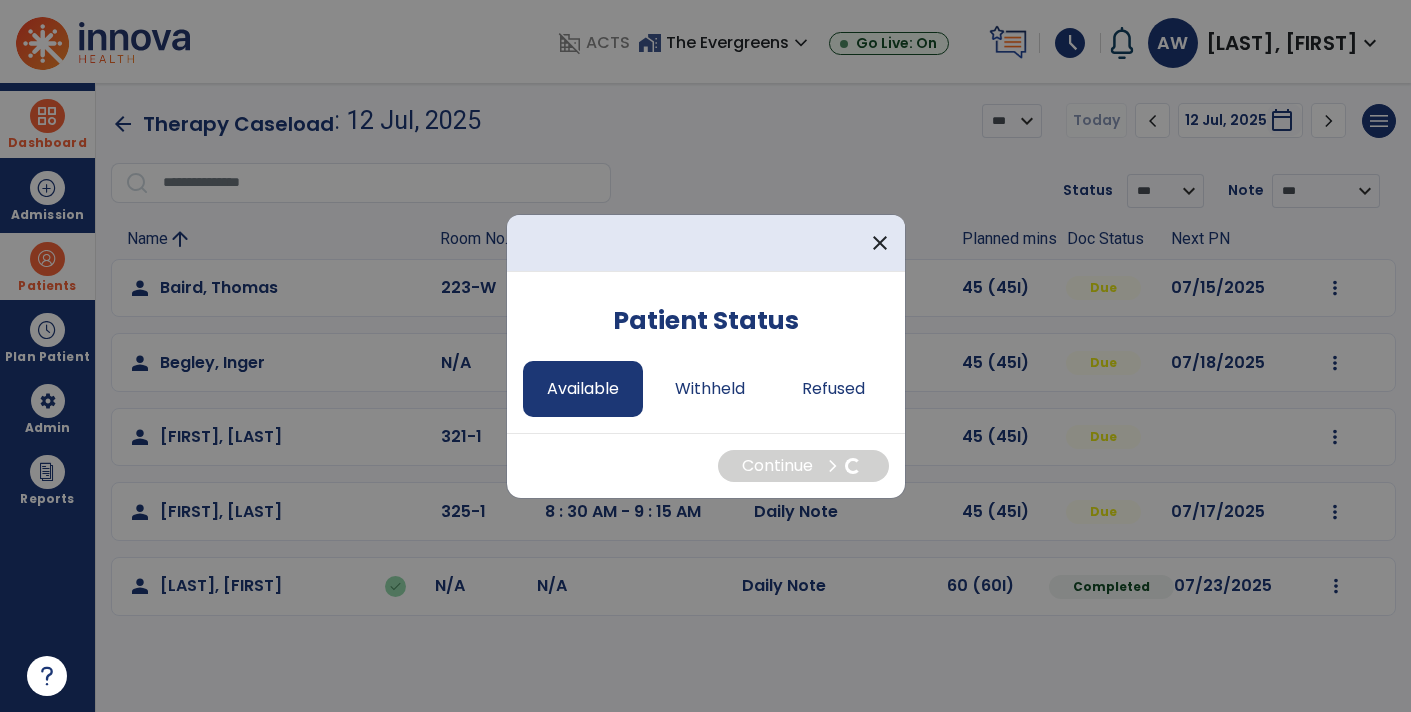 select on "*" 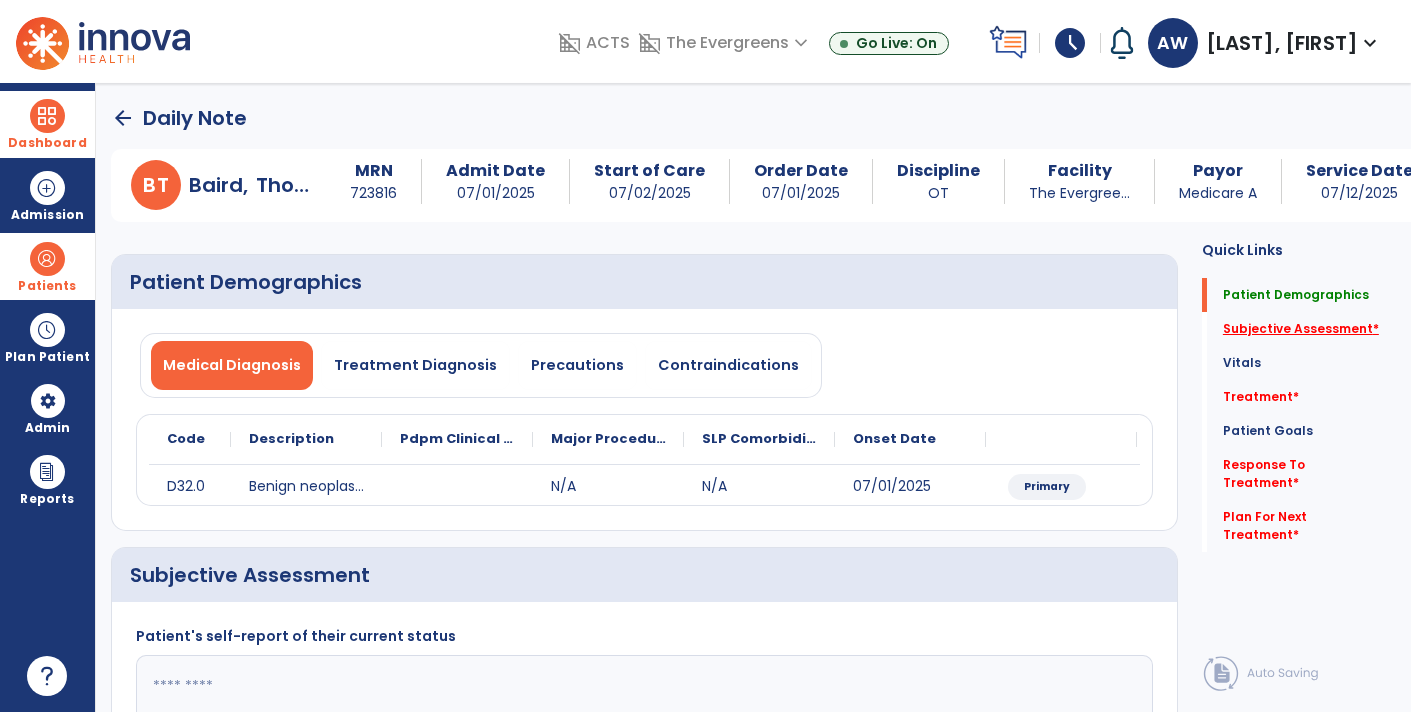 click on "Subjective Assessment   *" 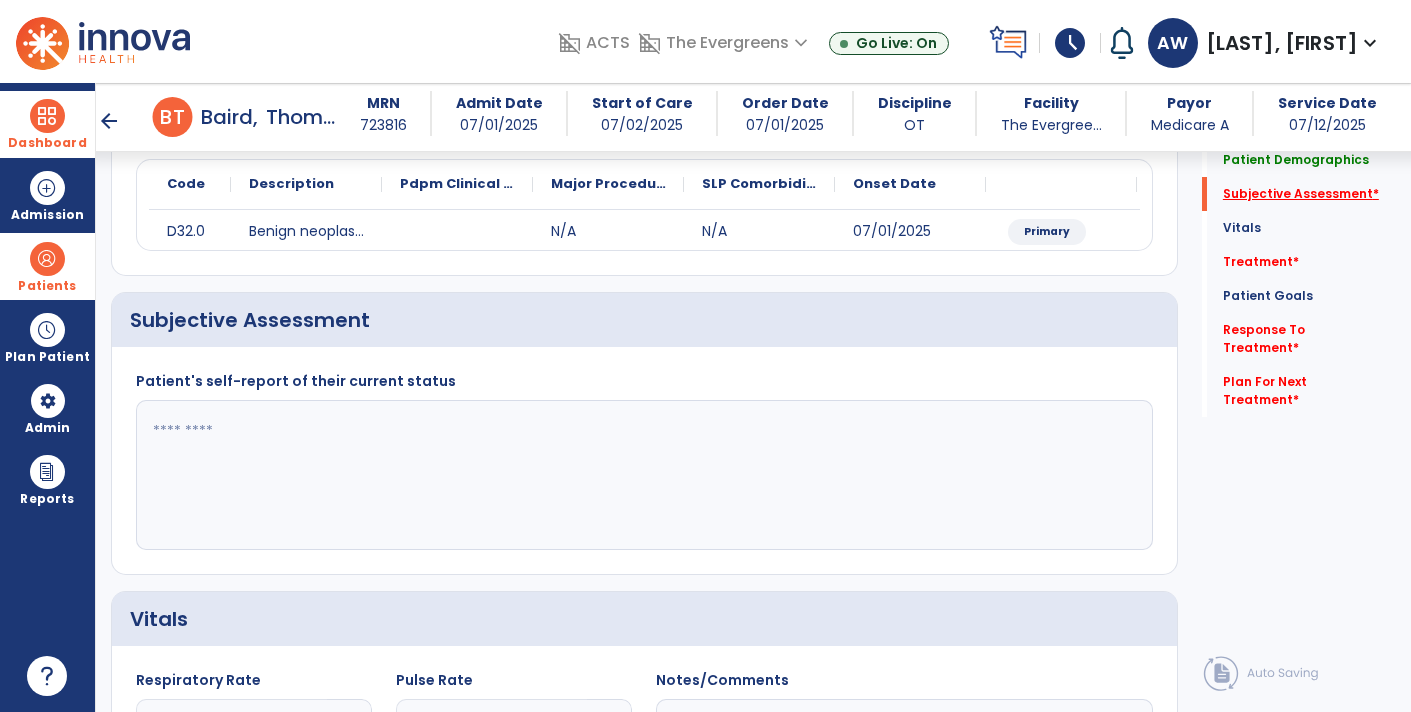 scroll, scrollTop: 288, scrollLeft: 0, axis: vertical 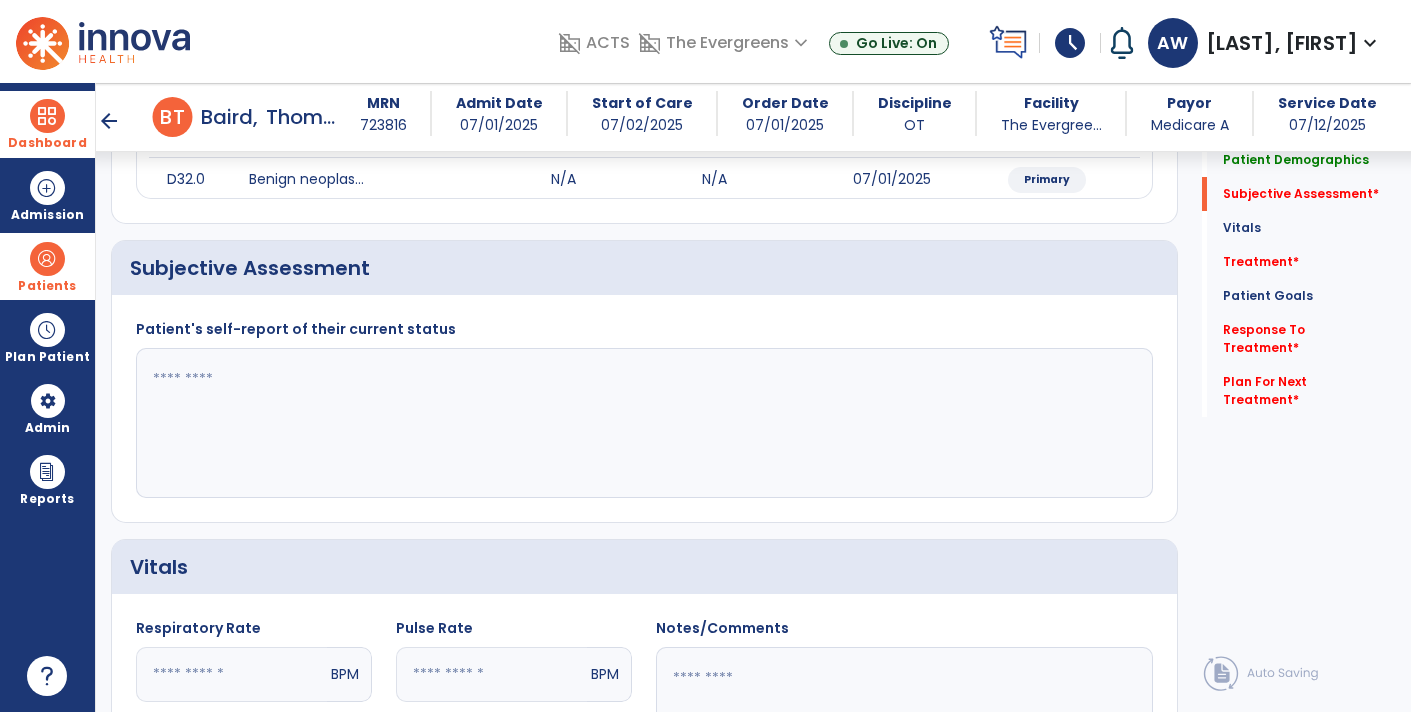 click 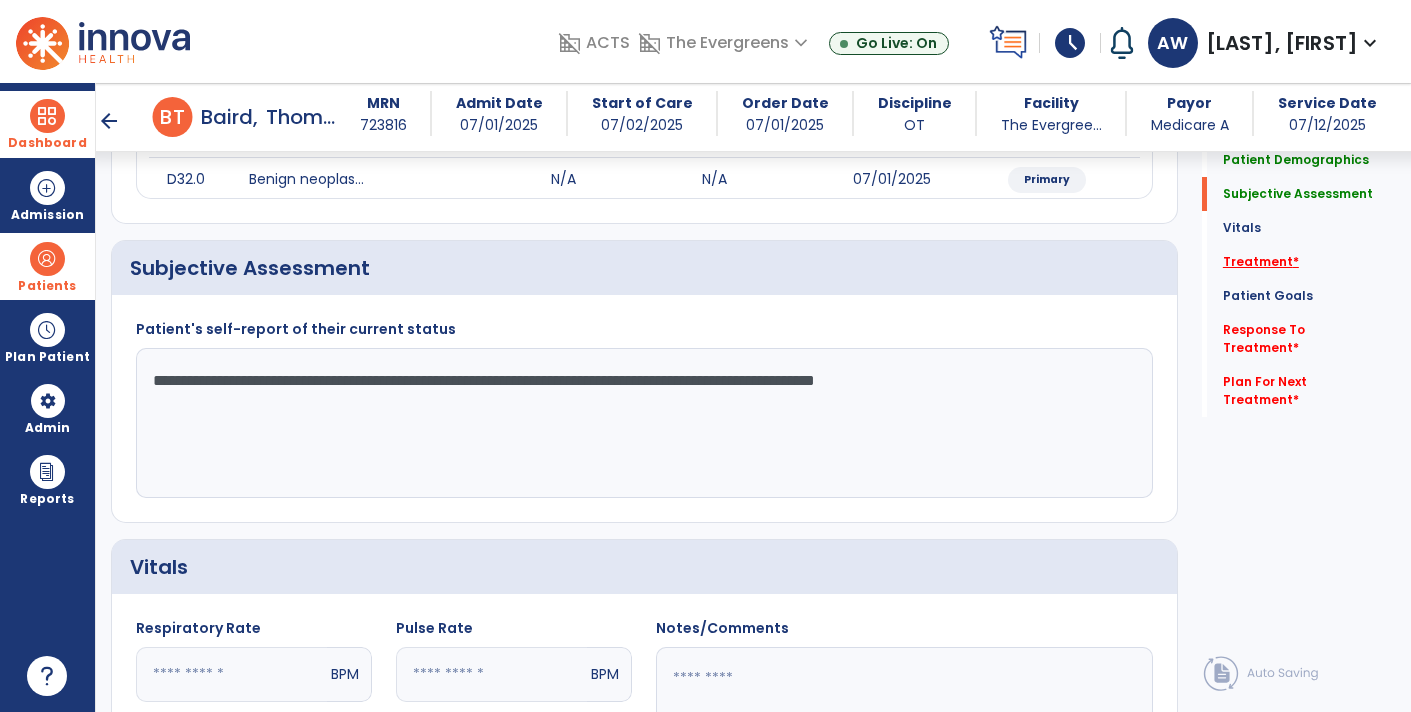 type on "**********" 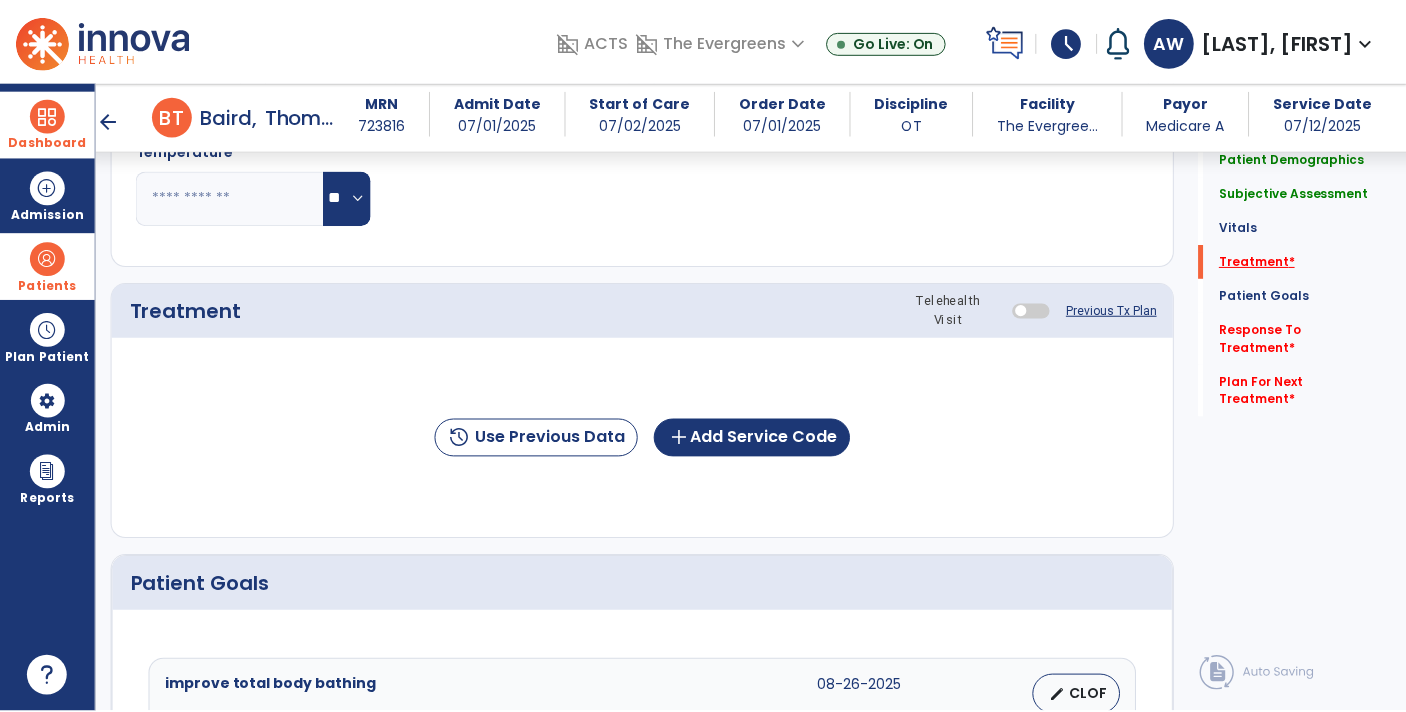 scroll, scrollTop: 975, scrollLeft: 0, axis: vertical 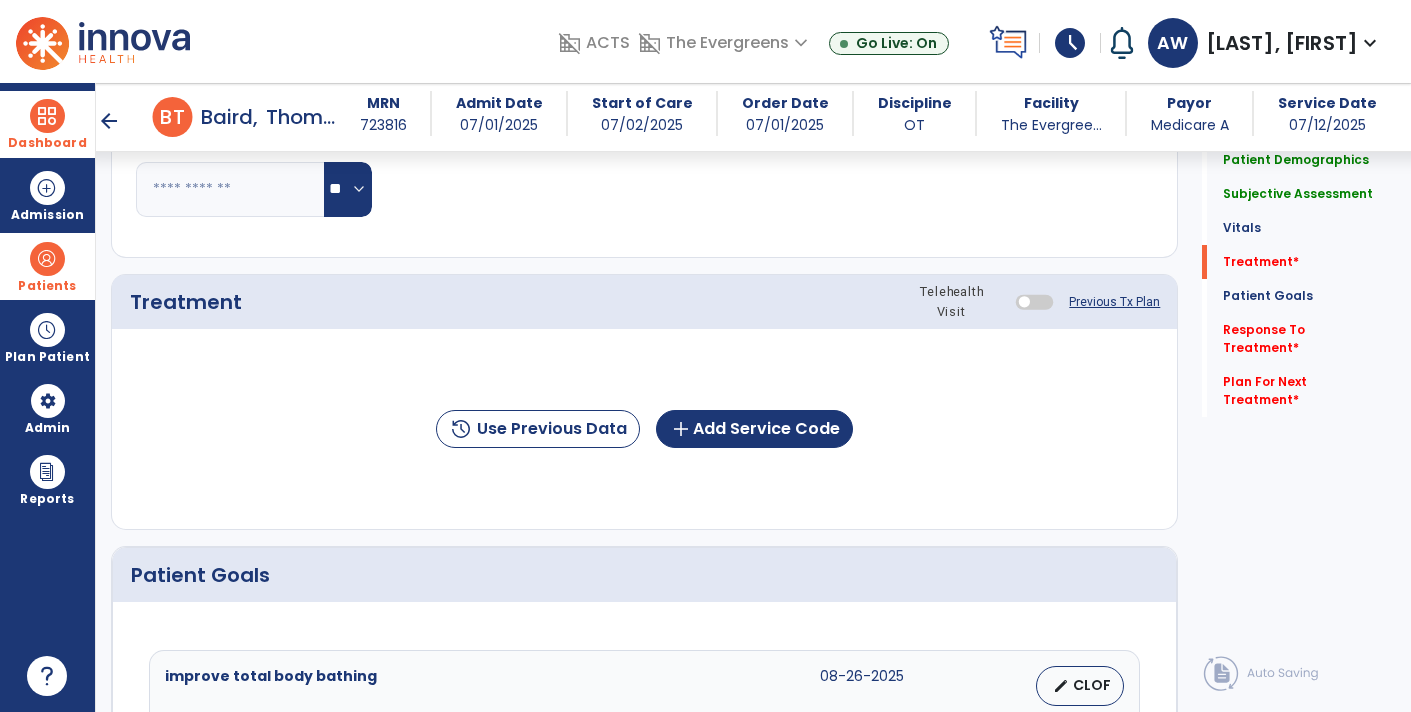 click on "Previous Tx Plan" 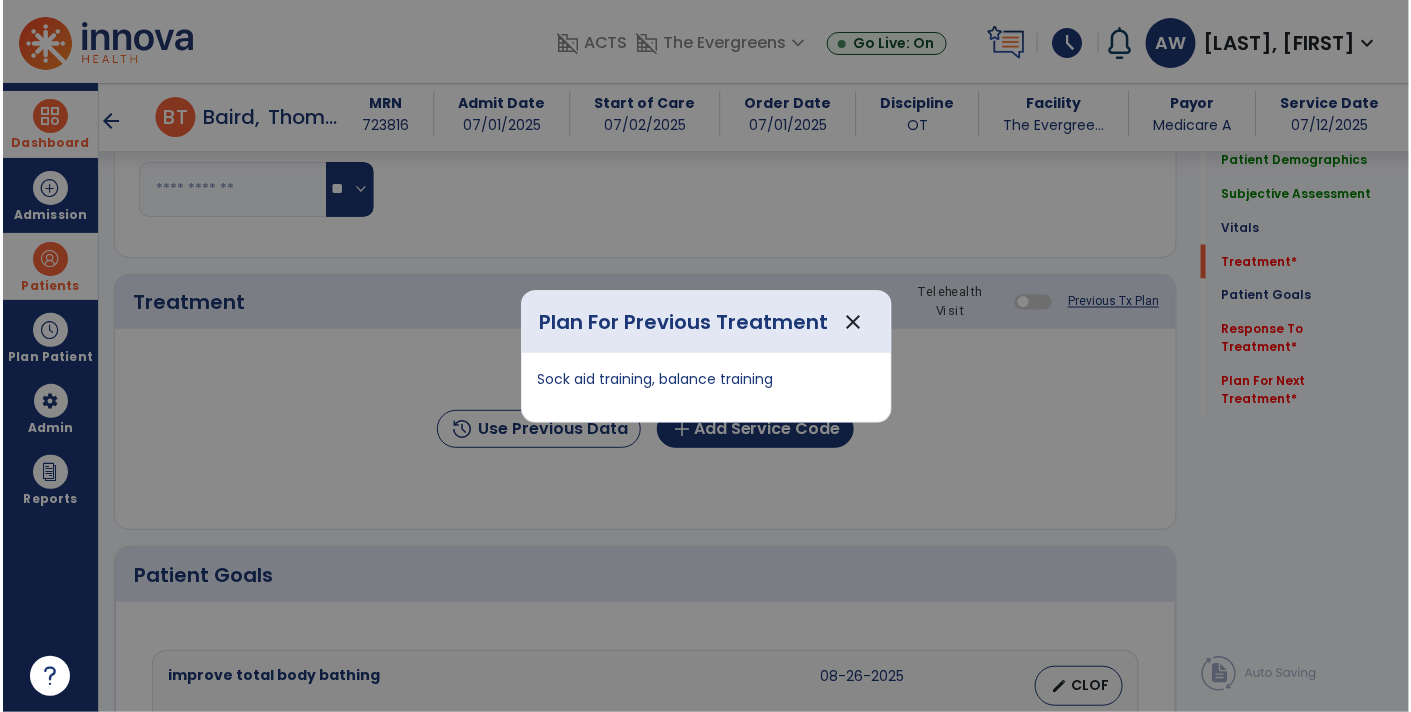 scroll, scrollTop: 975, scrollLeft: 0, axis: vertical 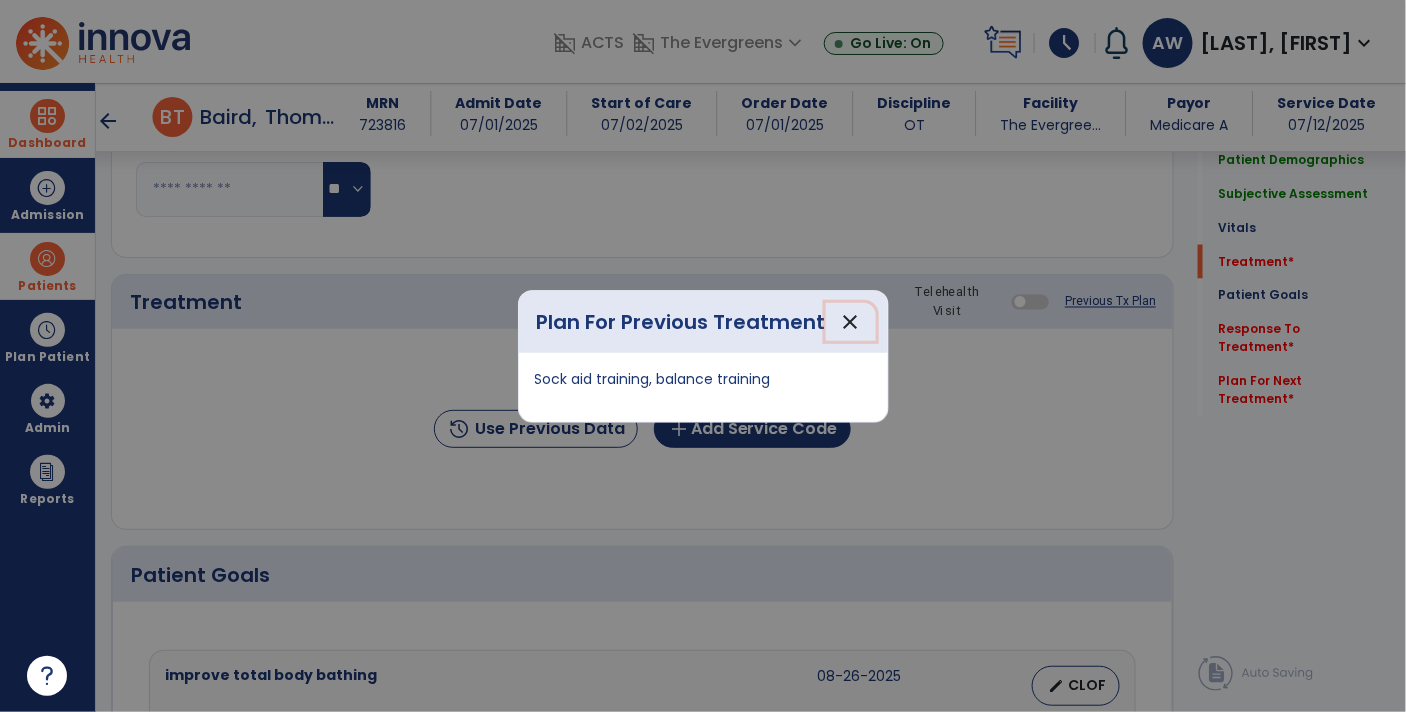 click on "close" at bounding box center (851, 322) 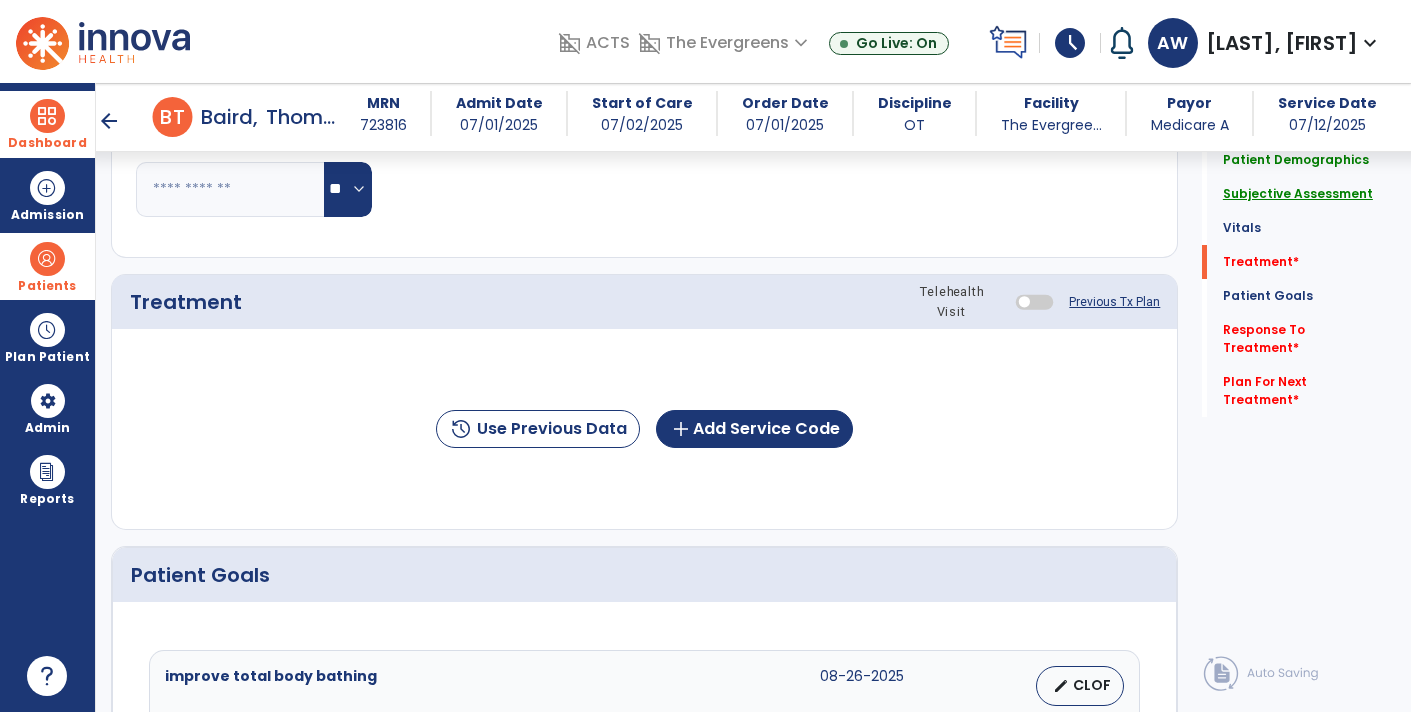 click on "Subjective Assessment" 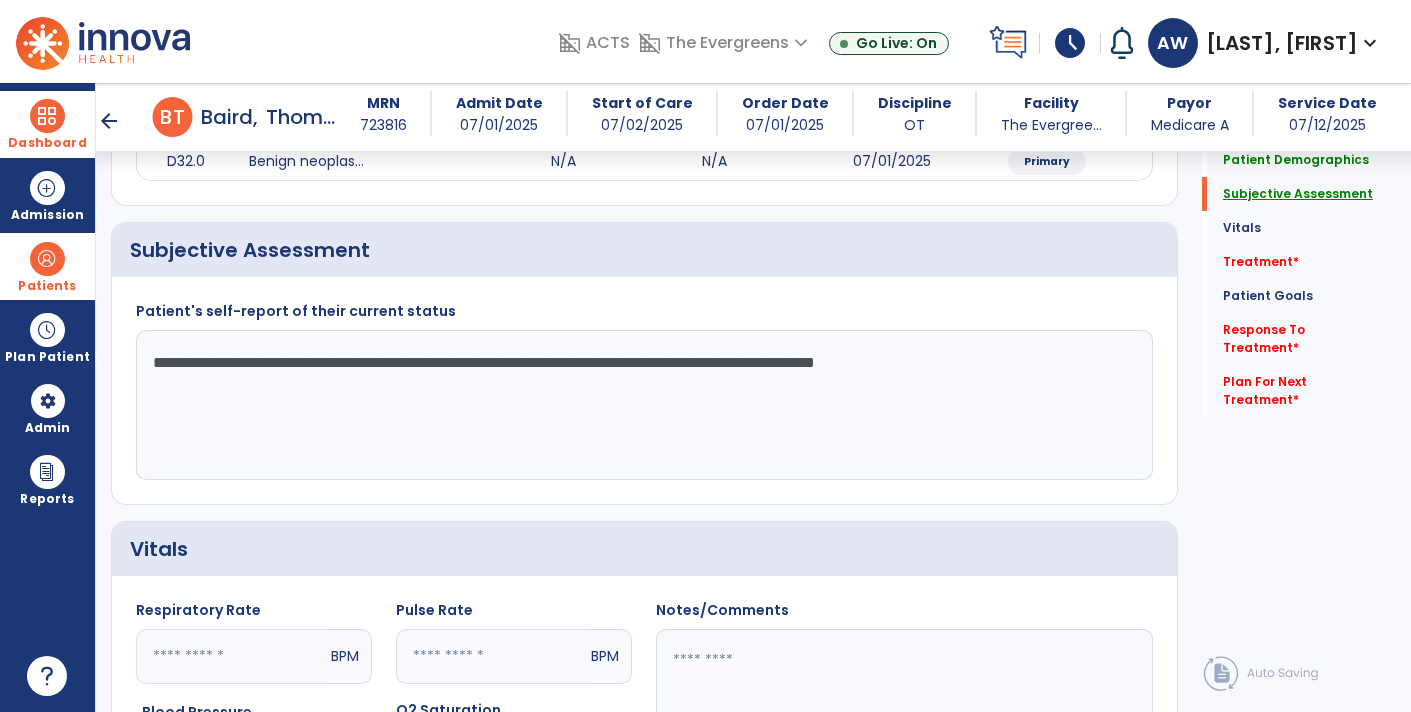 scroll, scrollTop: 270, scrollLeft: 0, axis: vertical 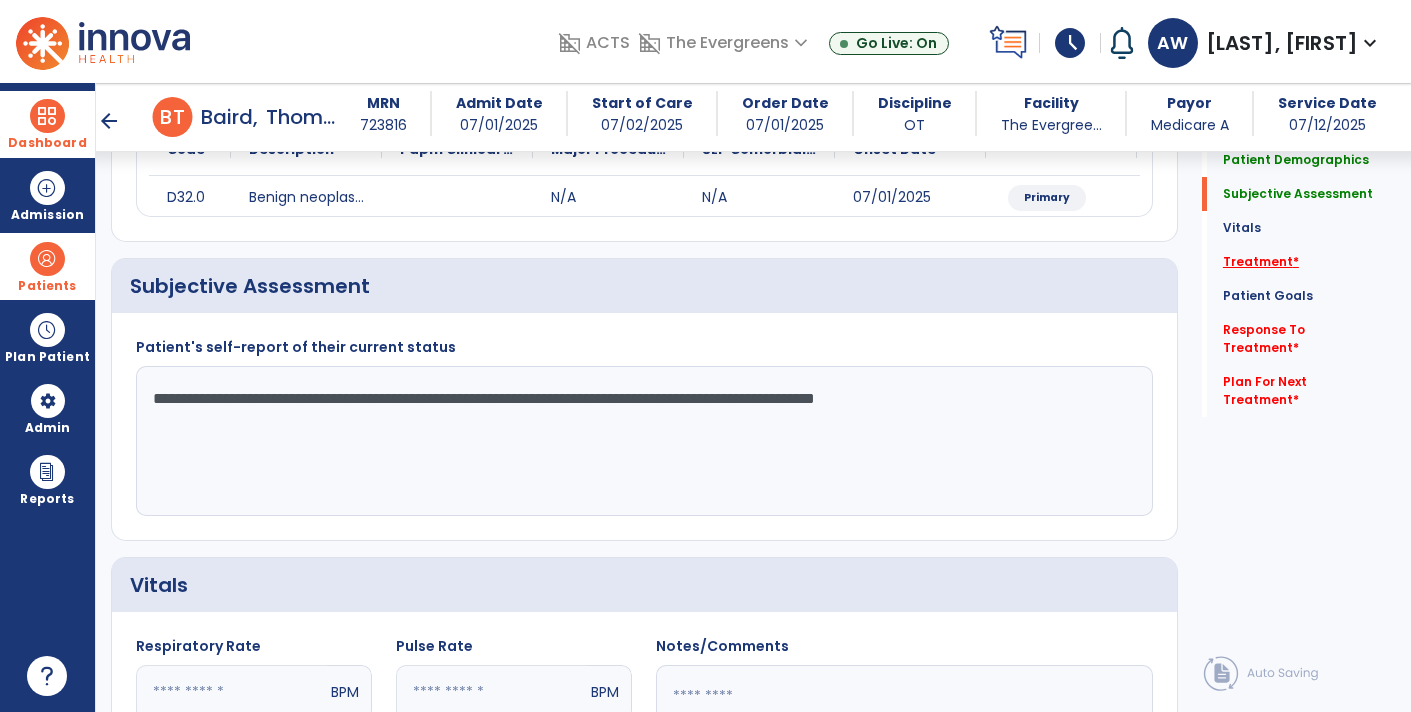 click on "Treatment   *" 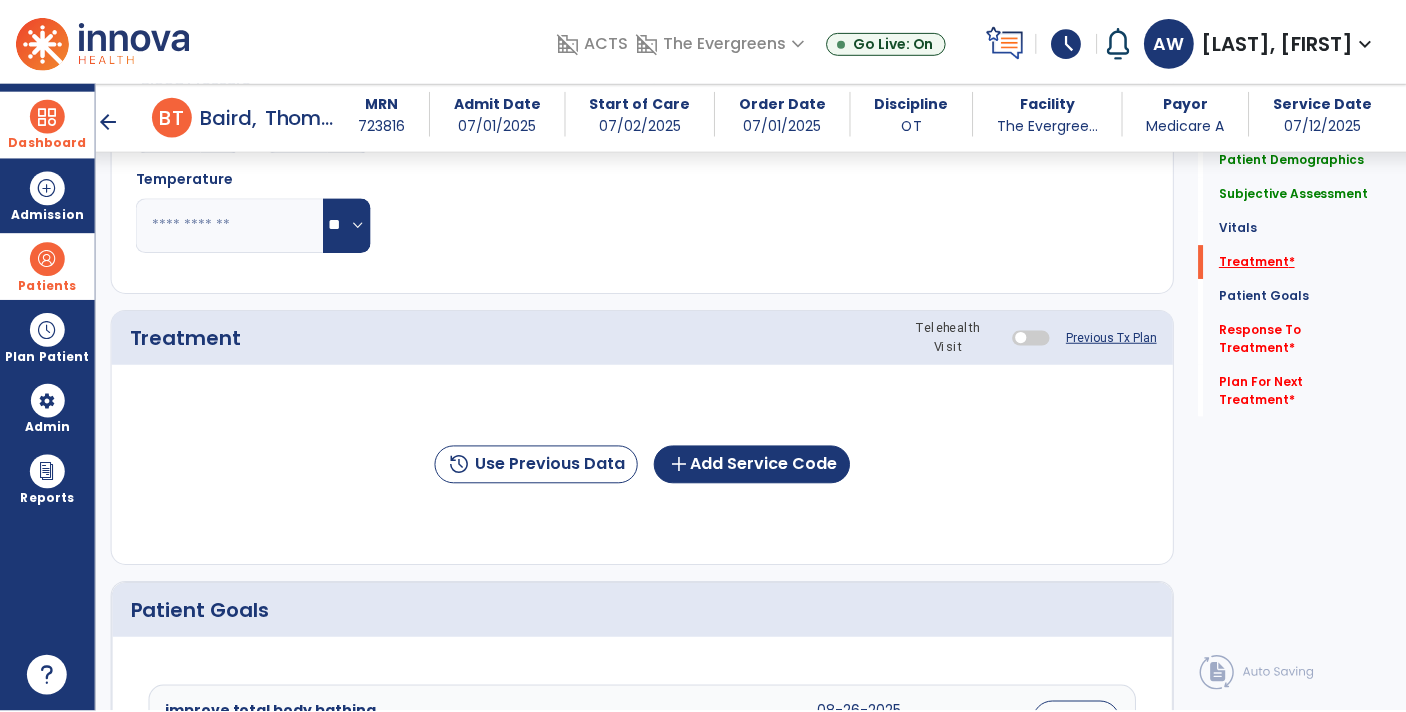 scroll, scrollTop: 975, scrollLeft: 0, axis: vertical 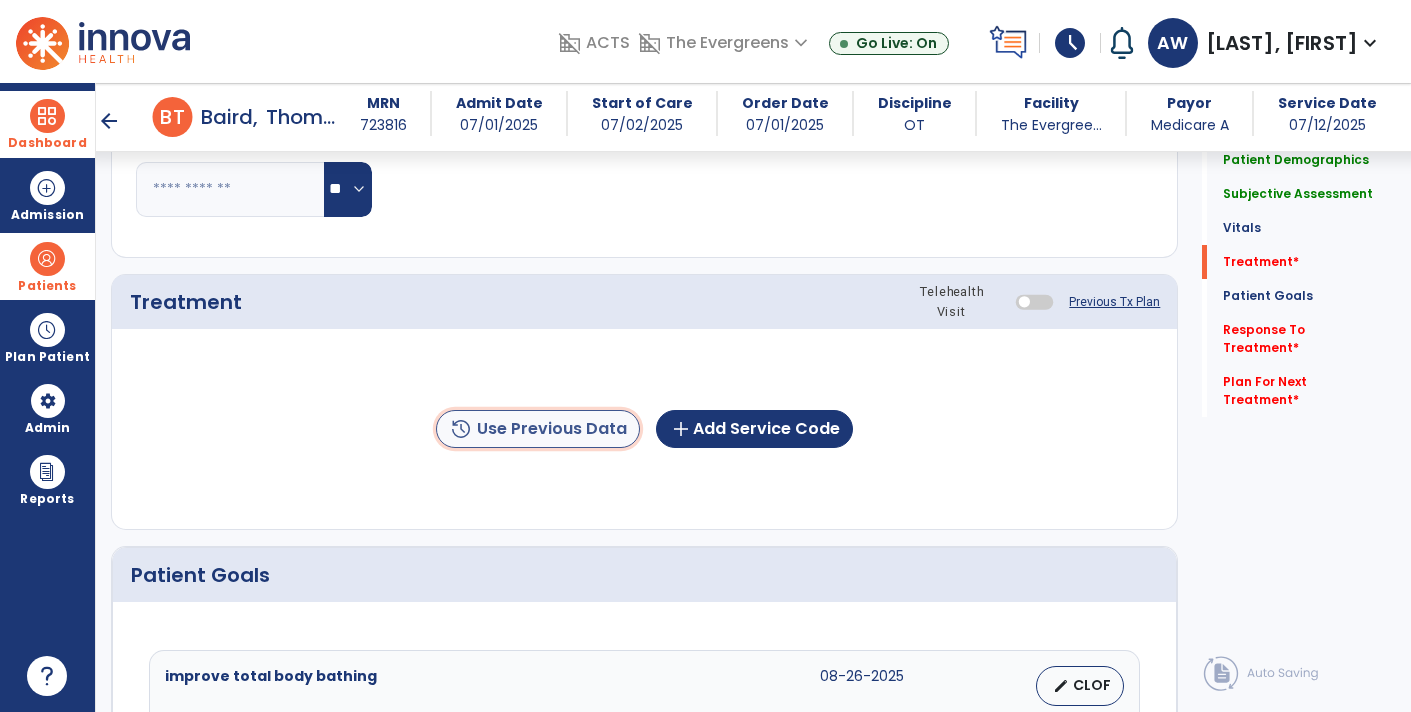 click on "history  Use Previous Data" 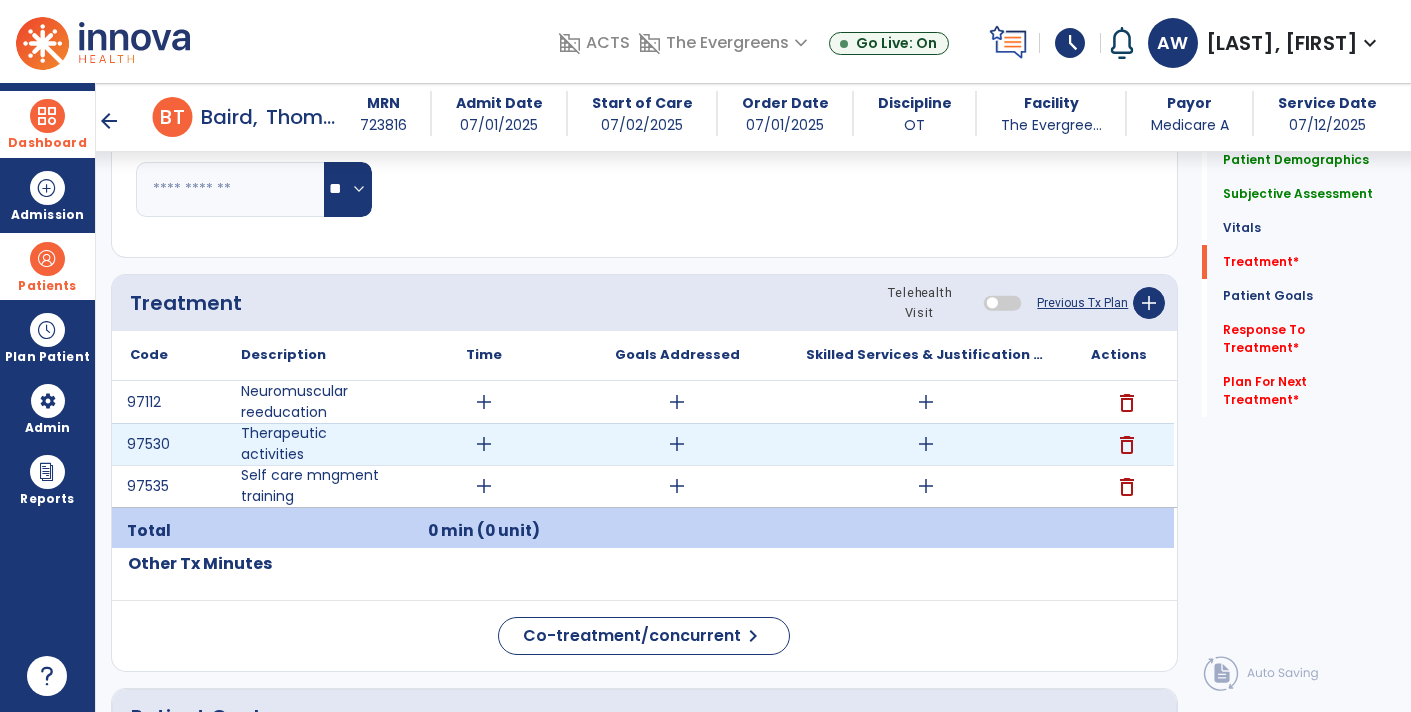 click on "add" at bounding box center (926, 444) 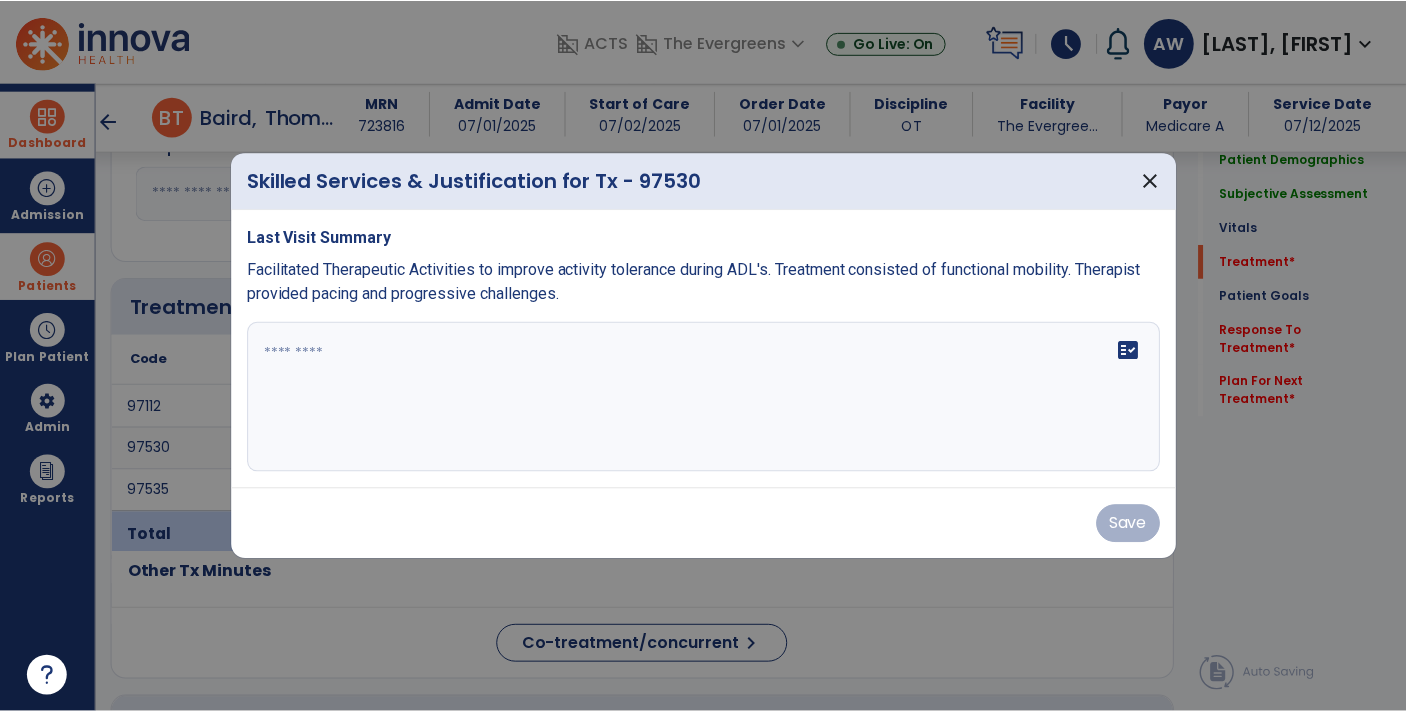 scroll, scrollTop: 975, scrollLeft: 0, axis: vertical 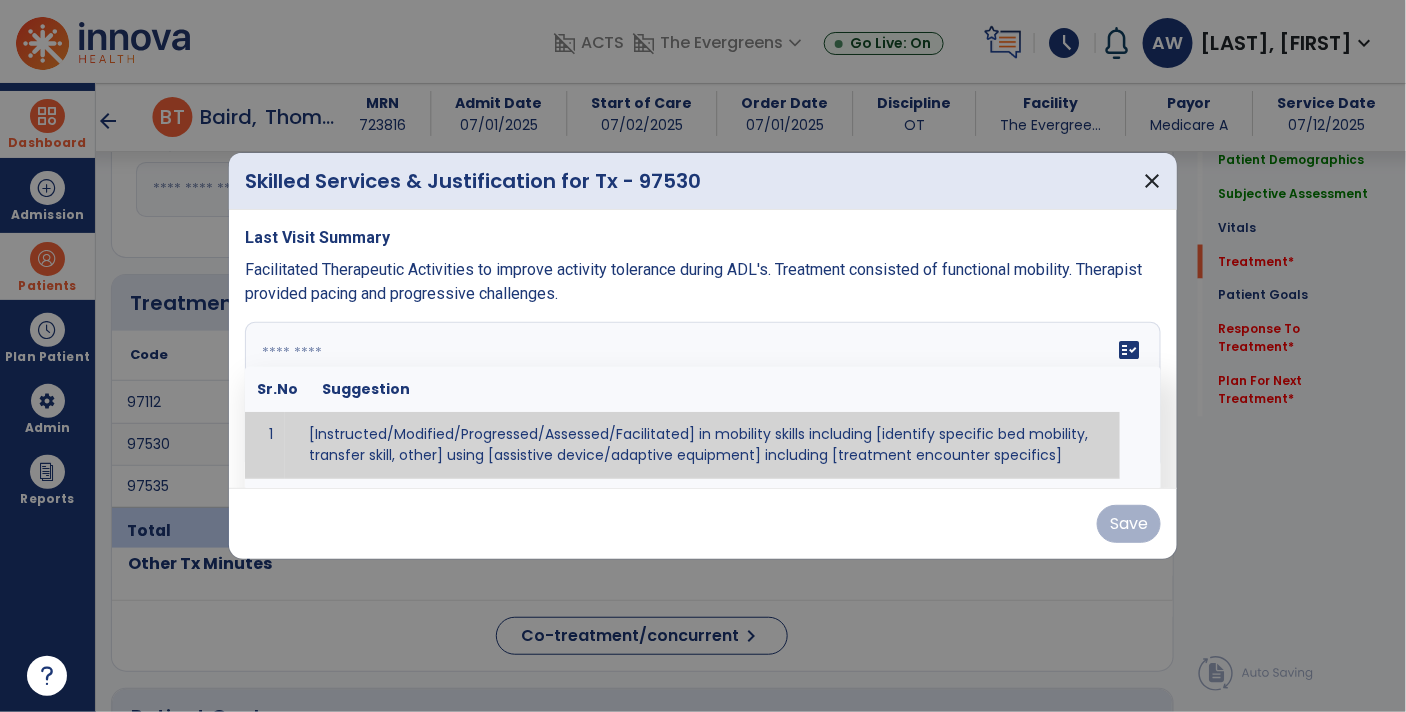 click at bounding box center (701, 397) 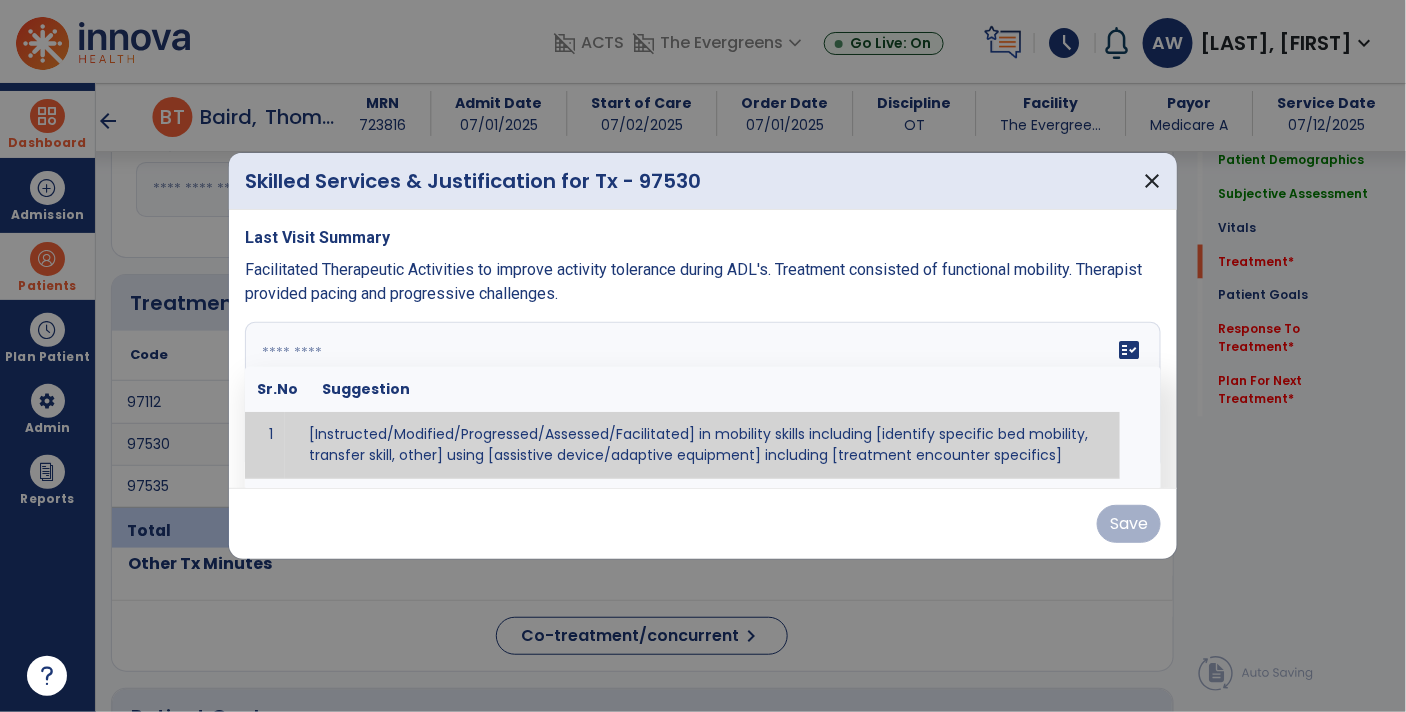 paste on "**********" 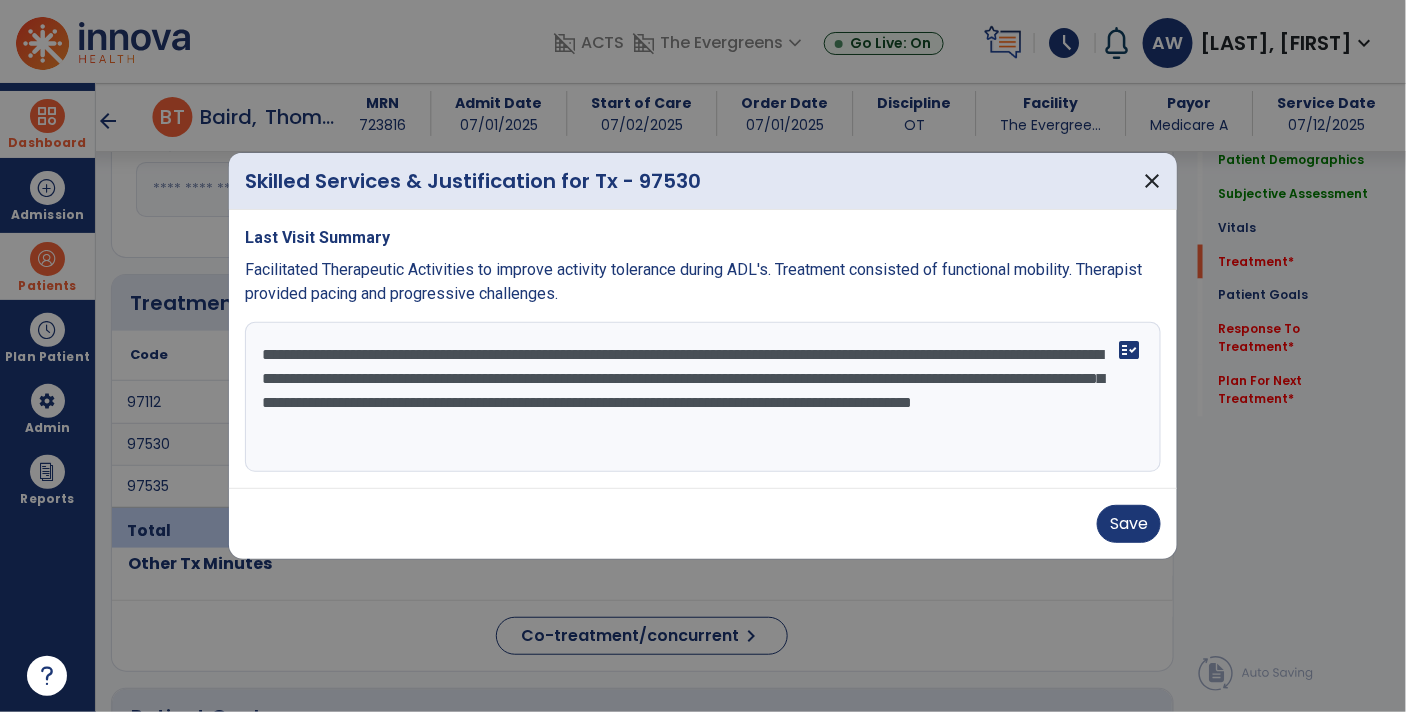 click on "**********" at bounding box center (703, 397) 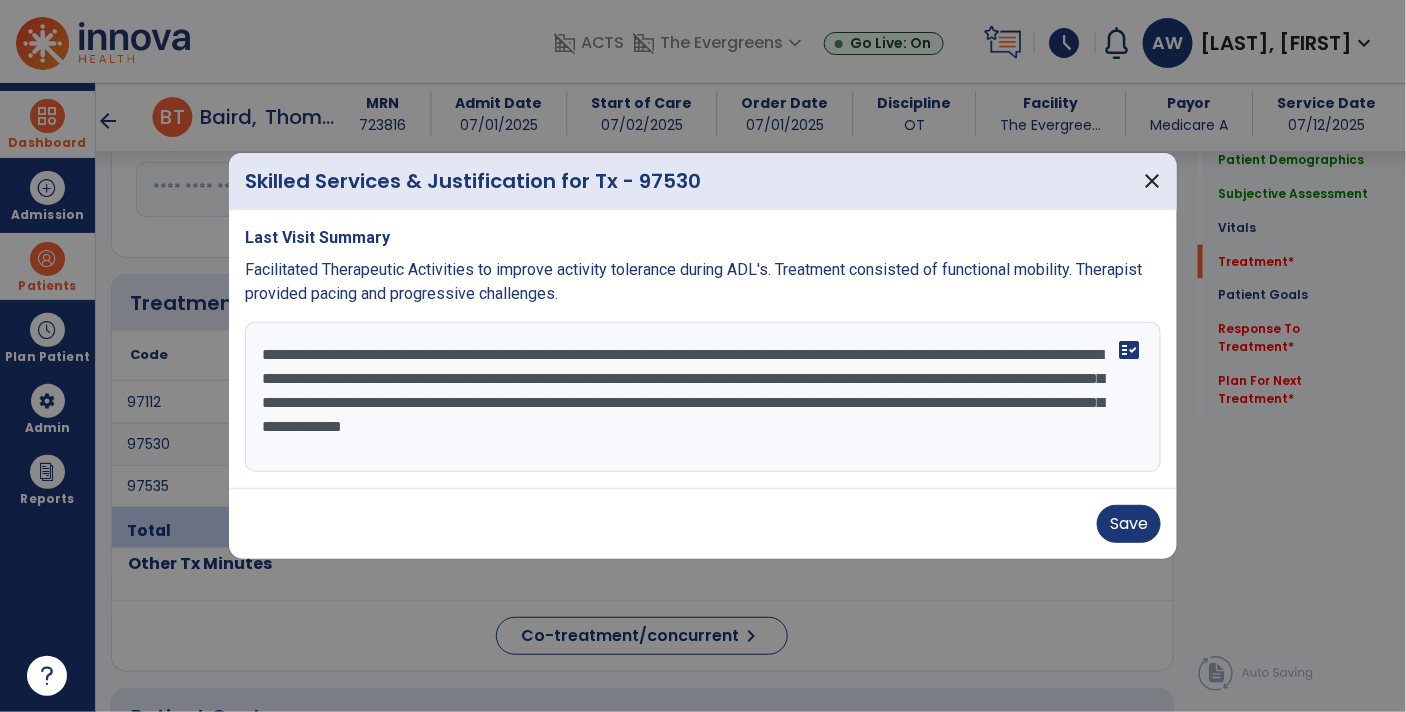 click on "**********" at bounding box center (703, 397) 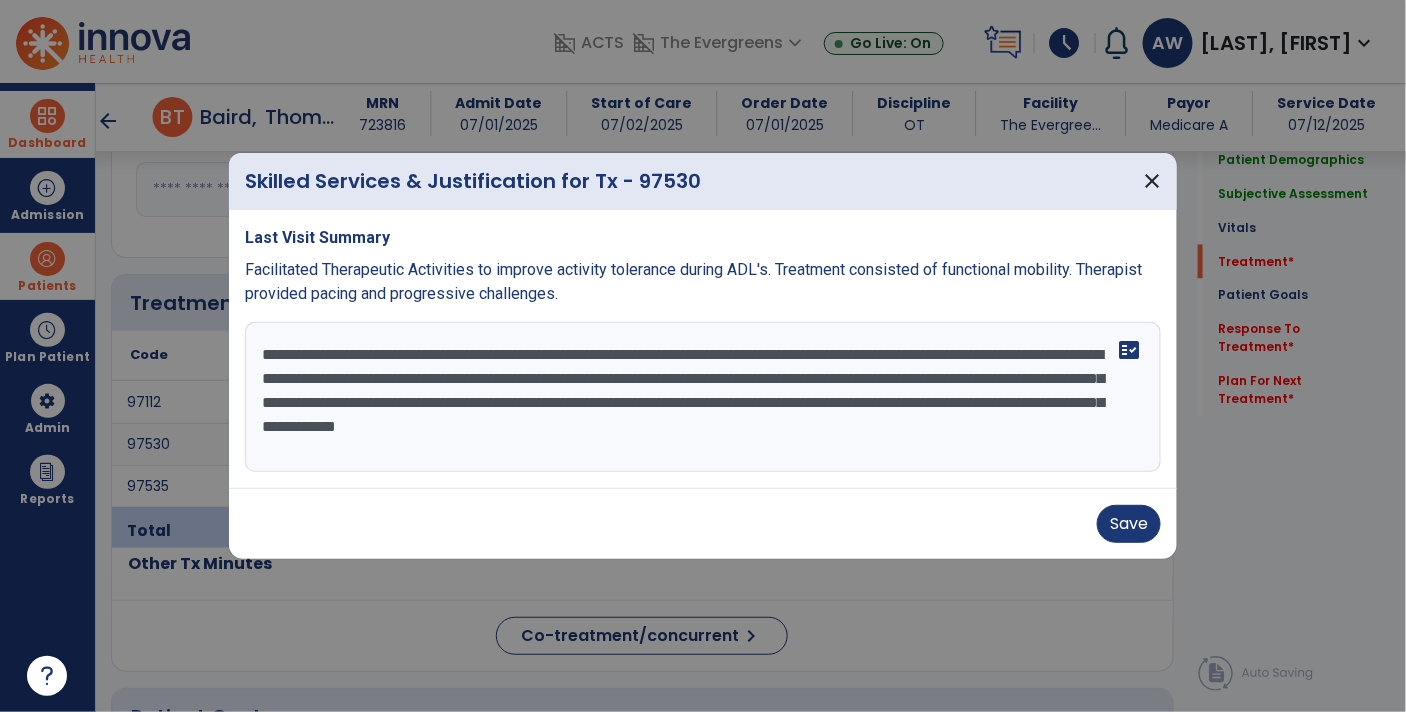 click on "**********" at bounding box center [703, 397] 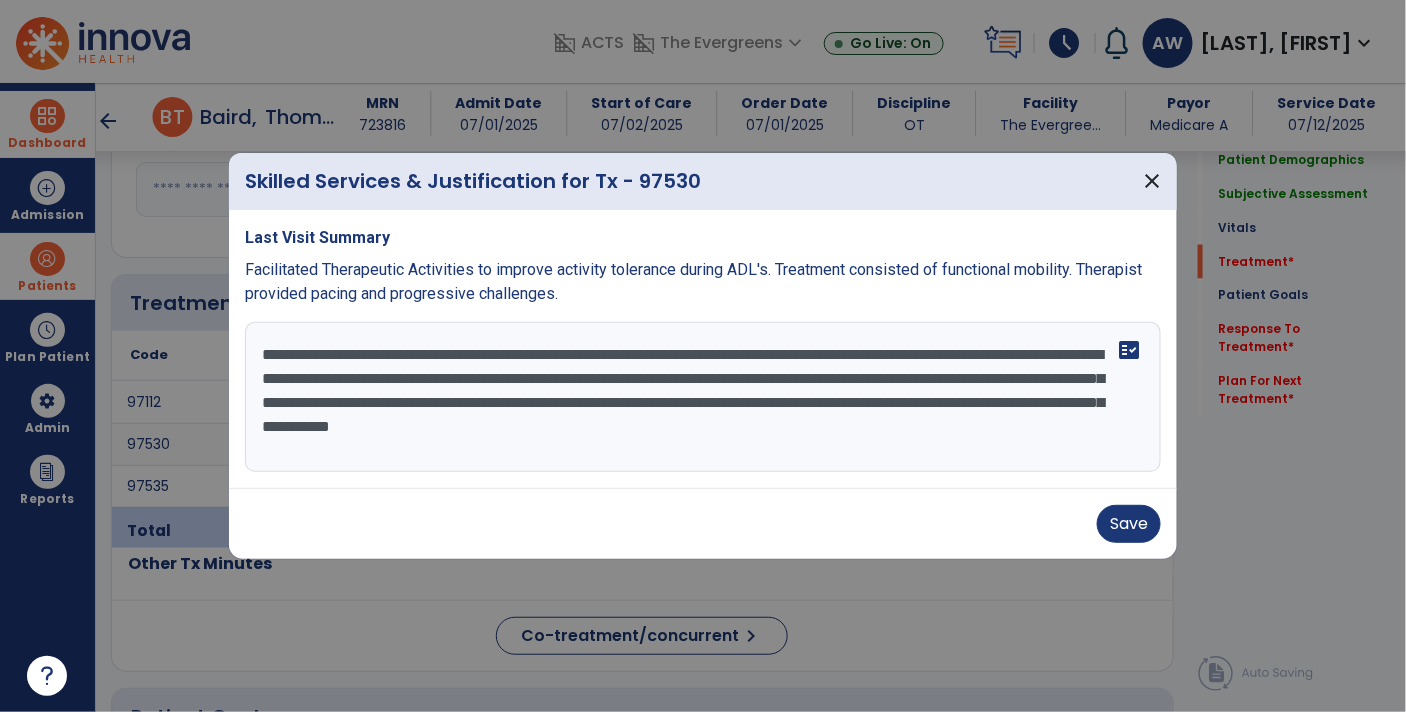 click on "**********" at bounding box center (703, 397) 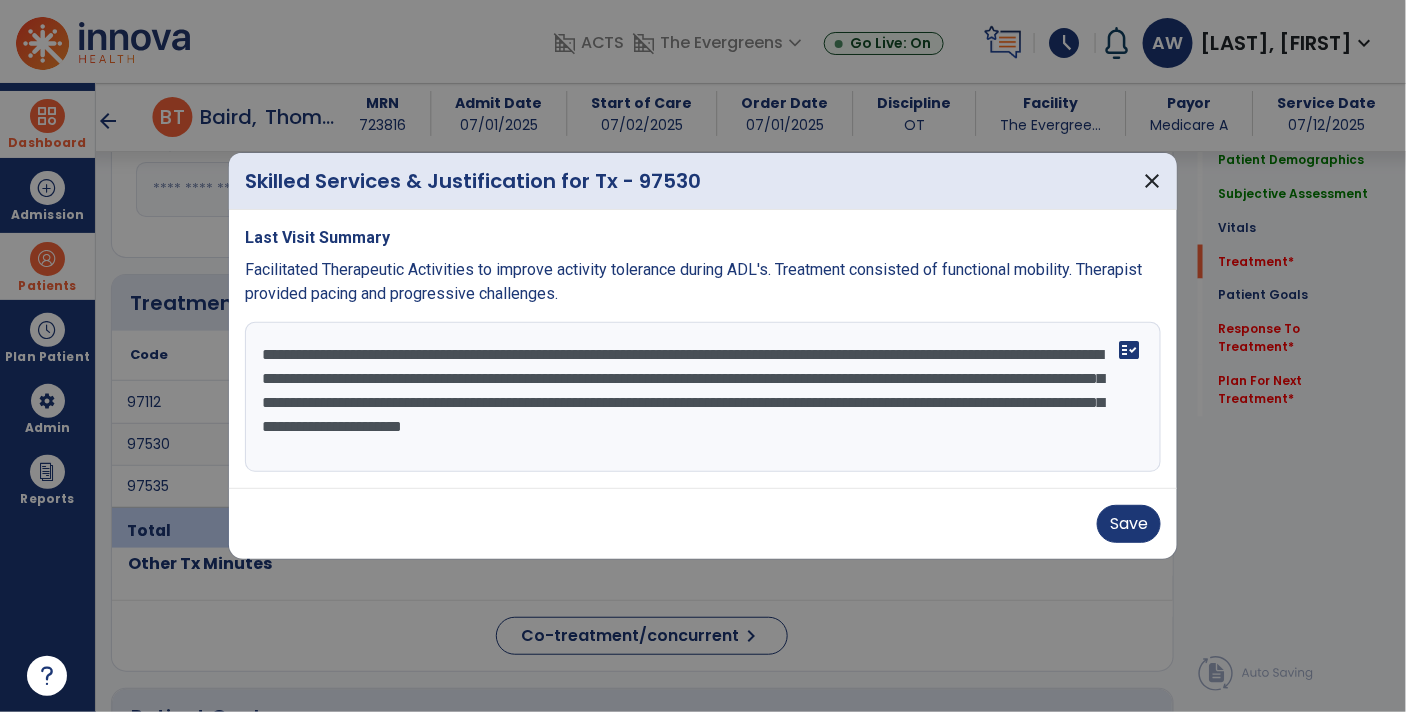 click on "**********" at bounding box center (703, 397) 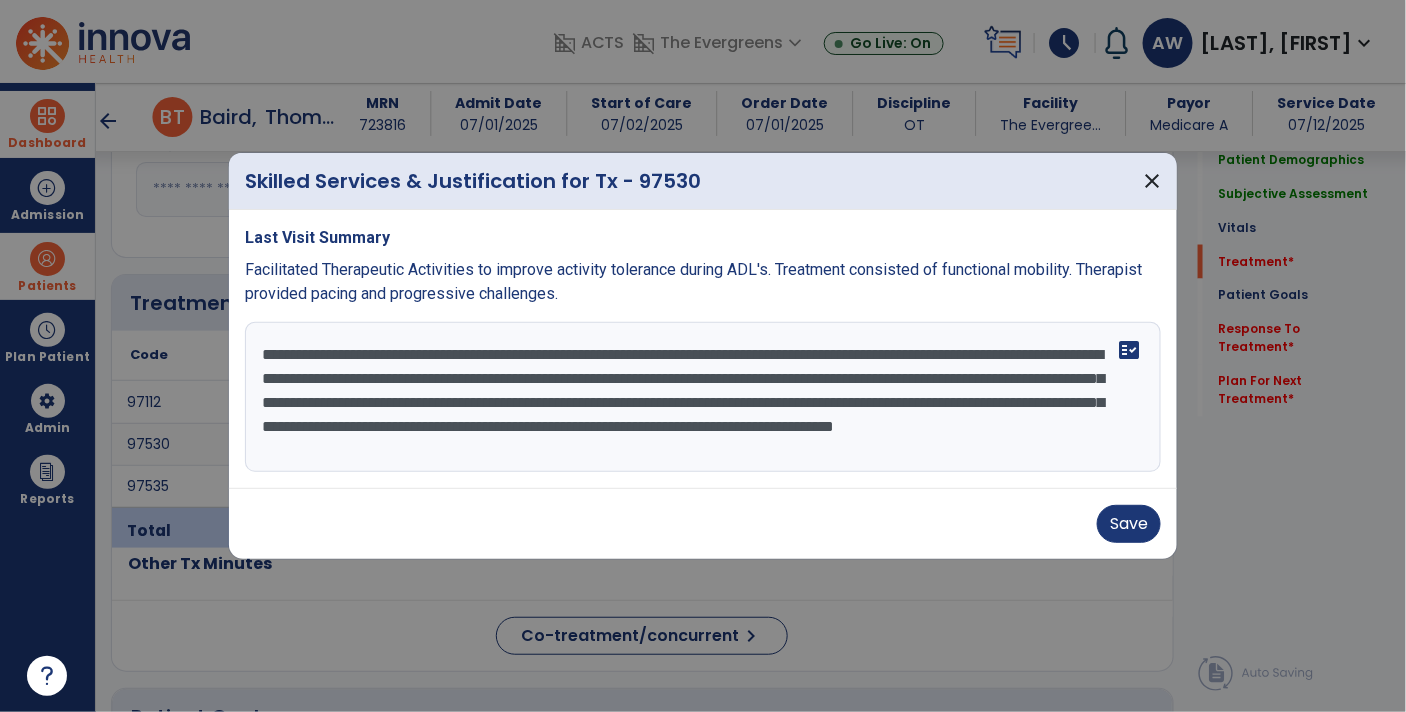 click on "**********" at bounding box center [703, 397] 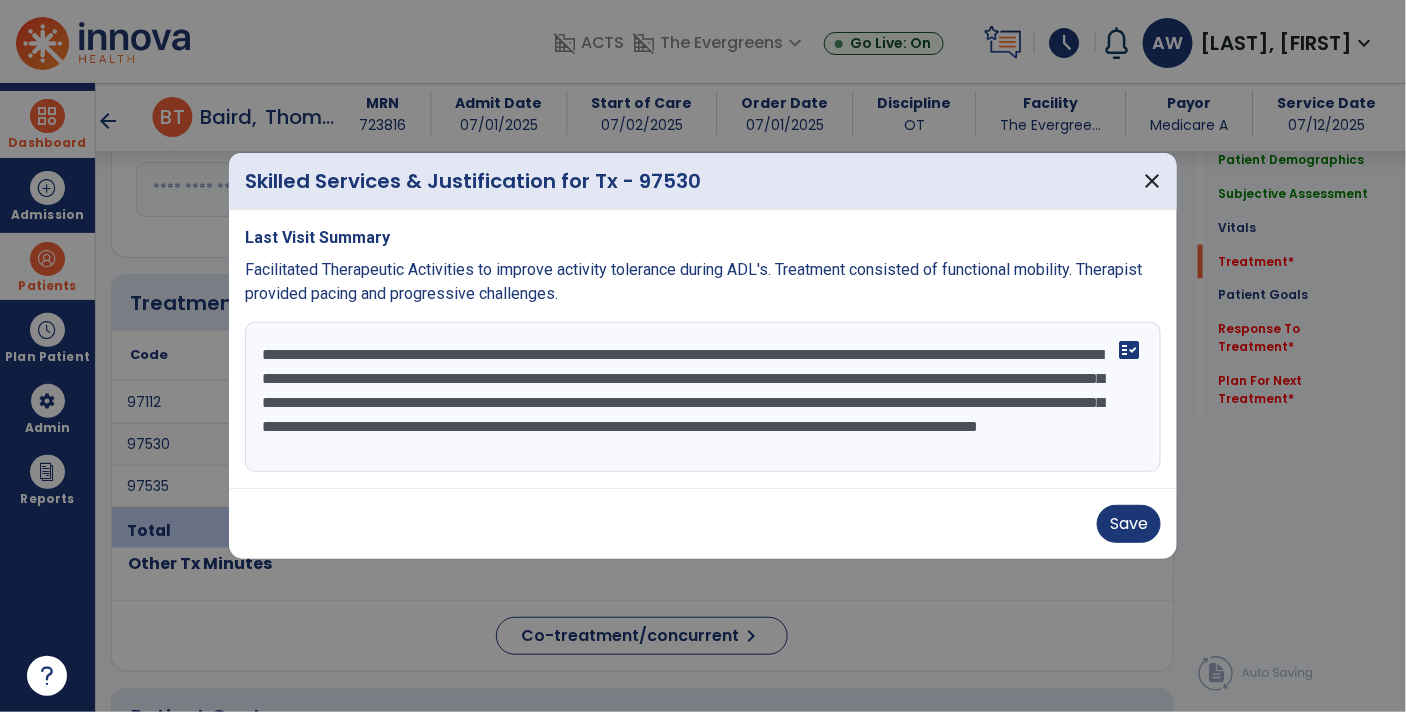 click on "**********" at bounding box center [703, 397] 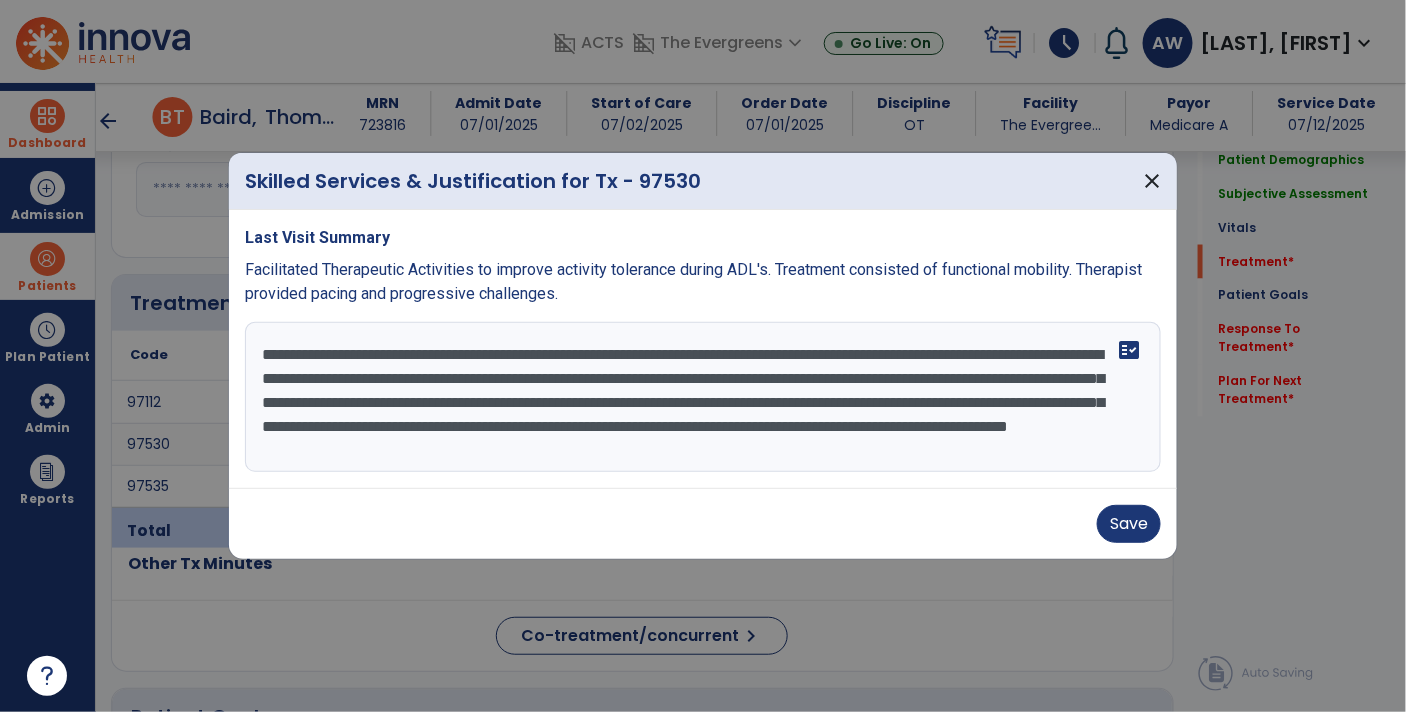 scroll, scrollTop: 15, scrollLeft: 0, axis: vertical 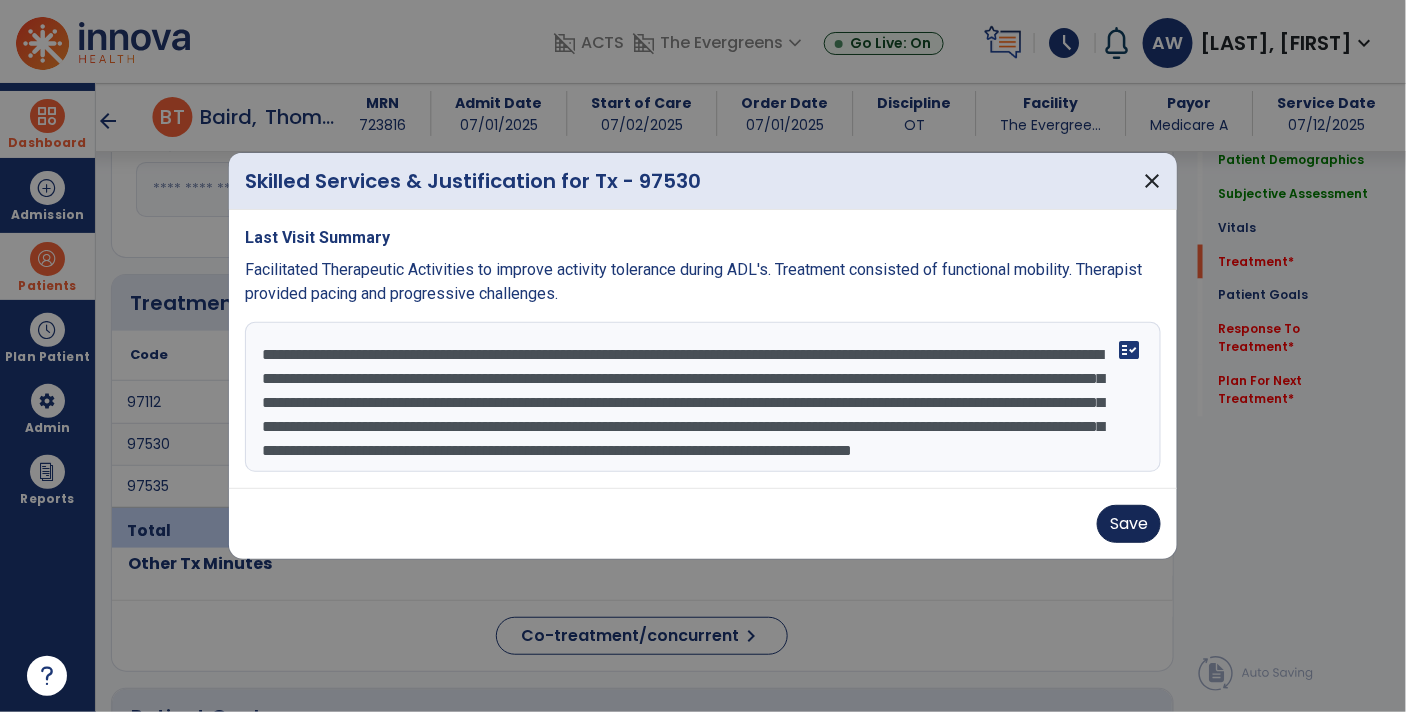 type on "**********" 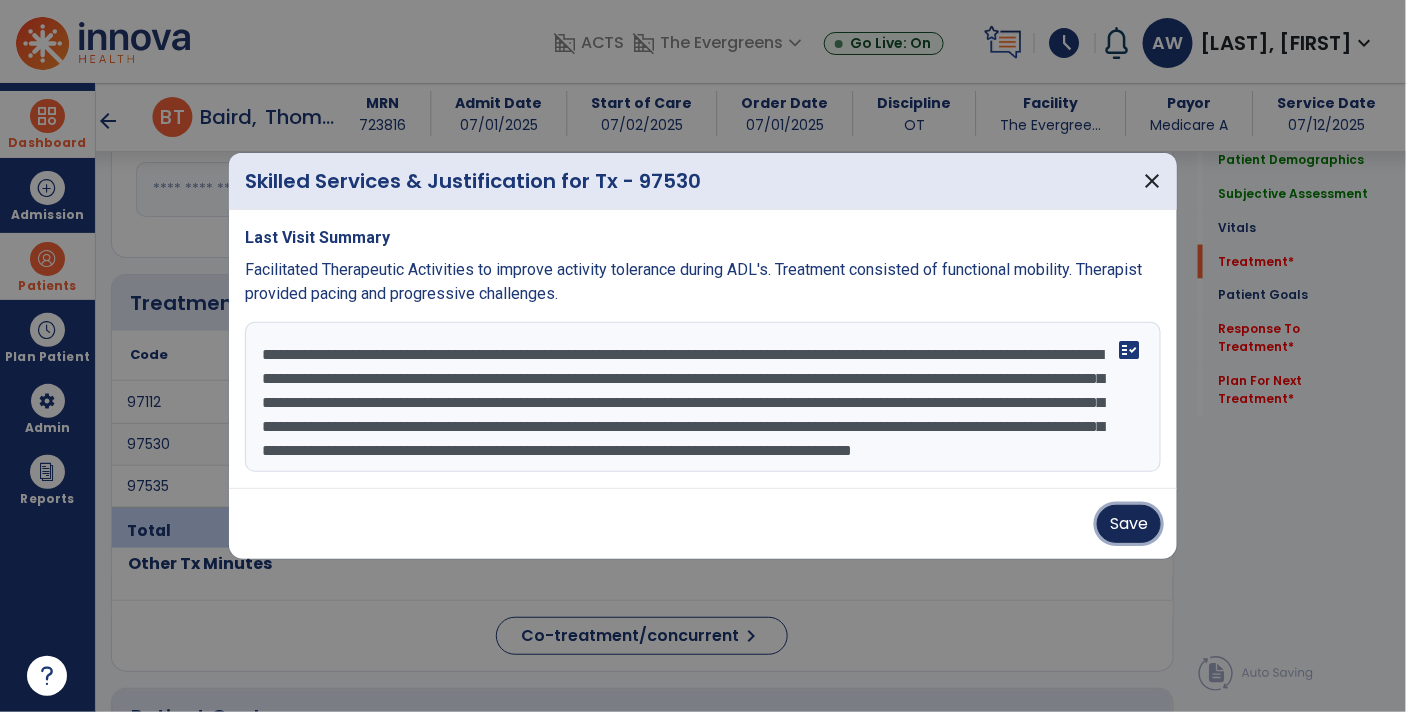 click on "Save" at bounding box center [1129, 524] 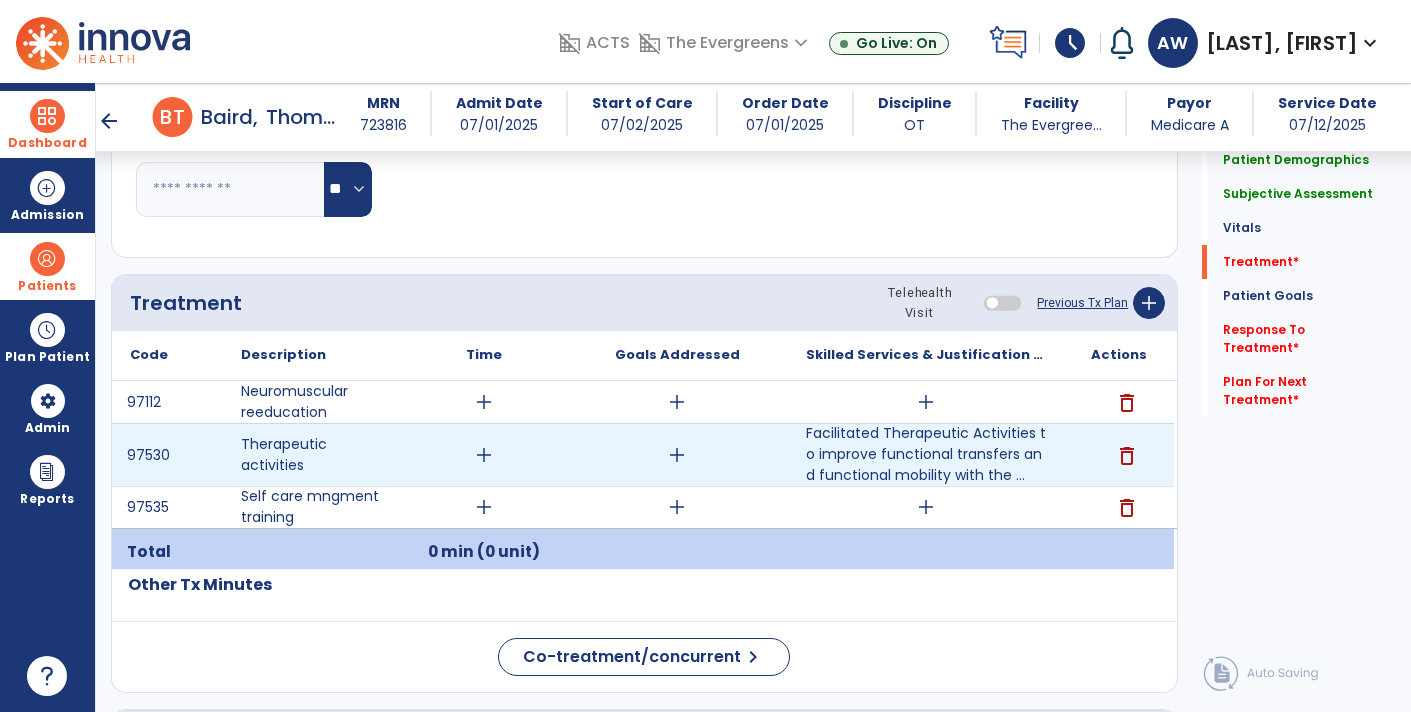 click on "add" at bounding box center [484, 455] 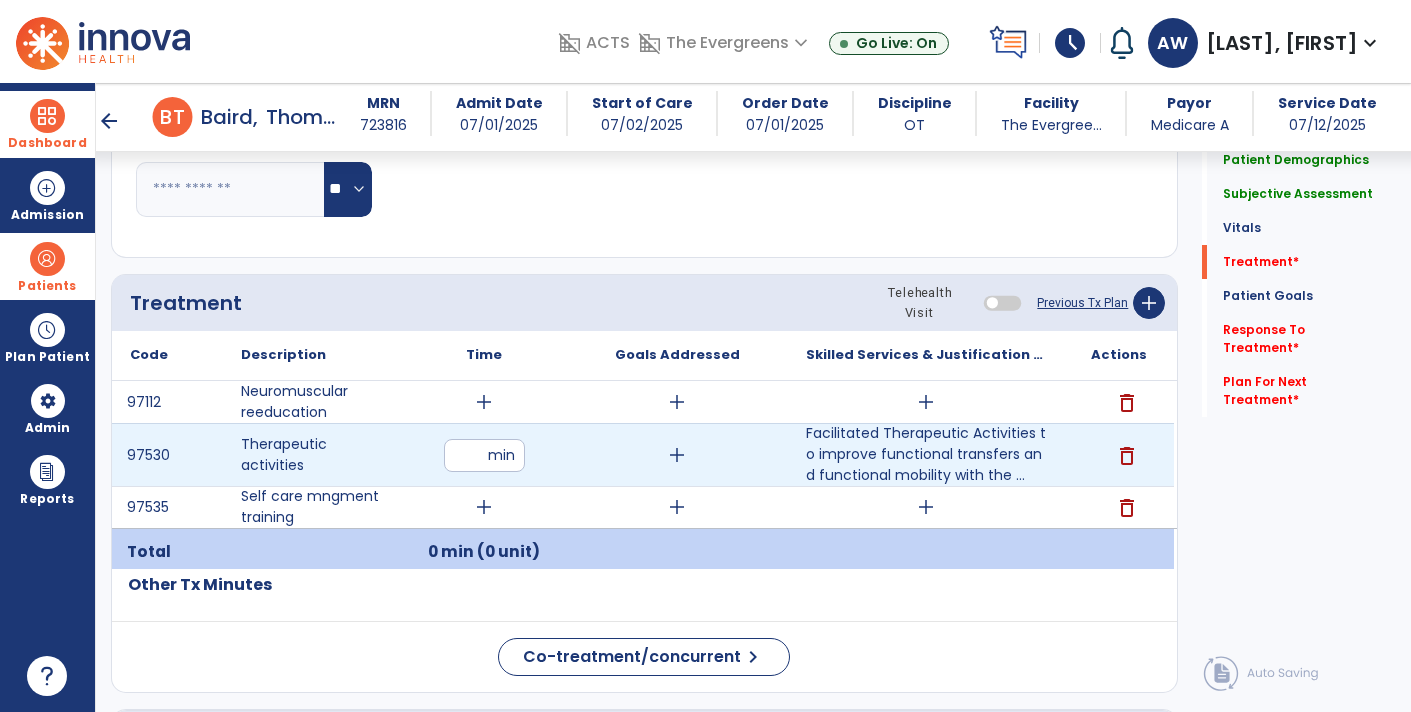 type on "**" 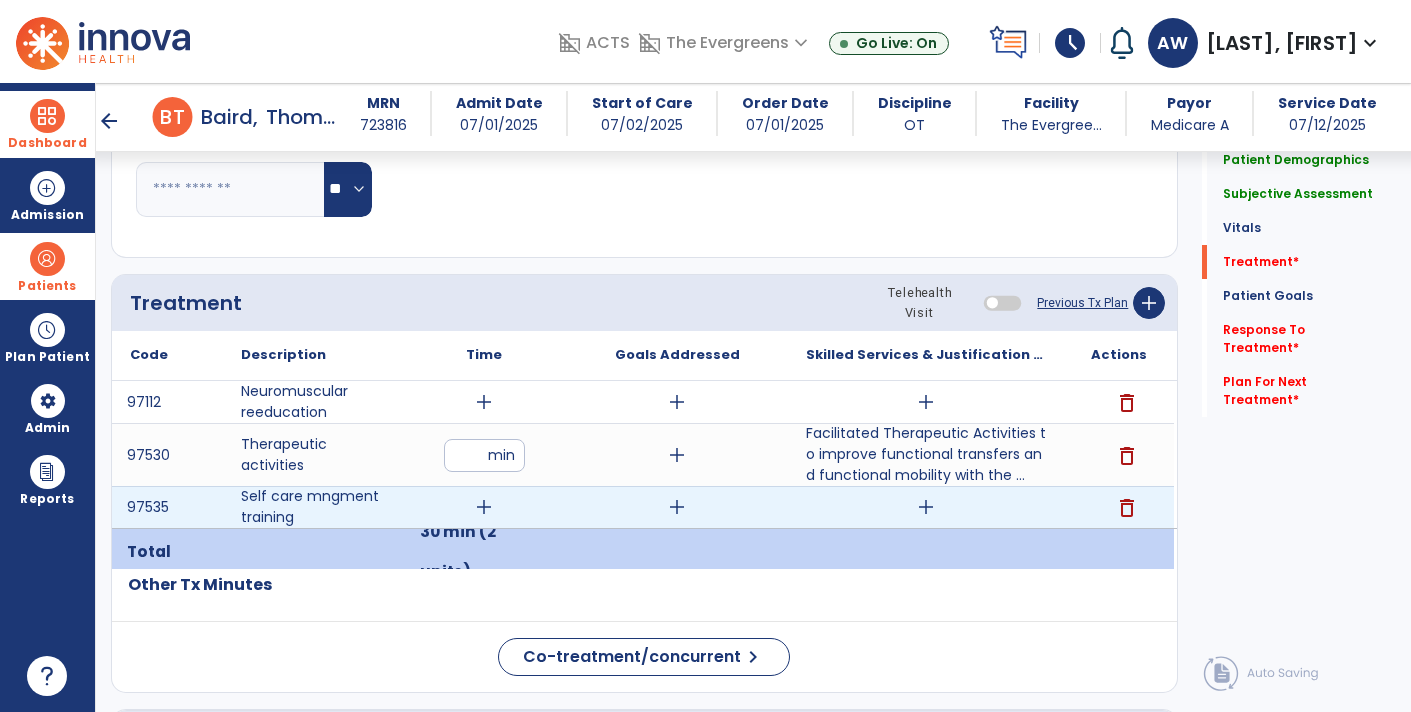 click on "add" at bounding box center (484, 507) 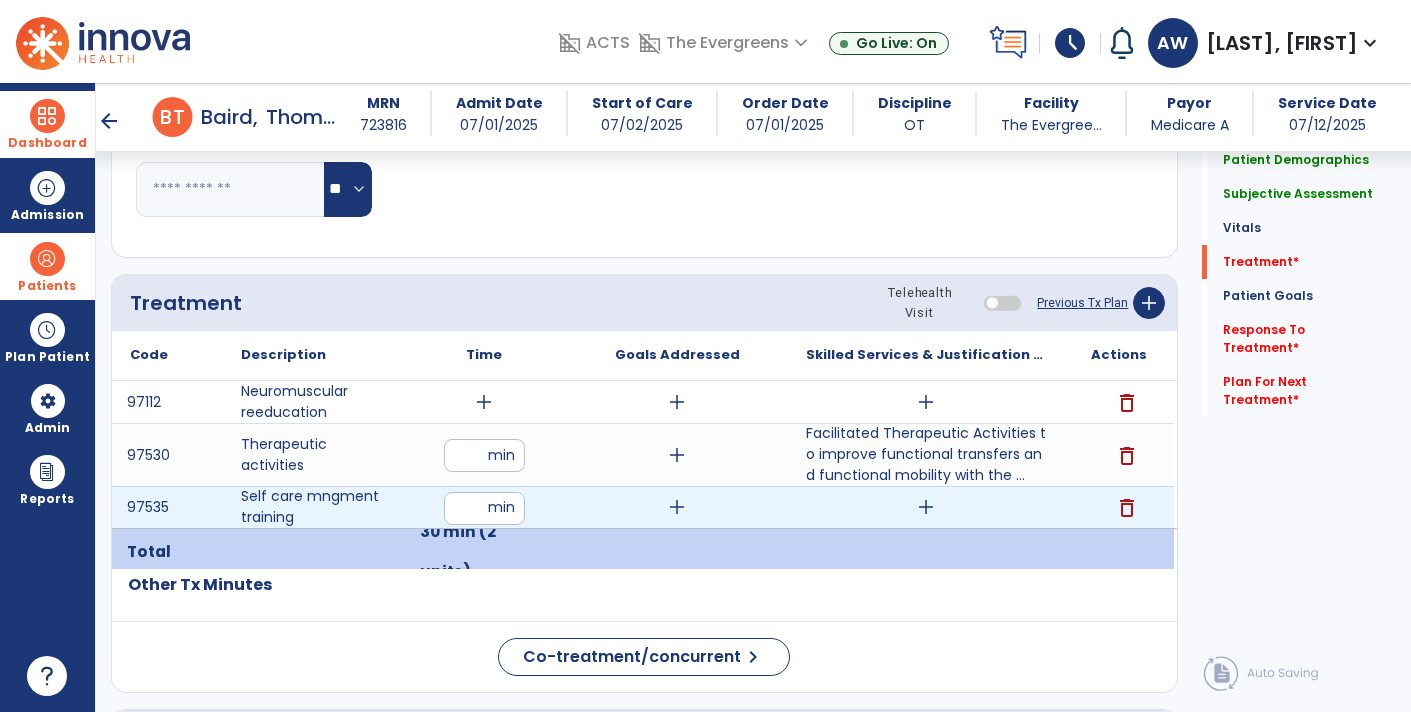 type on "**" 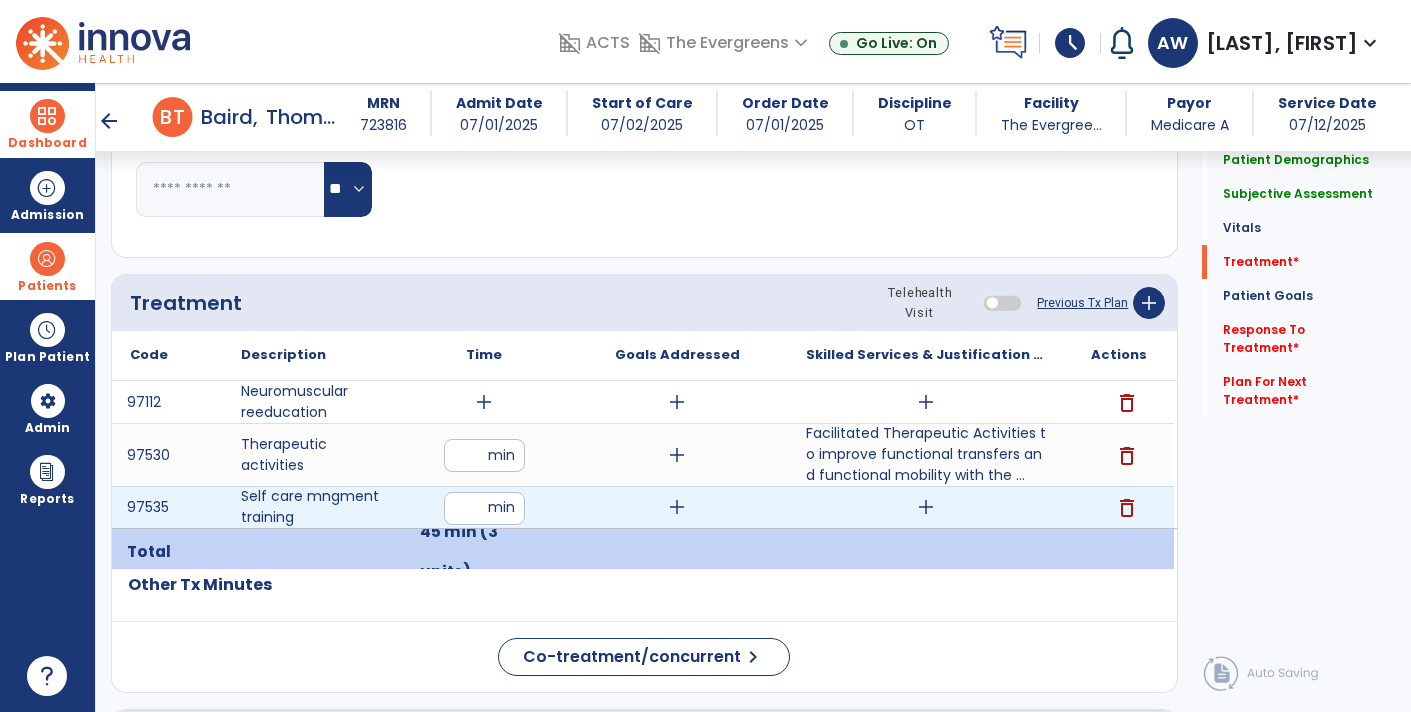 click on "add" at bounding box center (926, 507) 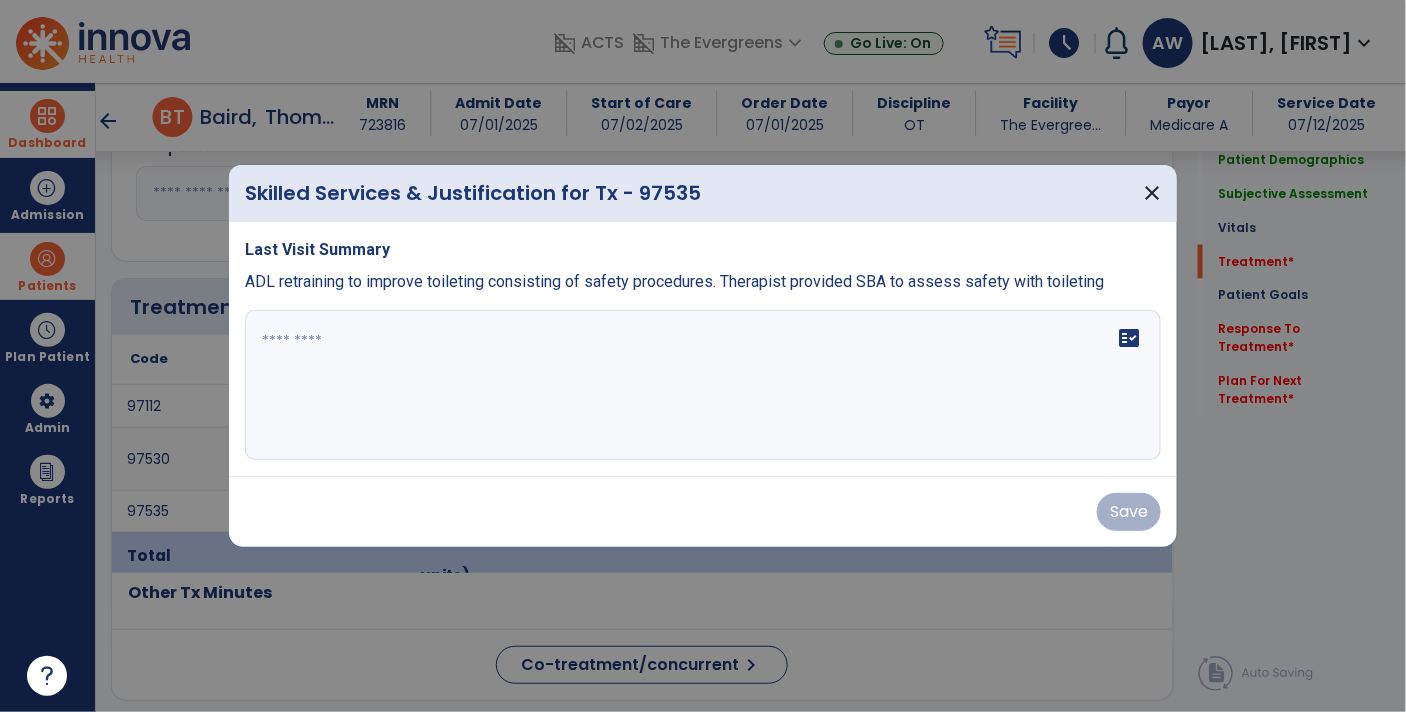 scroll, scrollTop: 975, scrollLeft: 0, axis: vertical 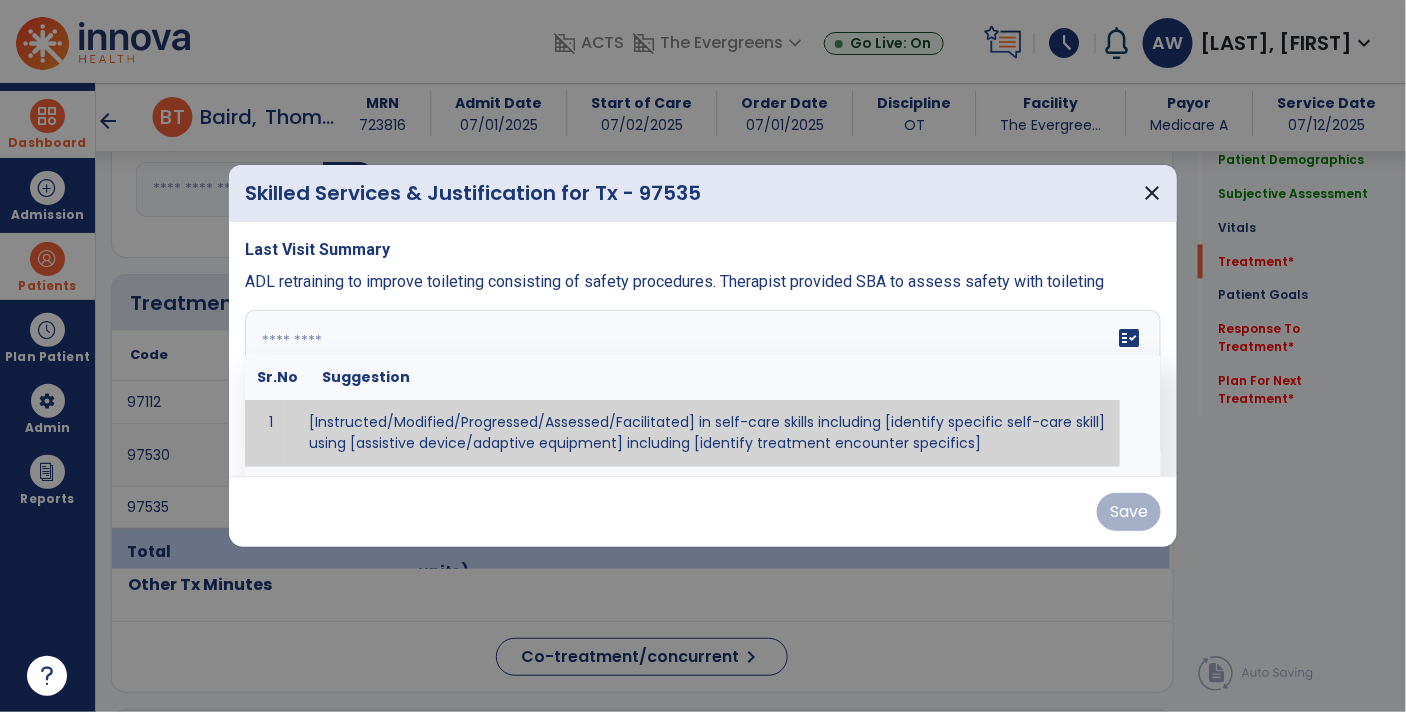 click on "fact_check  Sr.No Suggestion 1 [Instructed/Modified/Progressed/Assessed/Facilitated] in self-care skills including [identify specific self-care skill] using [assistive device/adaptive equipment] including [identify treatment encounter specifics]" at bounding box center [703, 385] 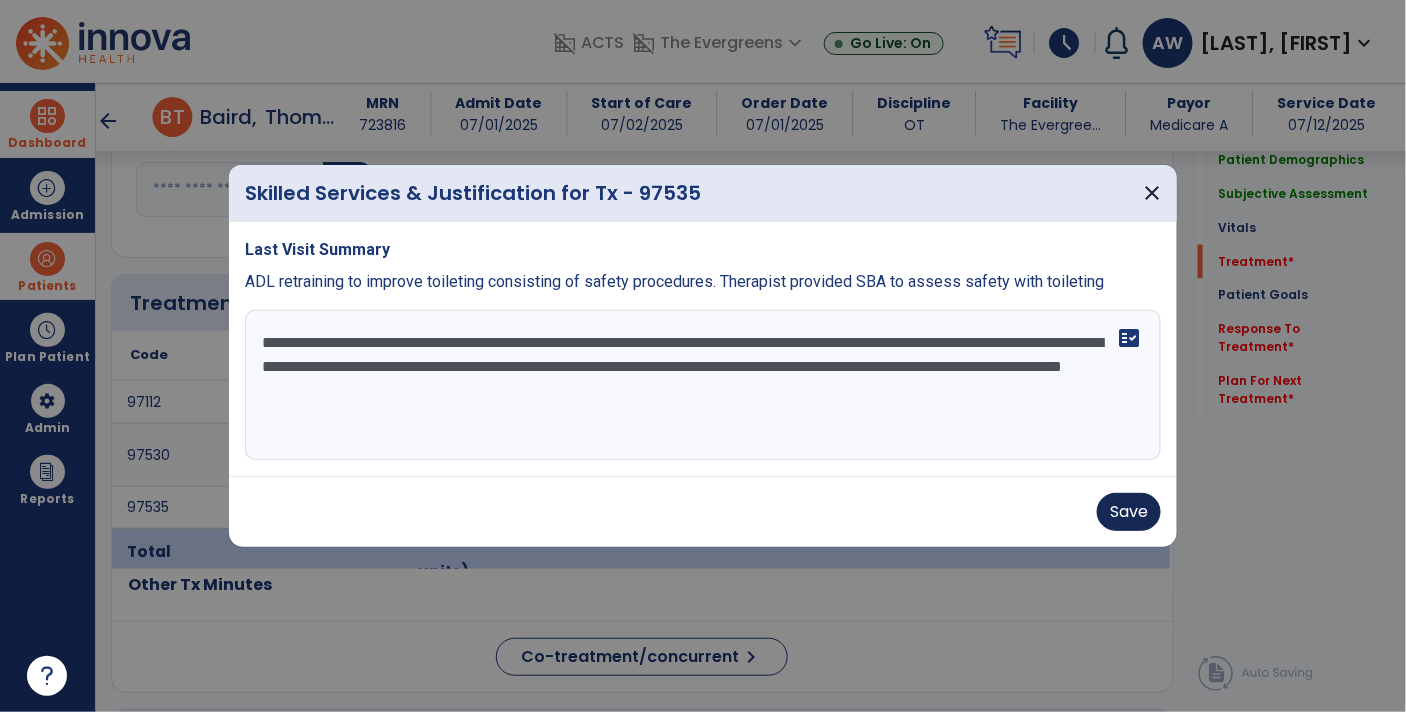 type on "**********" 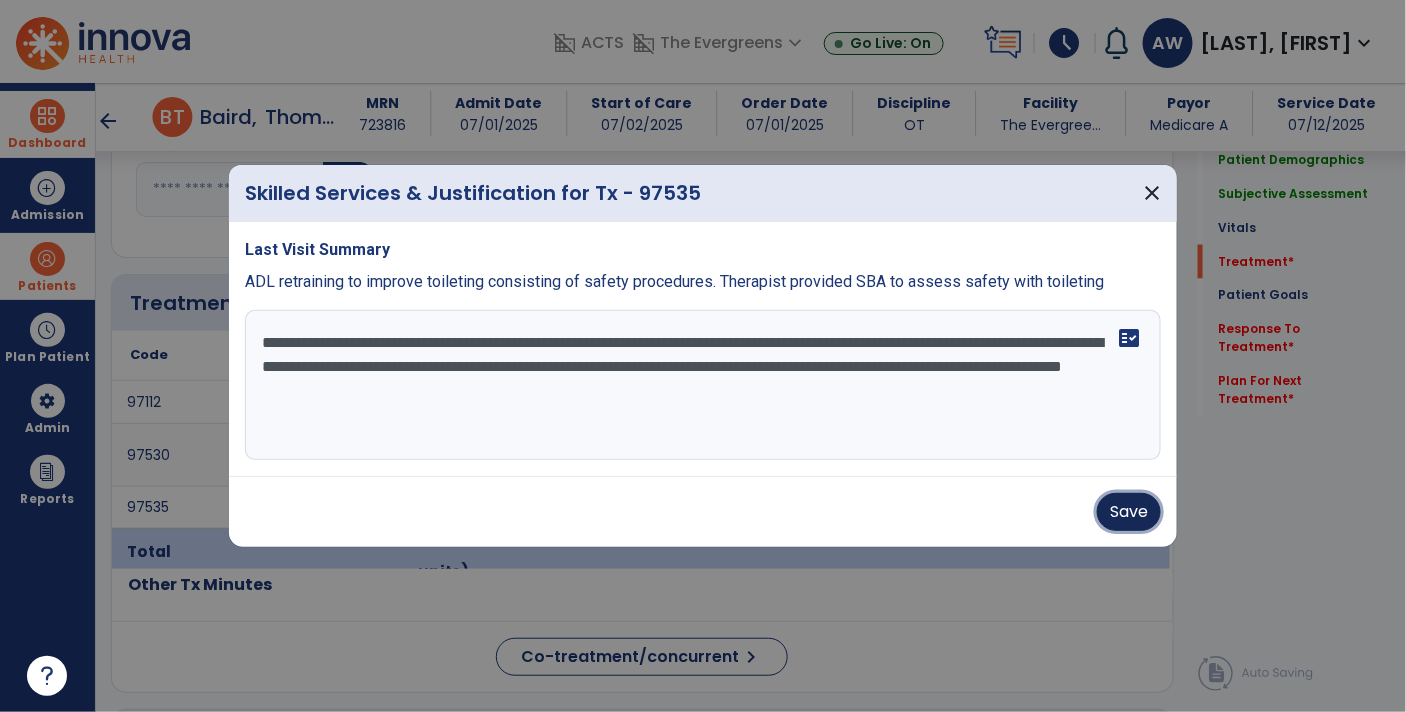 click on "Save" at bounding box center (1129, 512) 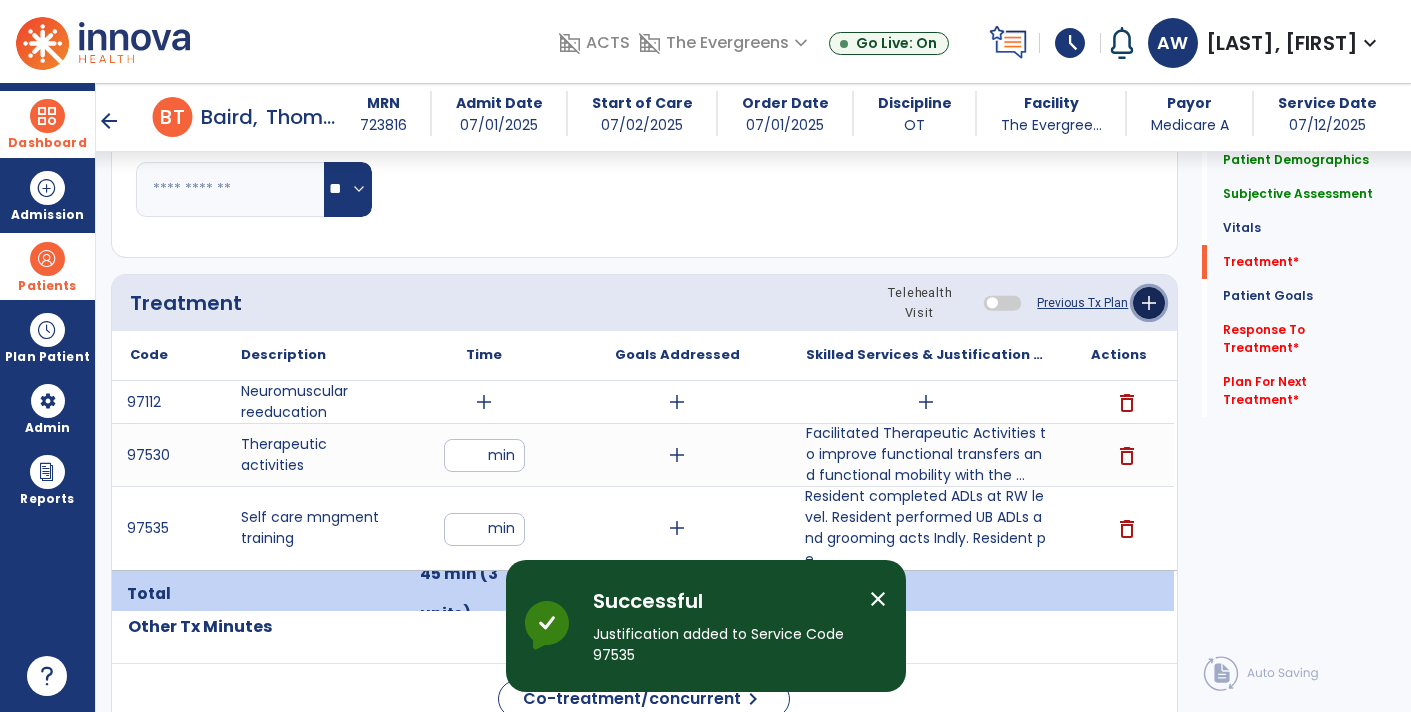 click on "add" 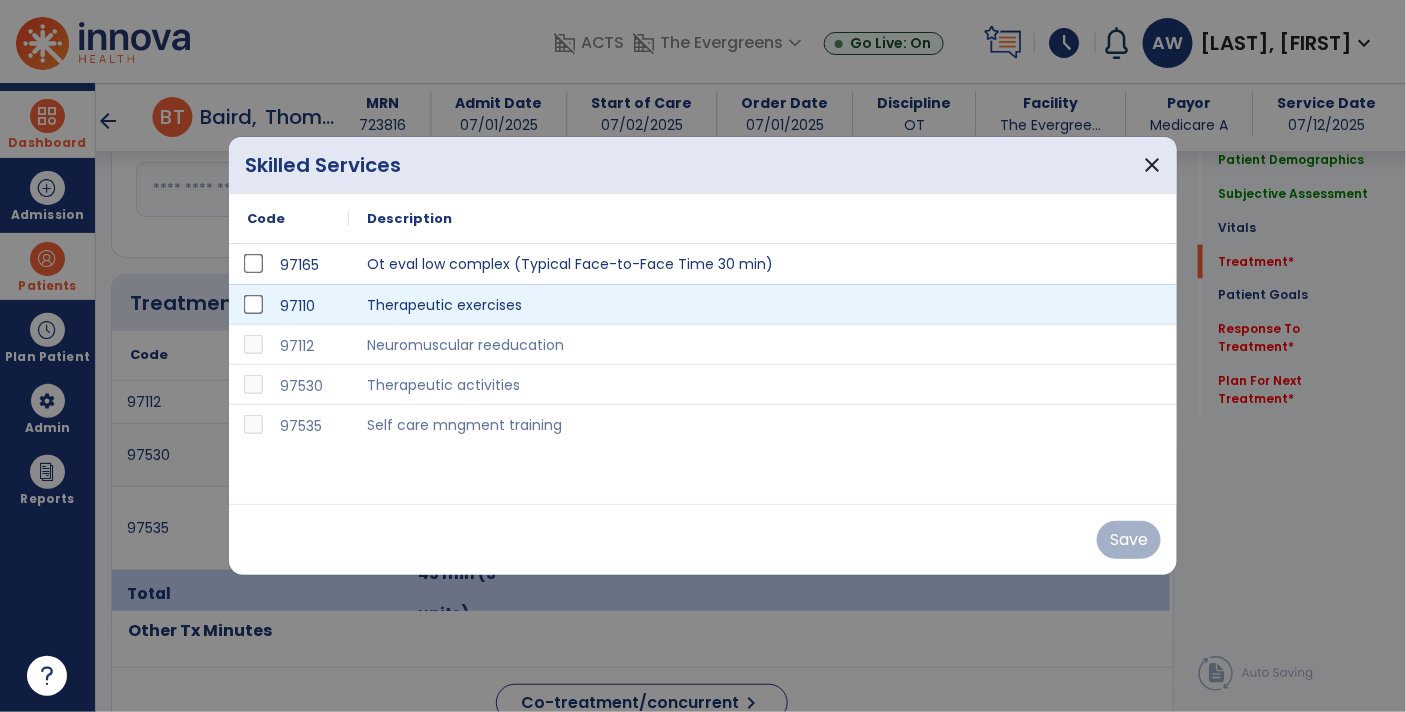 scroll, scrollTop: 975, scrollLeft: 0, axis: vertical 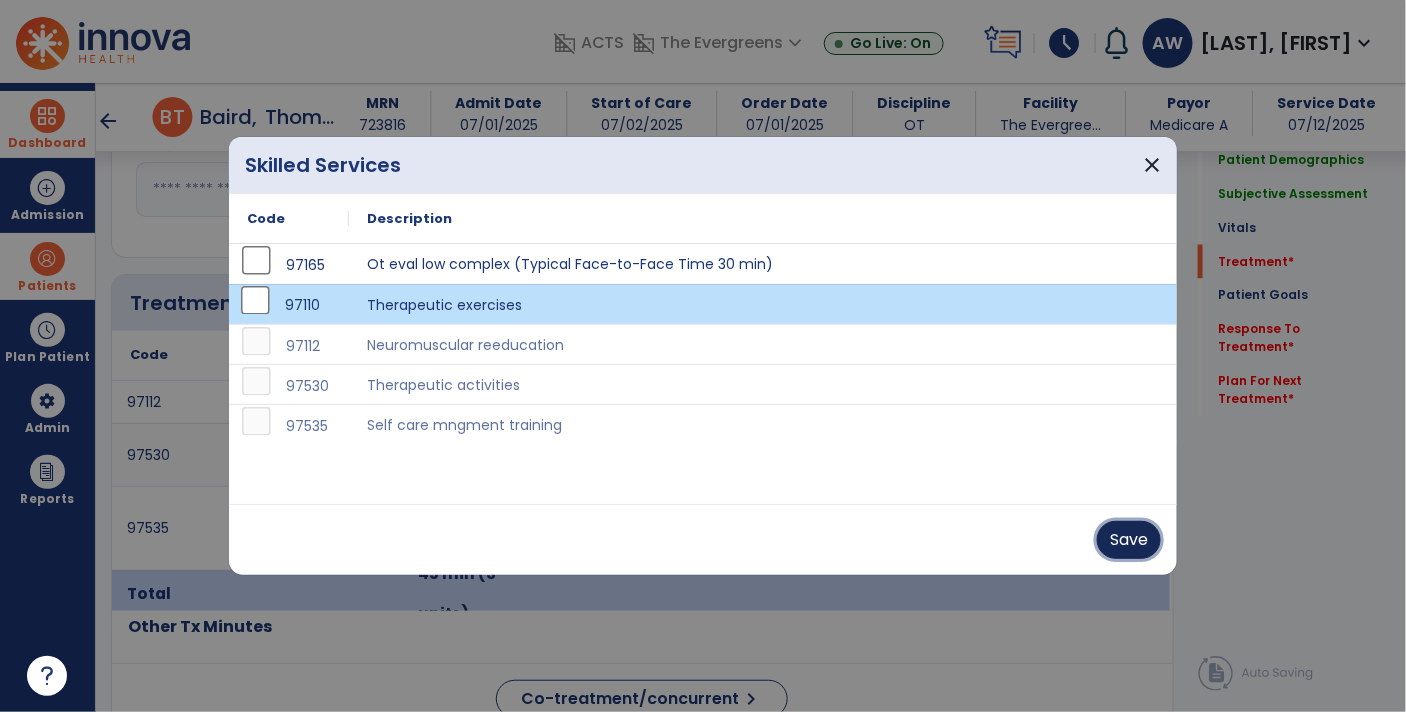 click on "Save" at bounding box center [1129, 540] 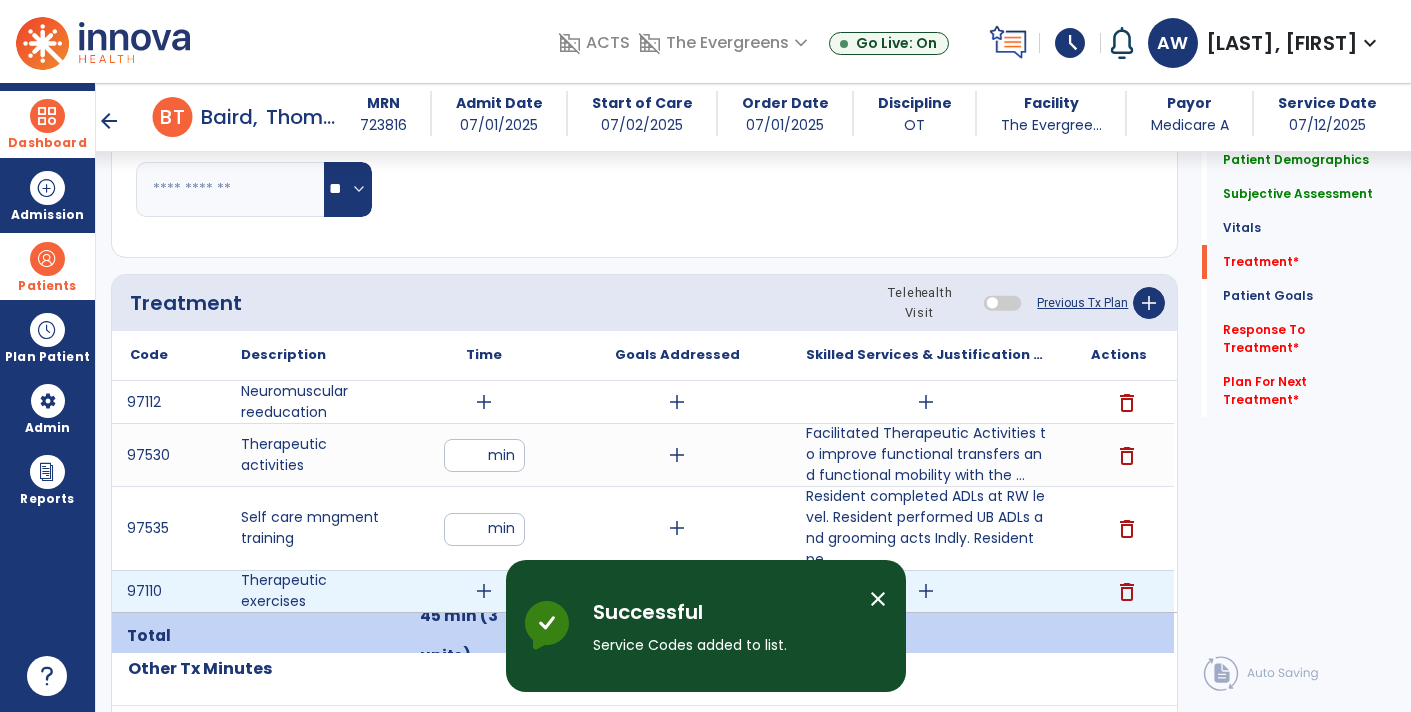 click on "add" at bounding box center (484, 591) 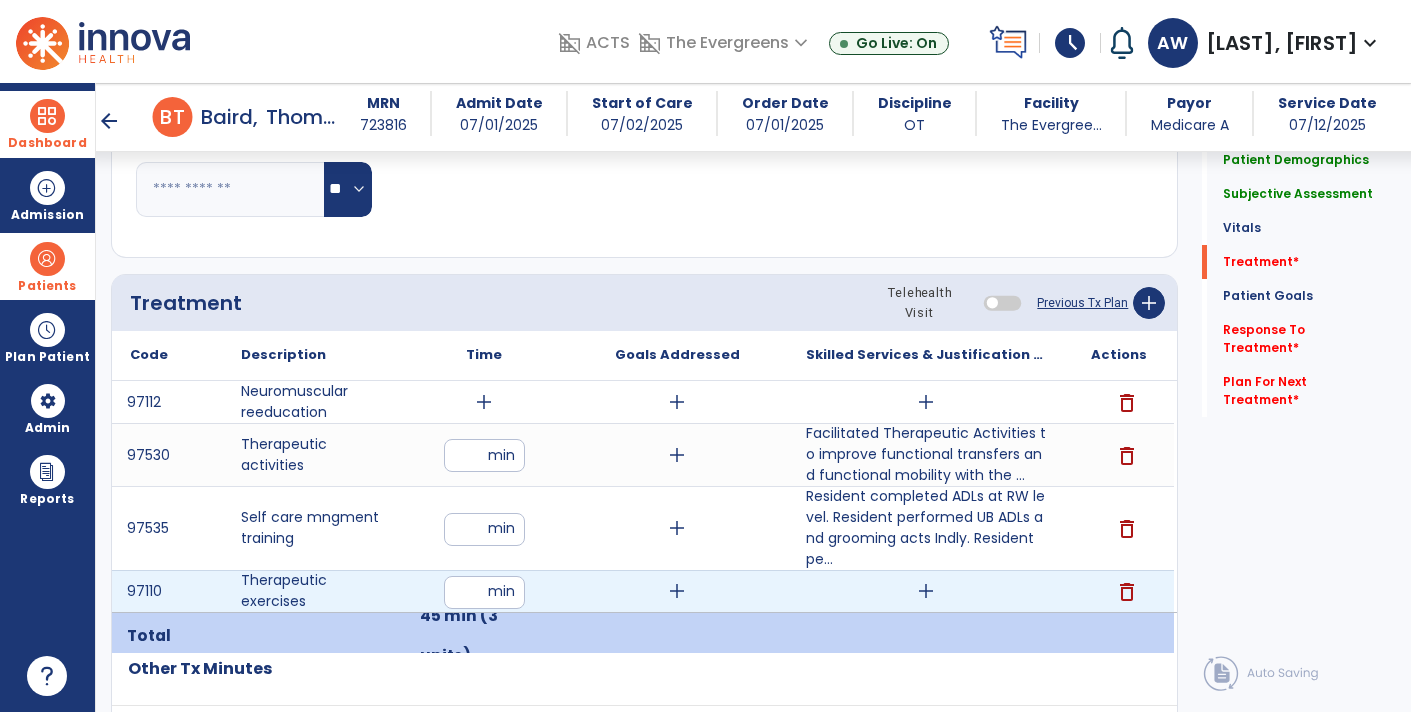 type on "**" 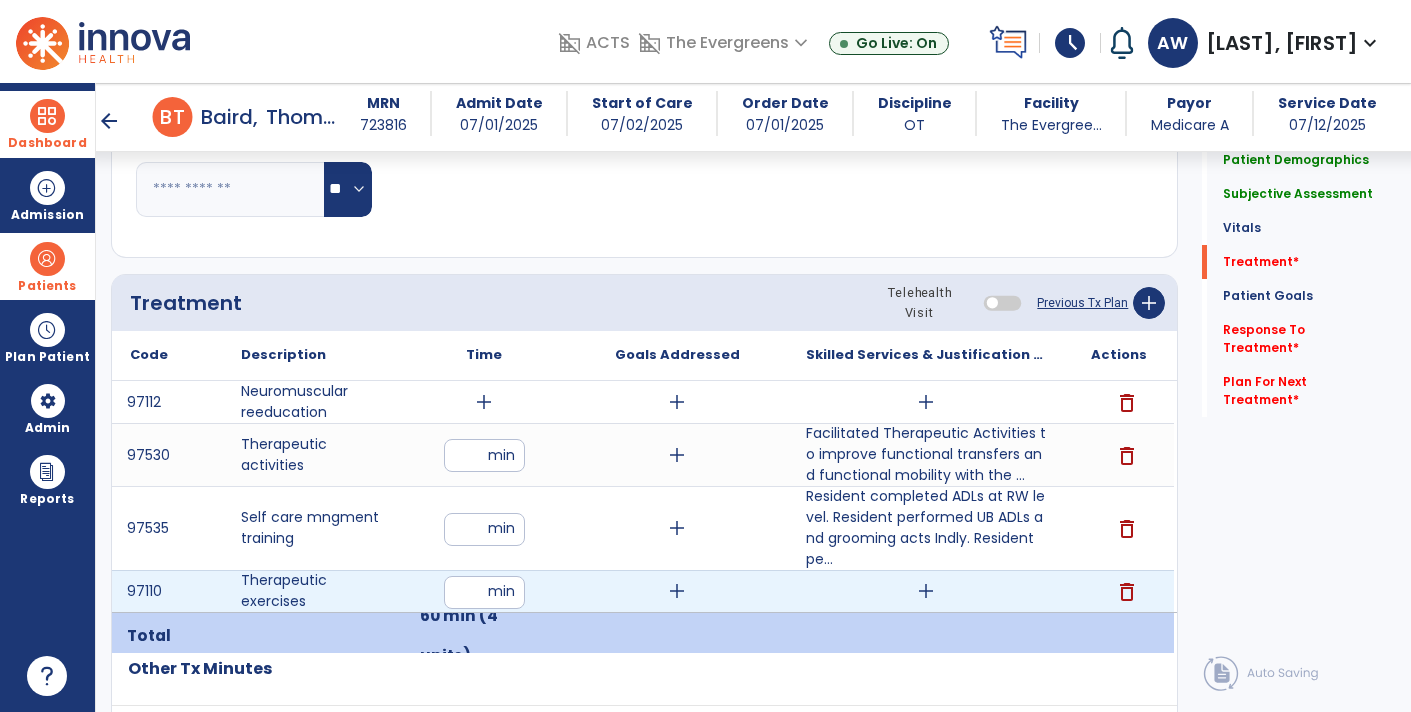 click on "add" at bounding box center (926, 591) 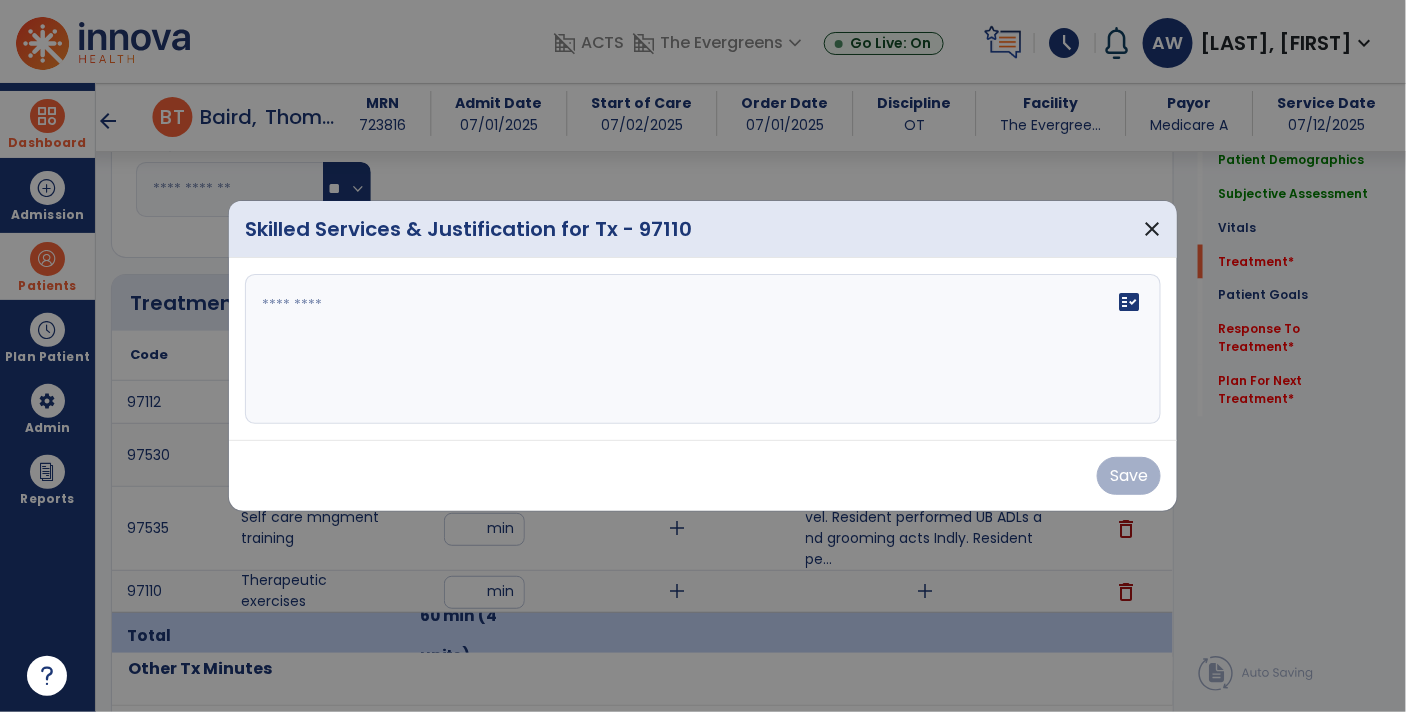scroll, scrollTop: 975, scrollLeft: 0, axis: vertical 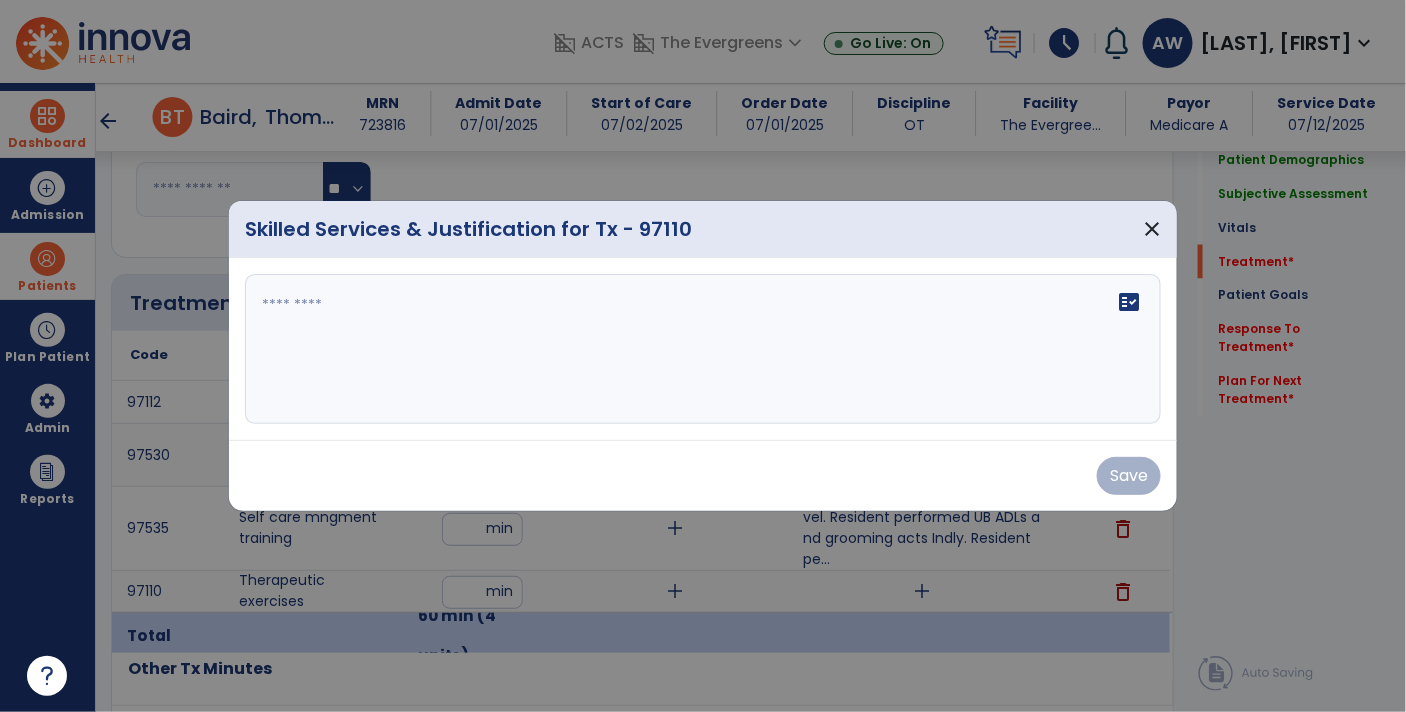 click at bounding box center (703, 349) 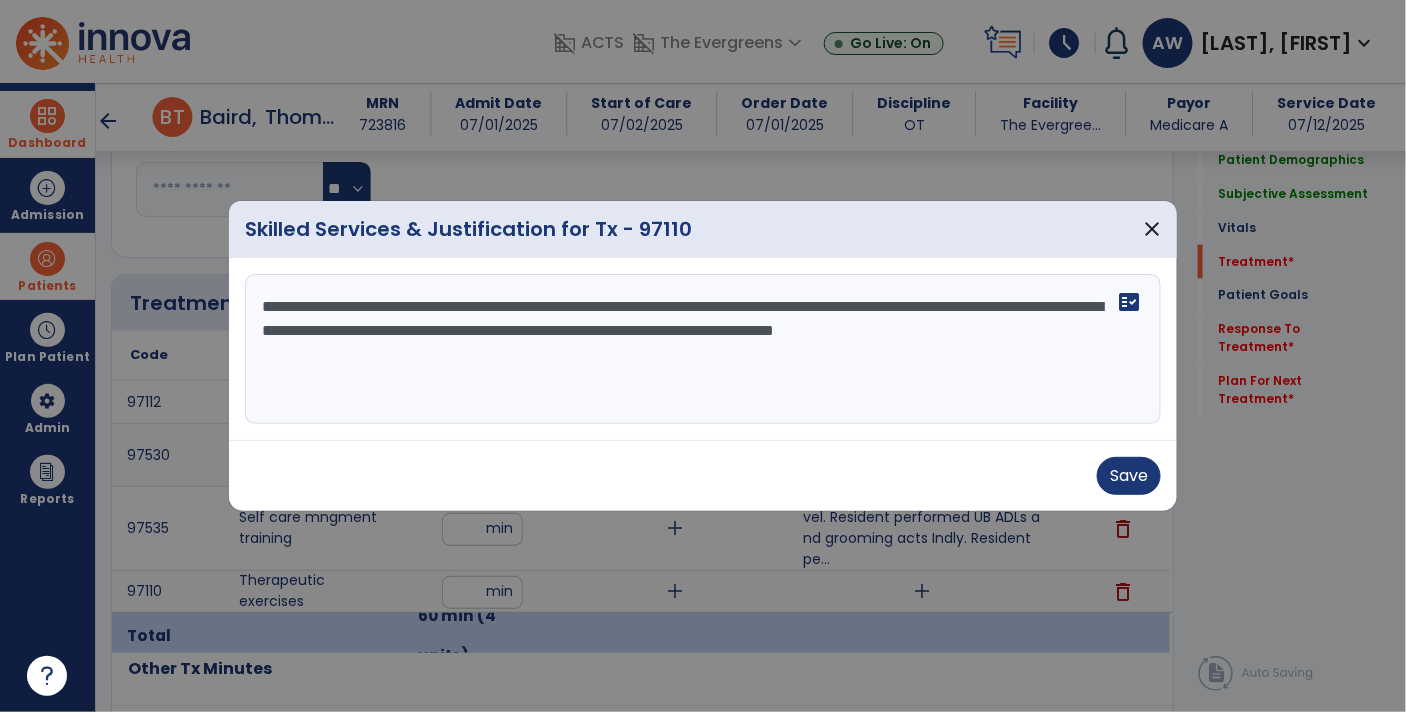 click on "**********" at bounding box center (703, 349) 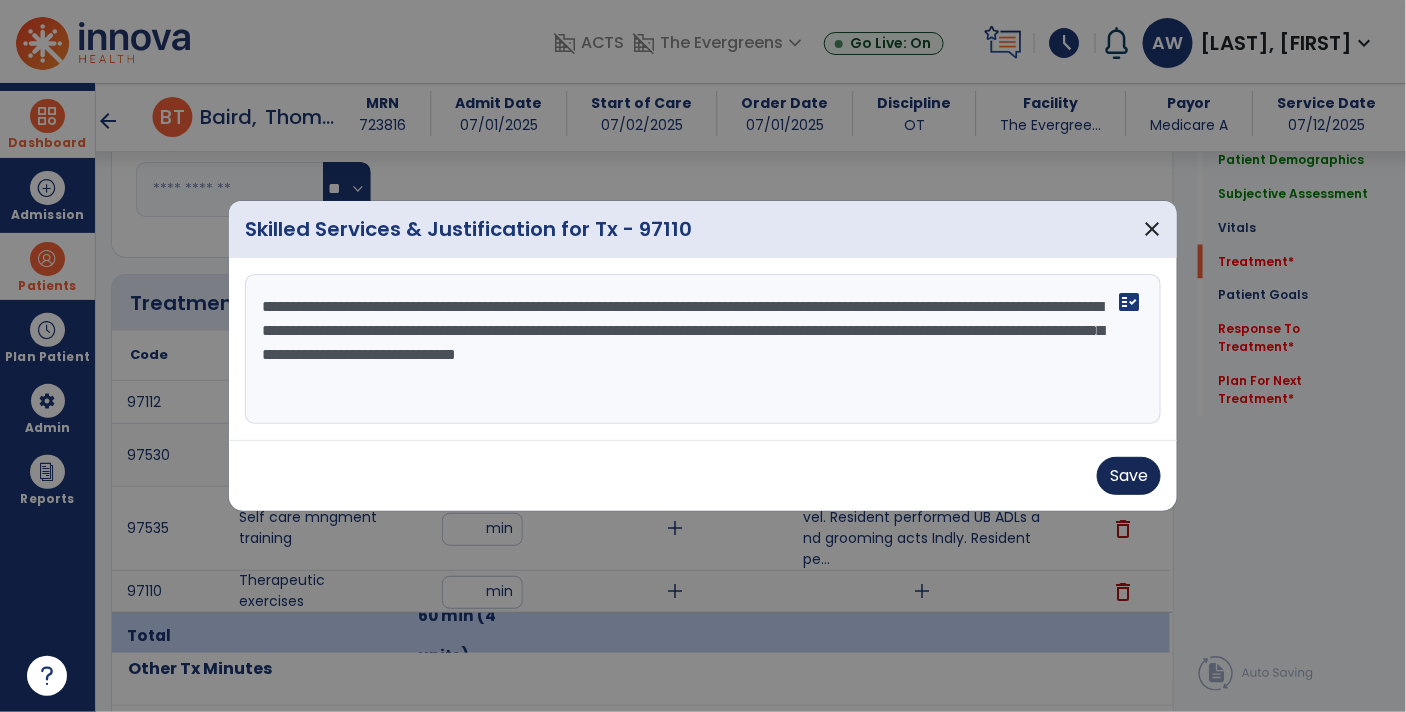 type on "**********" 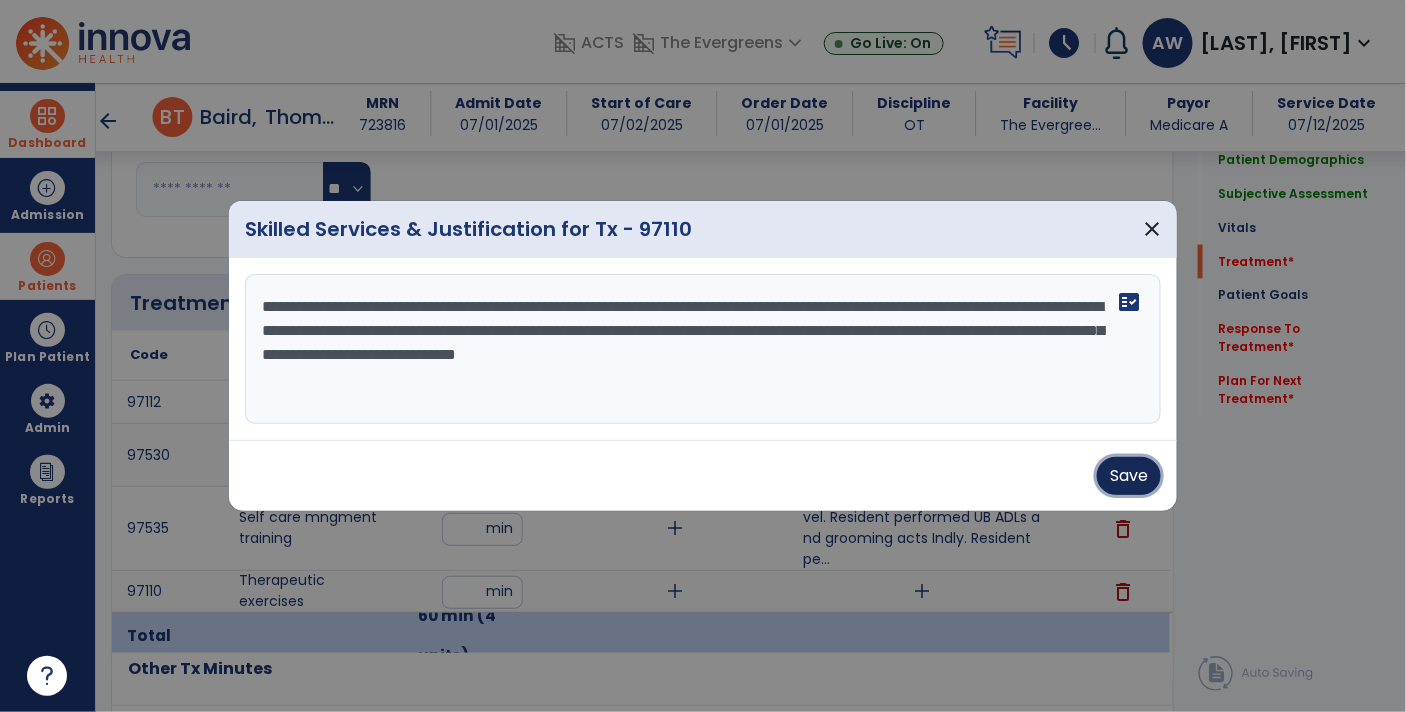 click on "Save" at bounding box center [1129, 476] 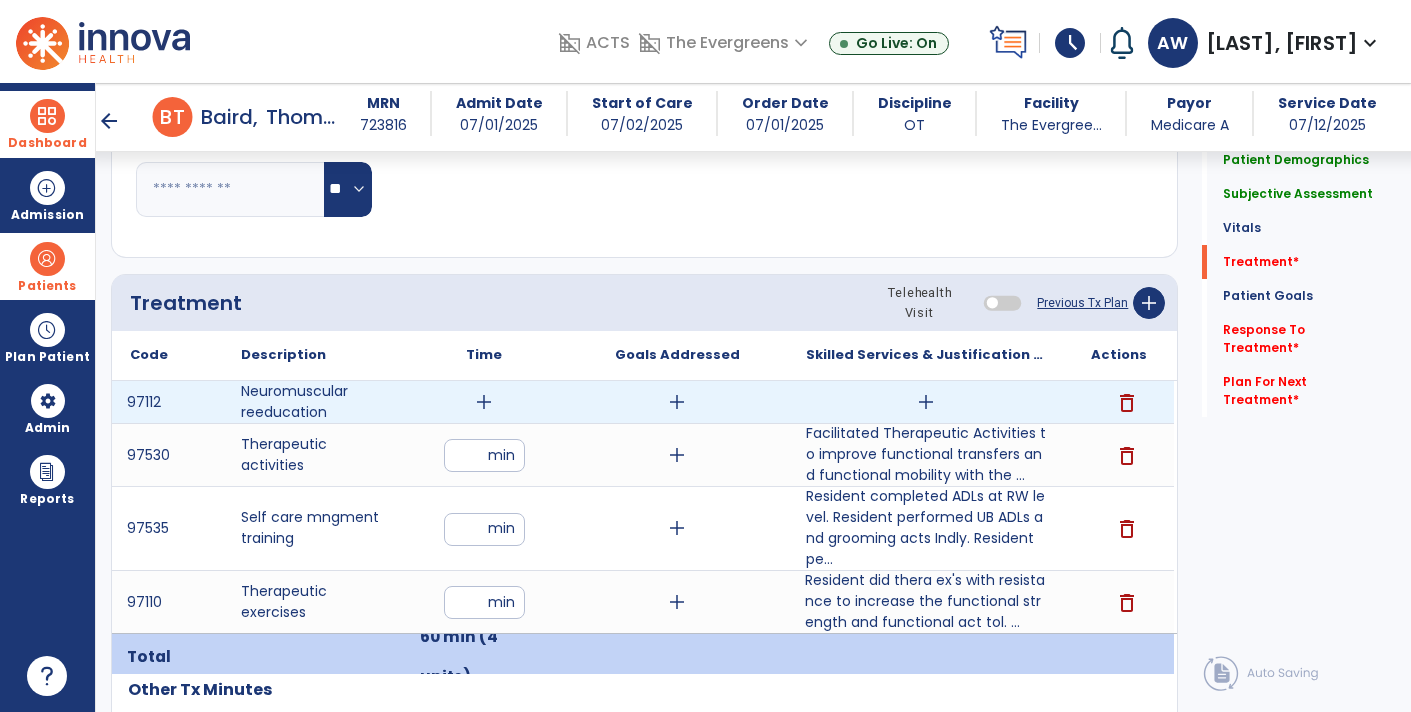 click on "delete" at bounding box center (1127, 403) 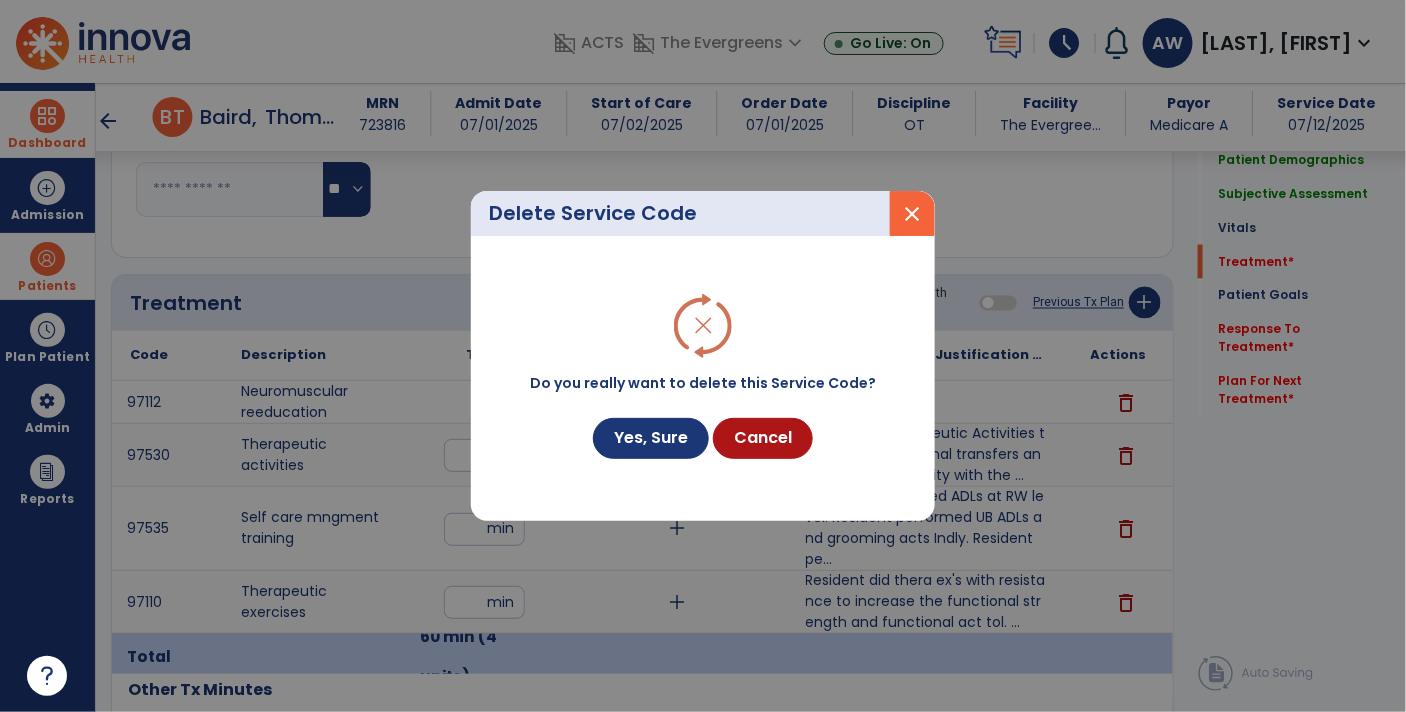 scroll, scrollTop: 975, scrollLeft: 0, axis: vertical 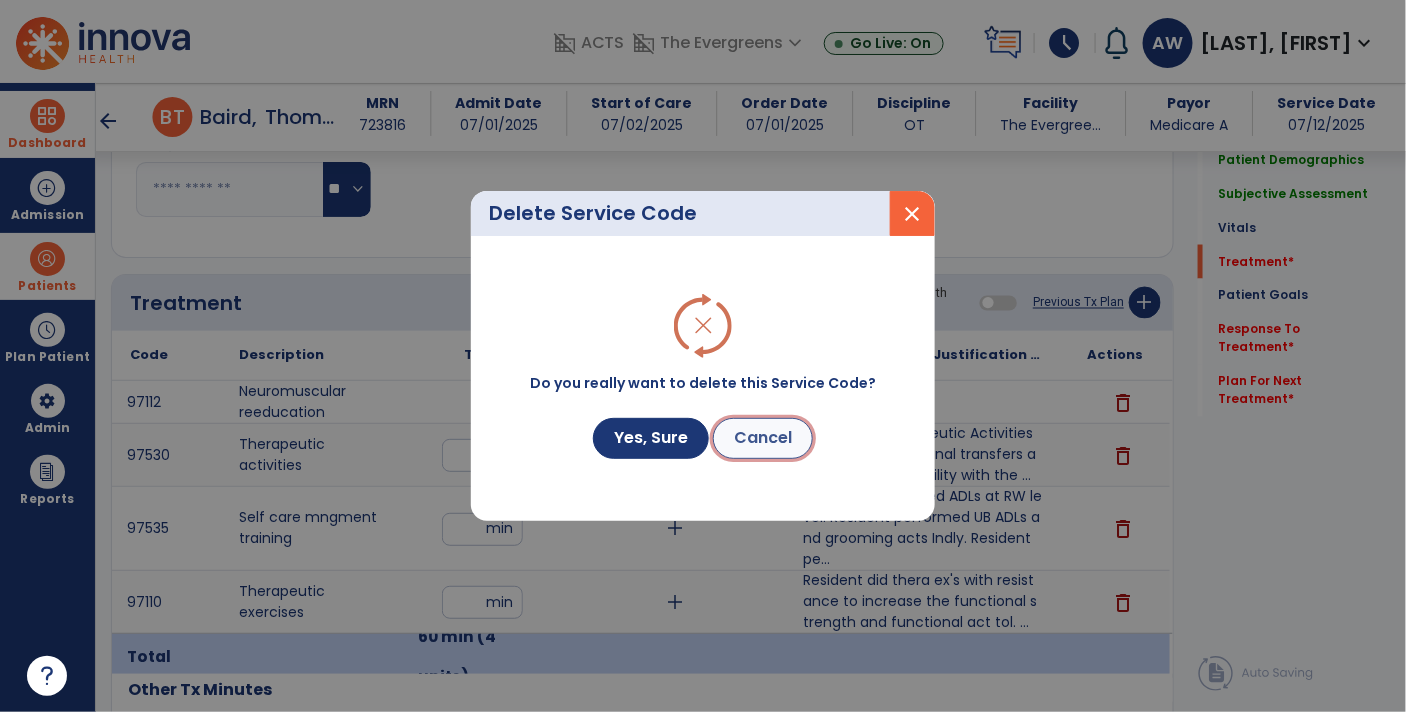 click on "Cancel" at bounding box center (763, 438) 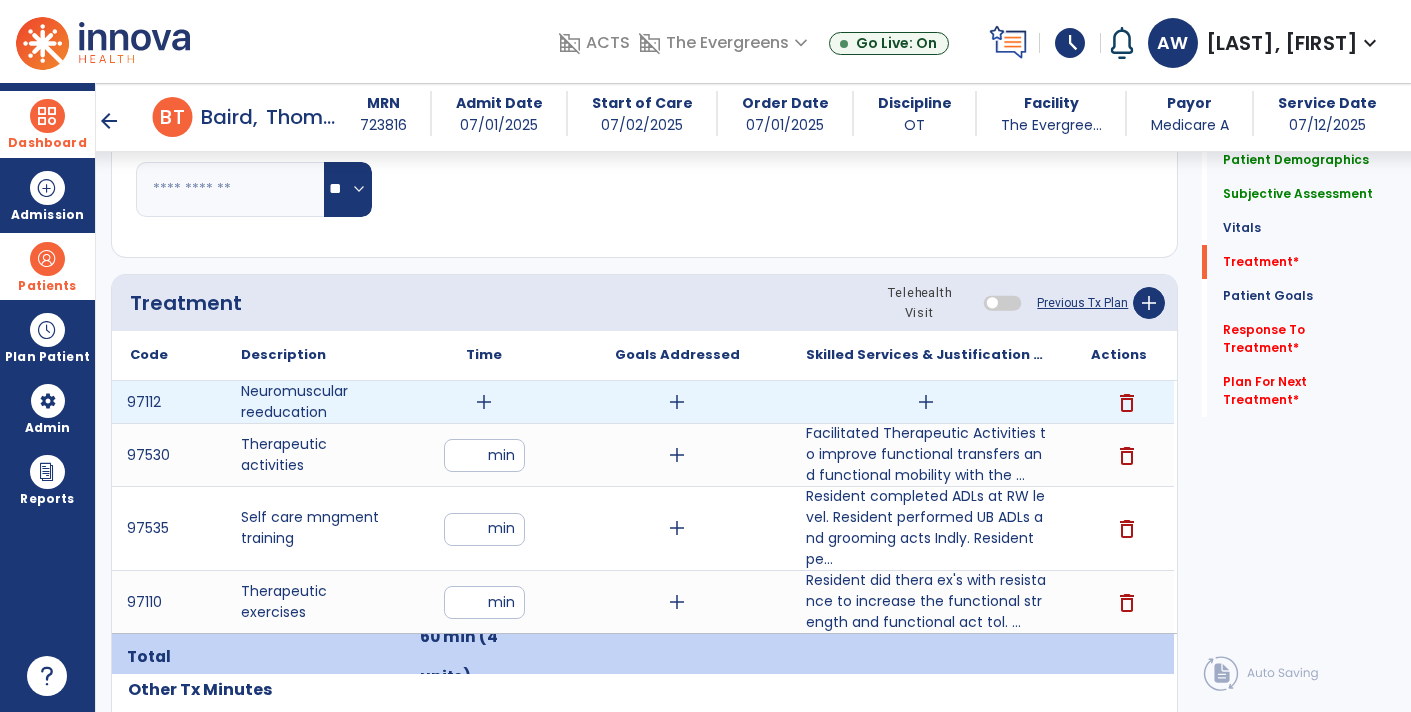 click on "delete" at bounding box center [1127, 403] 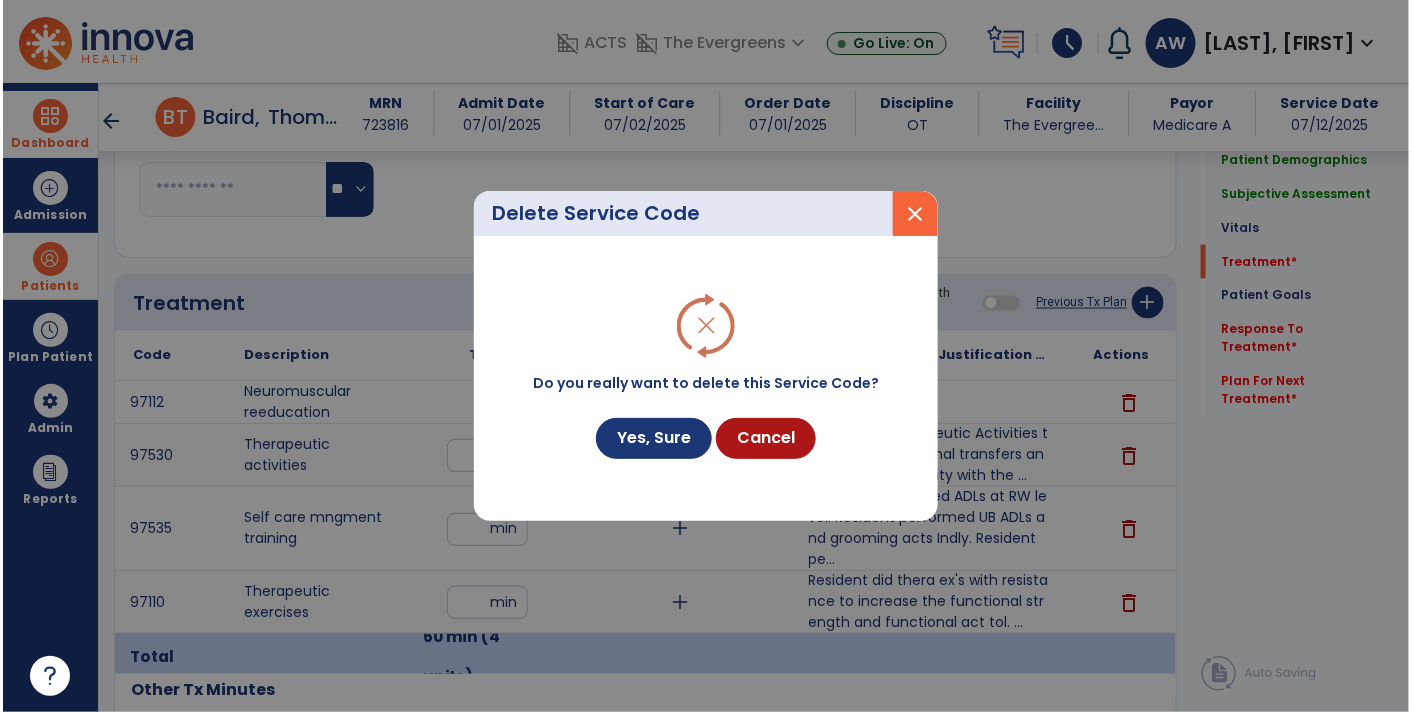scroll, scrollTop: 975, scrollLeft: 0, axis: vertical 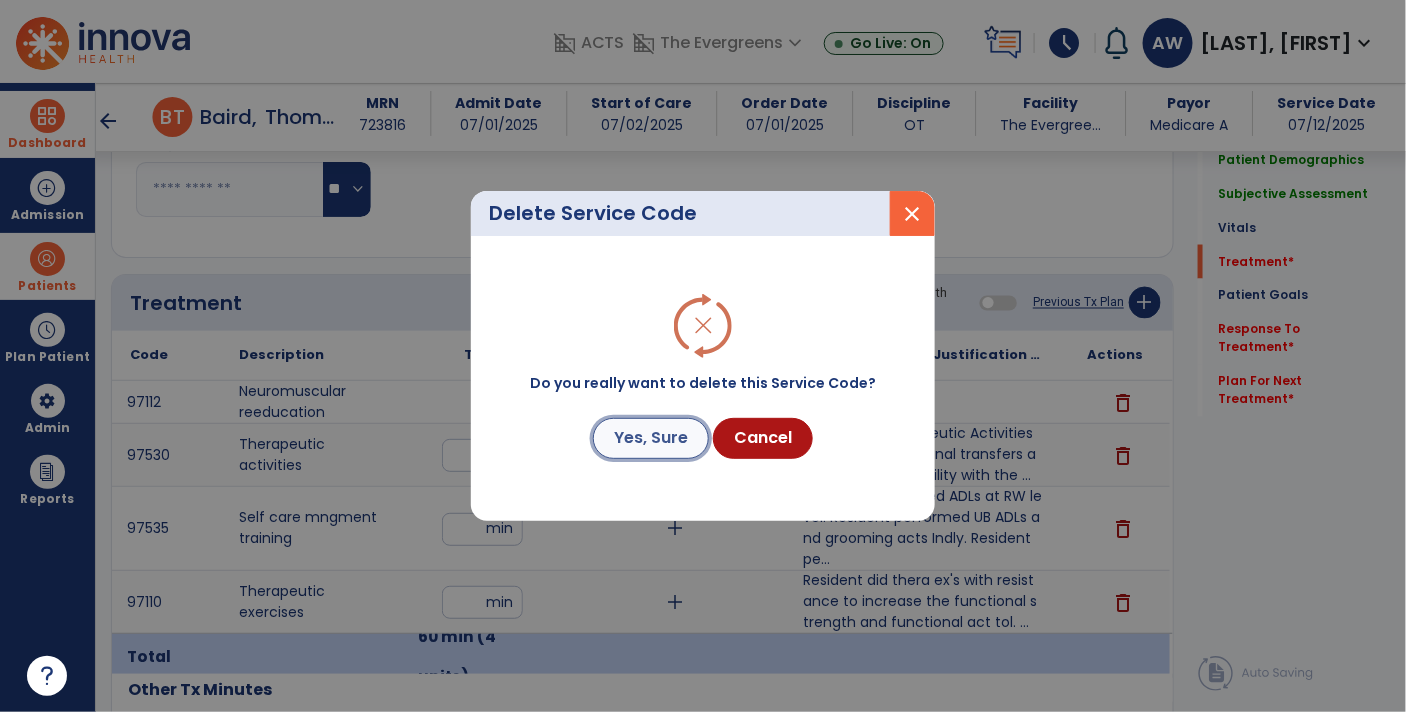 click on "Yes, Sure" at bounding box center (651, 438) 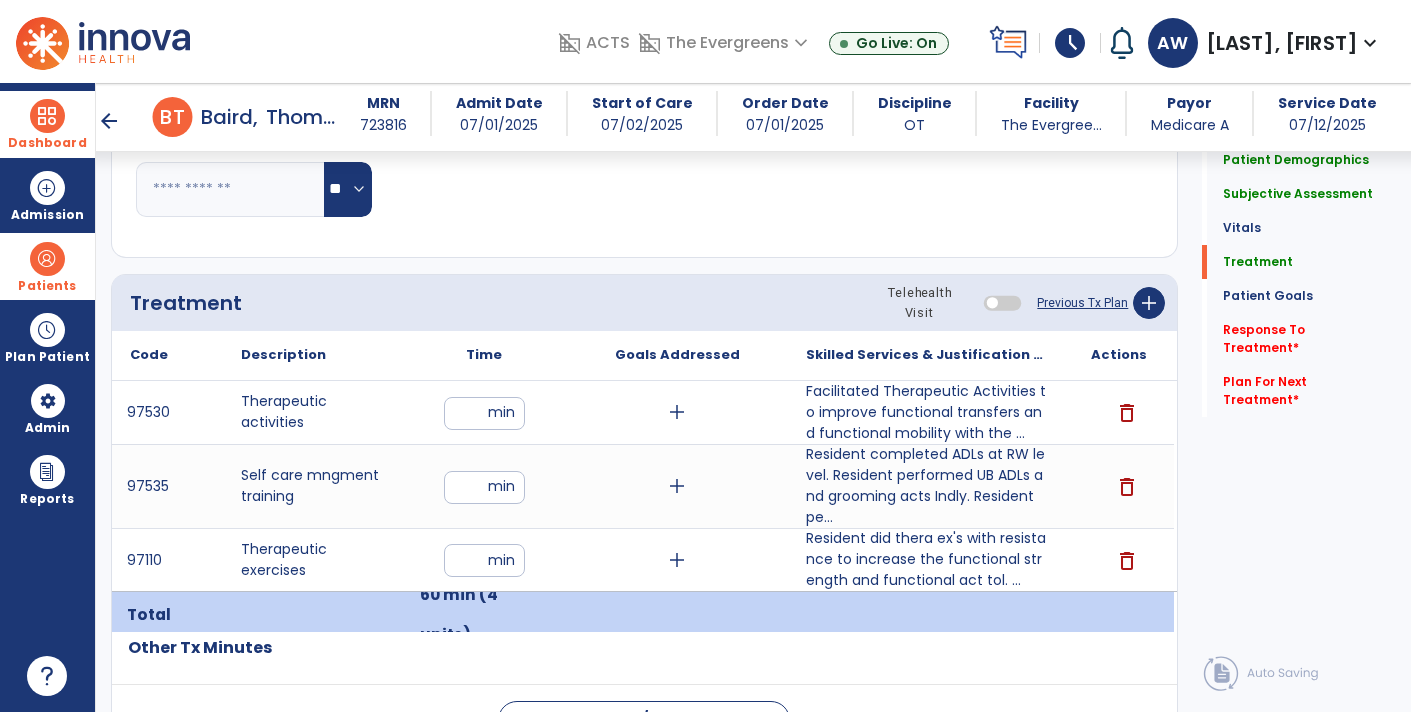 scroll, scrollTop: 0, scrollLeft: 0, axis: both 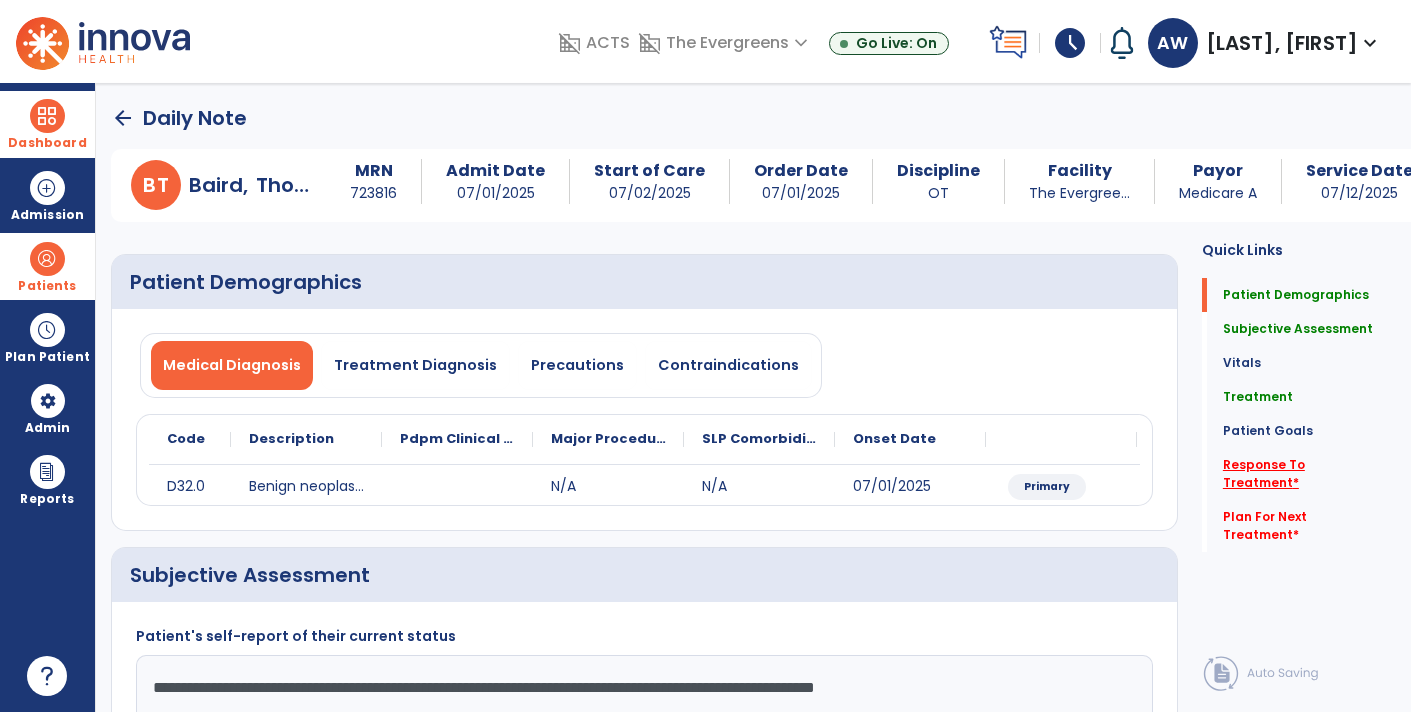 click on "Response To Treatment   *" 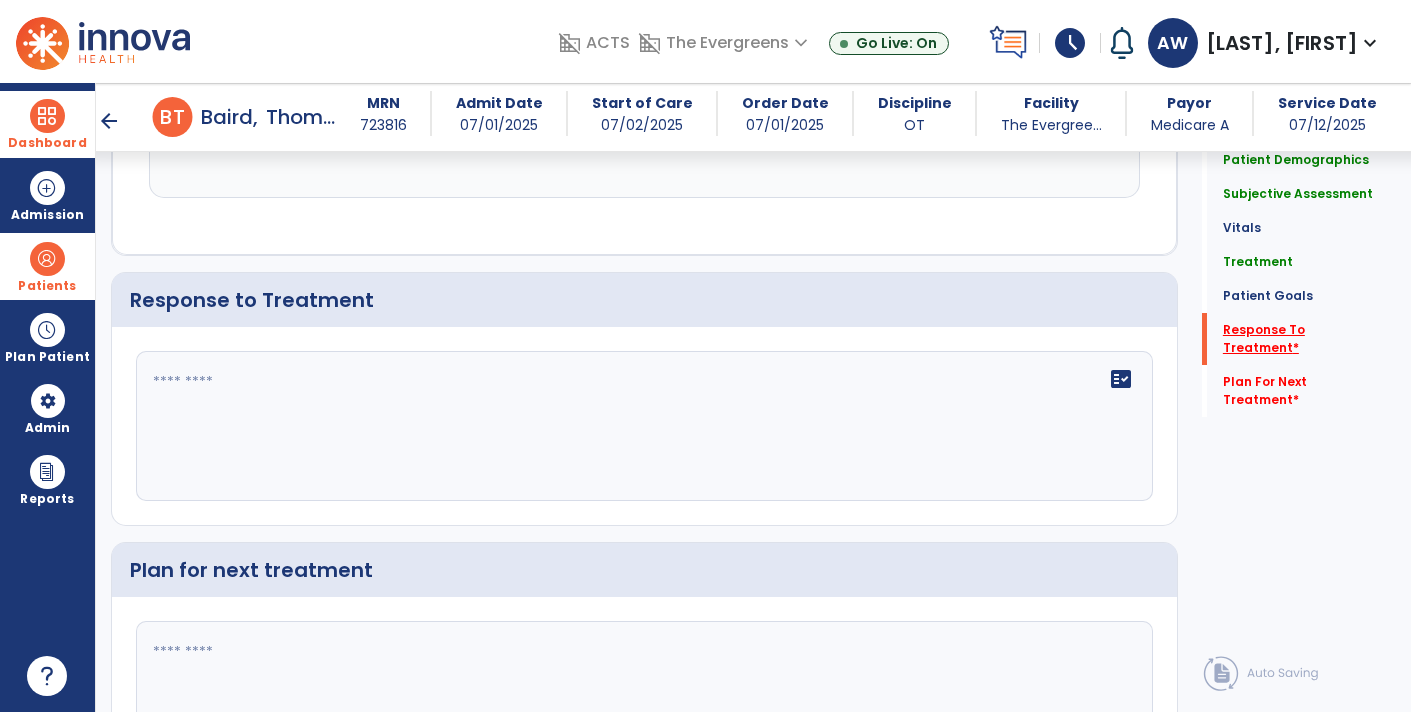 scroll, scrollTop: 2600, scrollLeft: 0, axis: vertical 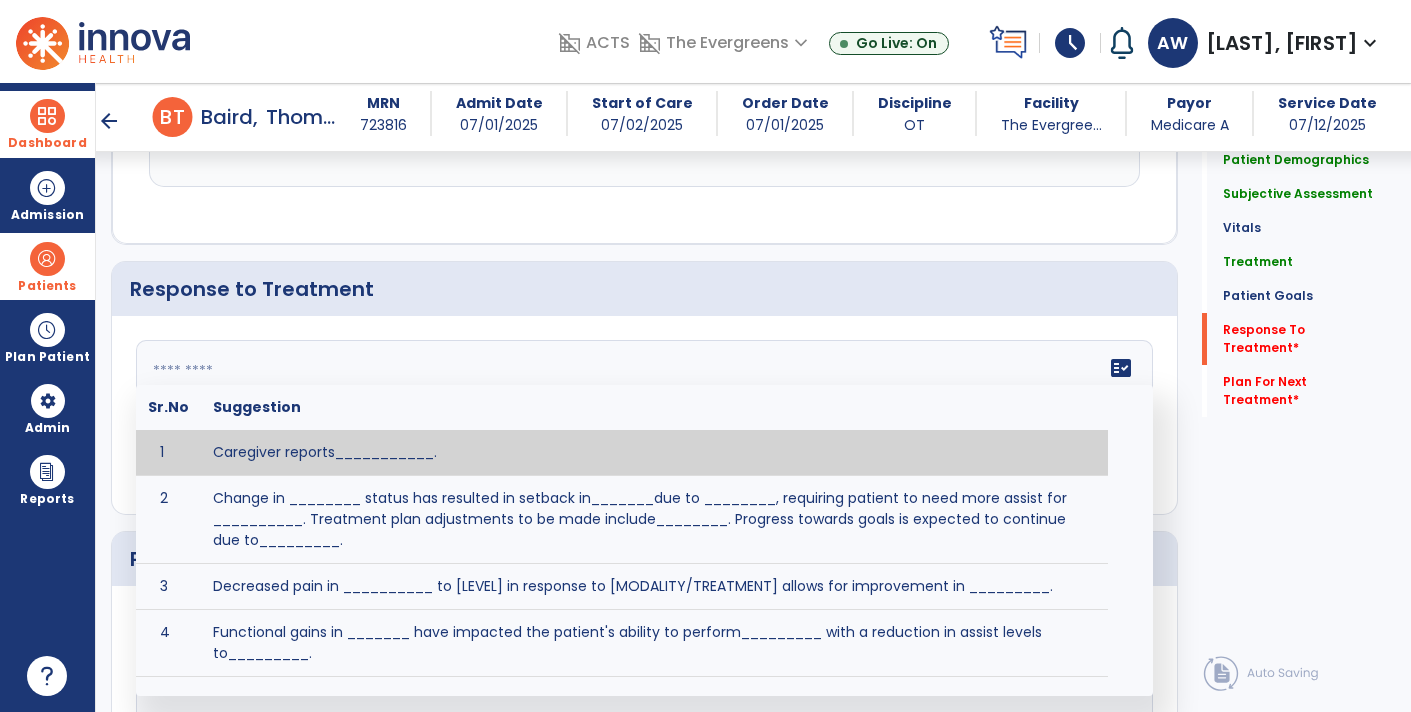 click on "fact_check  Sr.No Suggestion 1 Caregiver reports___________. 2 Change in ________ status has resulted in setback in_______due to ________, requiring patient to need more assist for __________.   Treatment plan adjustments to be made include________.  Progress towards goals is expected to continue due to_________. 3 Decreased pain in __________ to [LEVEL] in response to [MODALITY/TREATMENT] allows for improvement in _________. 4 Functional gains in _______ have impacted the patient's ability to perform_________ with a reduction in assist levels to_________. 5 Functional progress this week has been significant due to__________. 6 Gains in ________ have improved the patient's ability to perform ______with decreased levels of assist to___________. 7 Improvement in ________allows patient to tolerate higher levels of challenges in_________. 8 Pain in [AREA] has decreased to [LEVEL] in response to [TREATMENT/MODALITY], allowing fore ease in completing__________. 9 10 11 12 13 14 15 16 17 18 19 20 21" 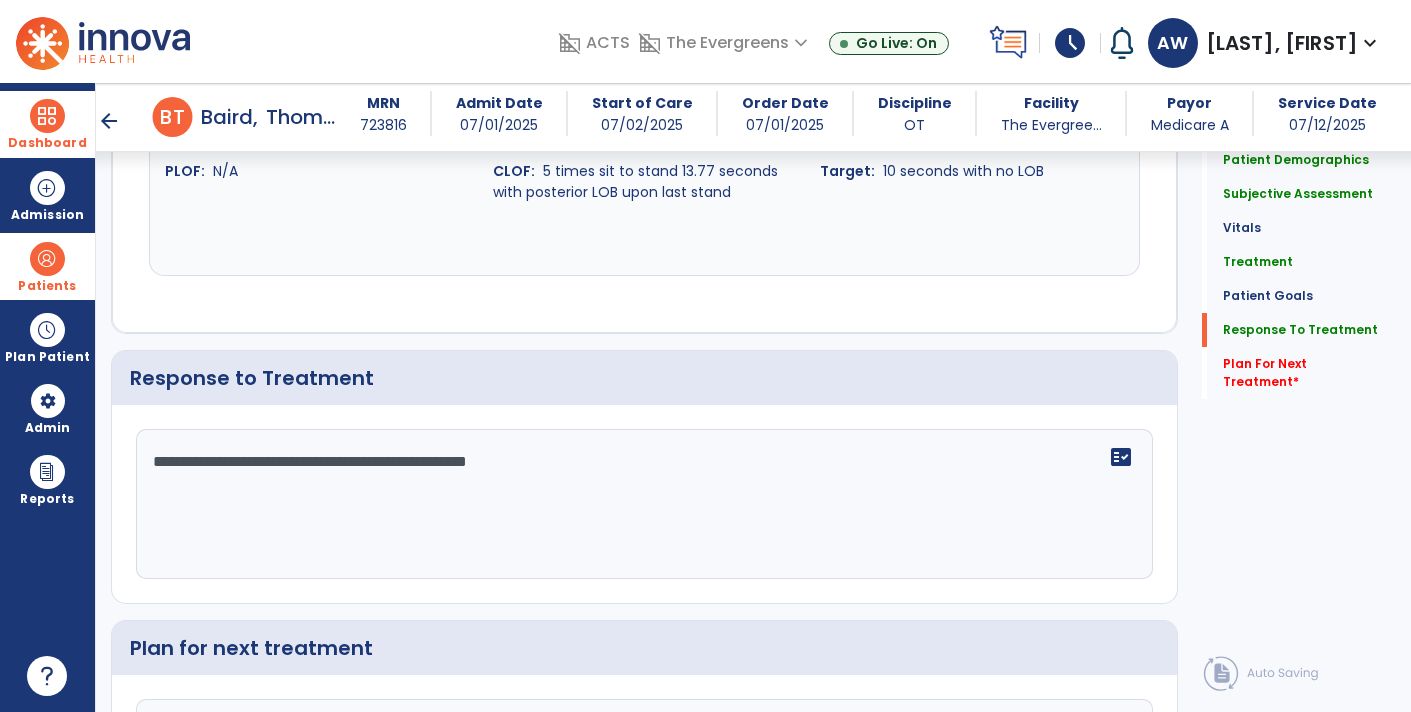 scroll, scrollTop: 2601, scrollLeft: 0, axis: vertical 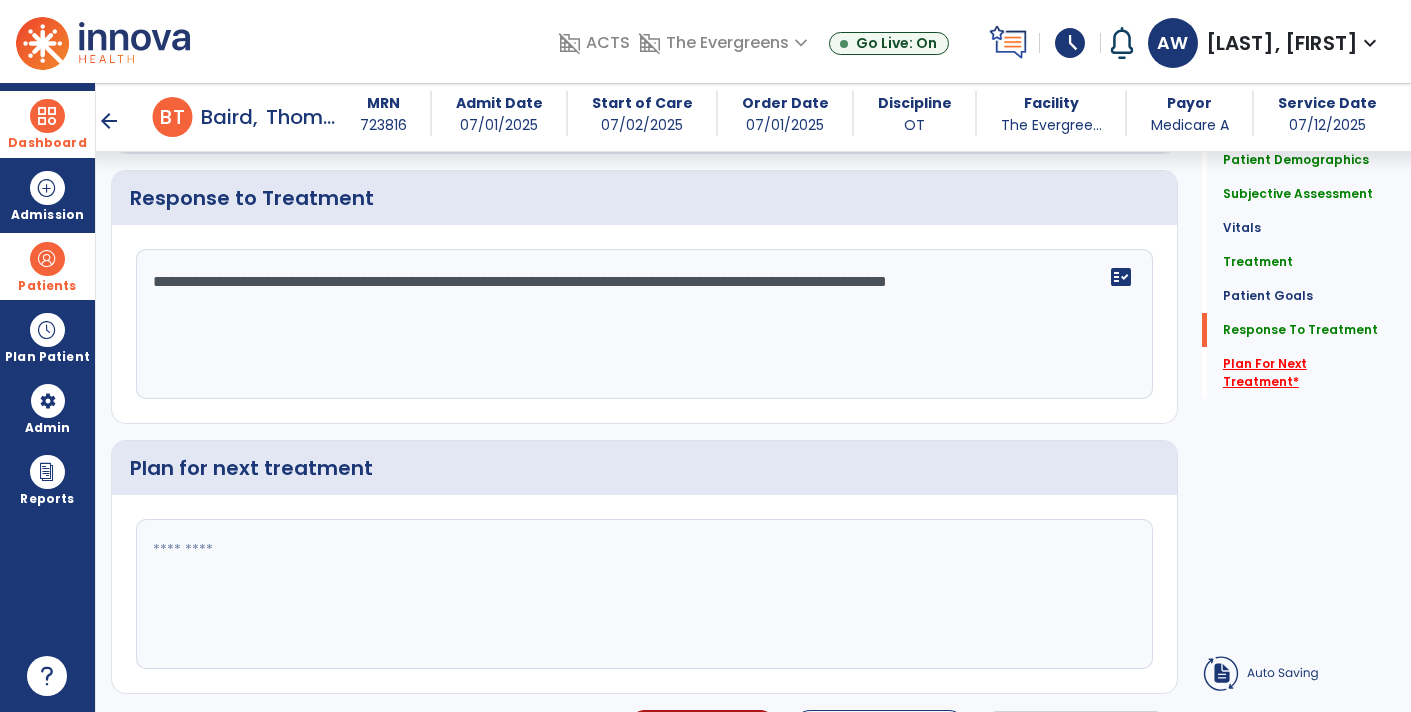 type on "**********" 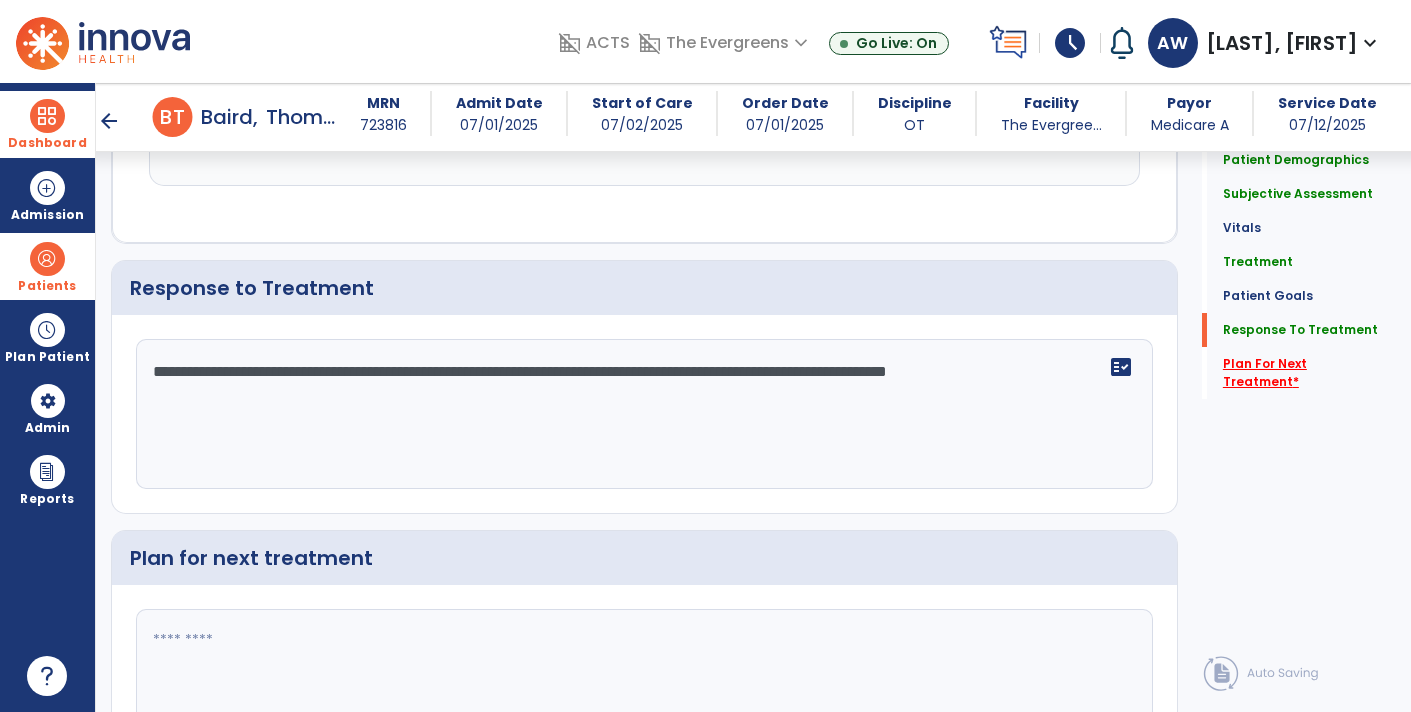 click on "Plan For Next Treatment   *" 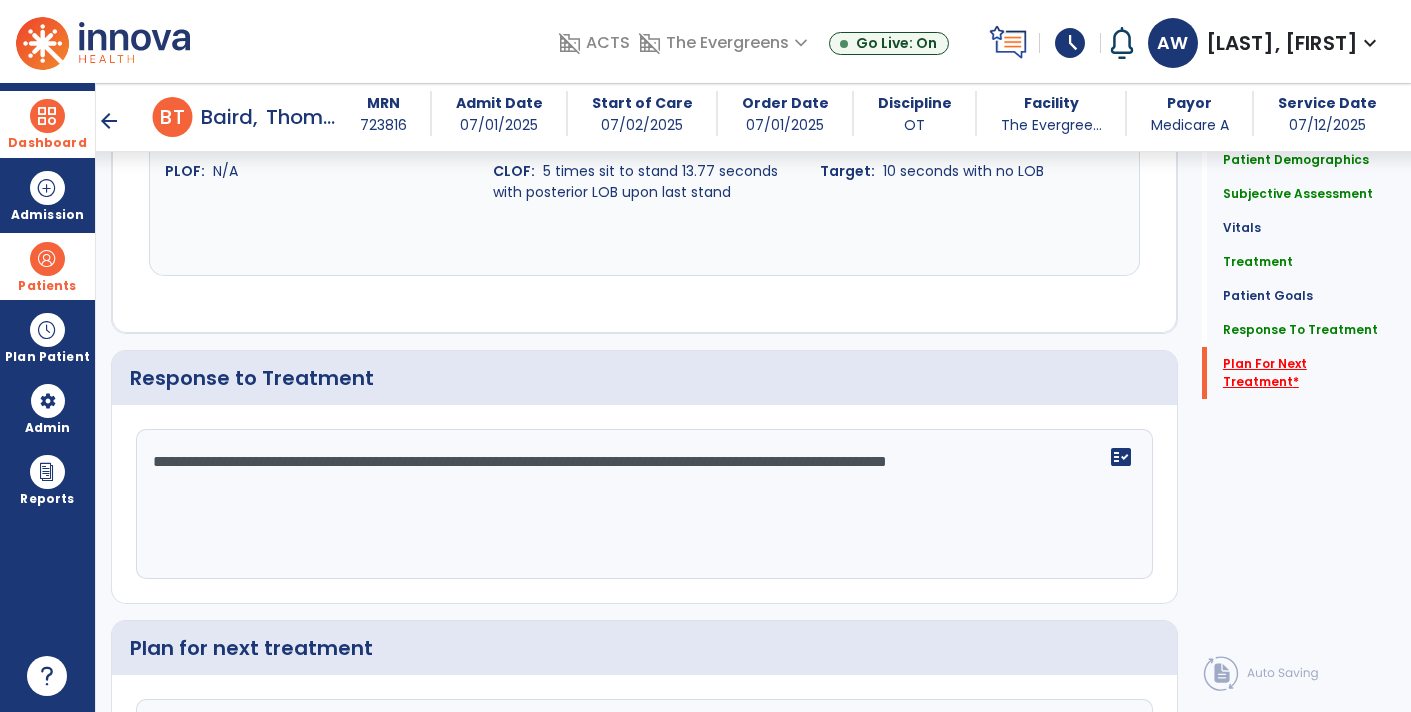 scroll, scrollTop: 2638, scrollLeft: 0, axis: vertical 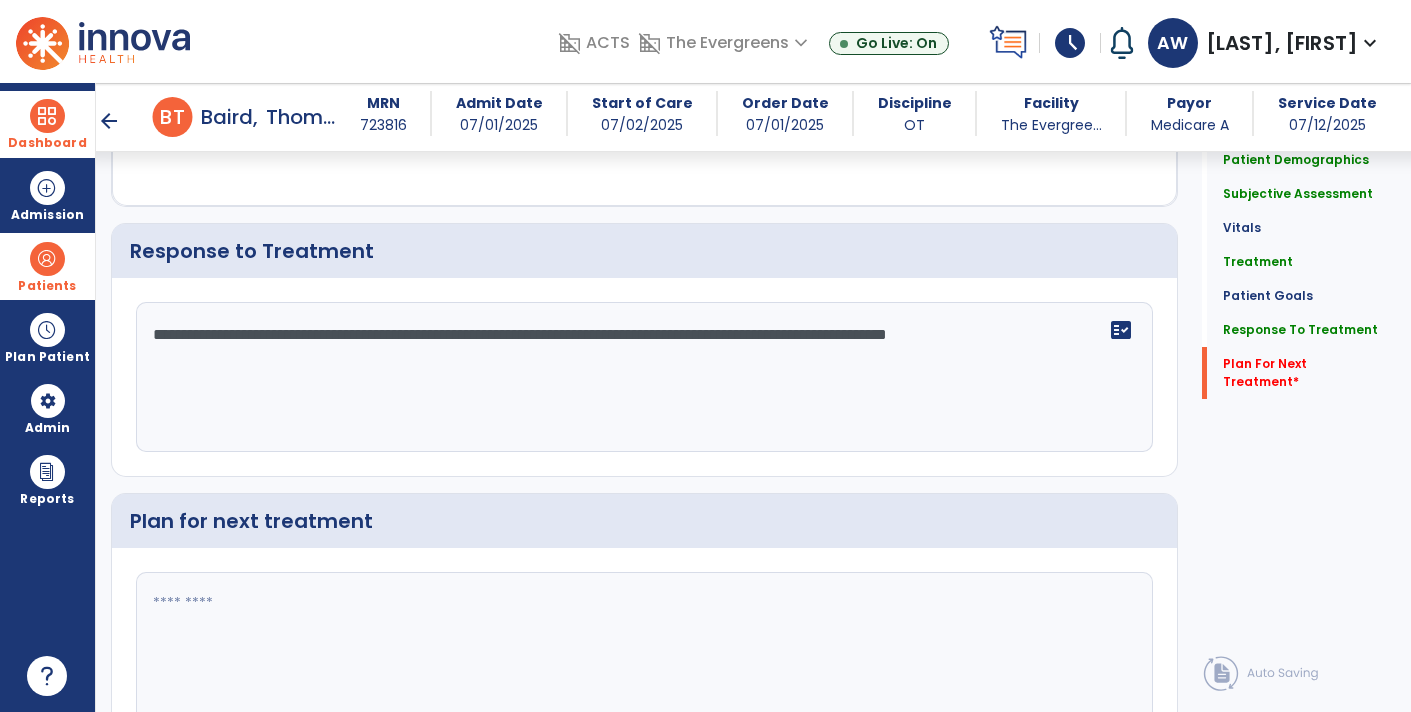 click 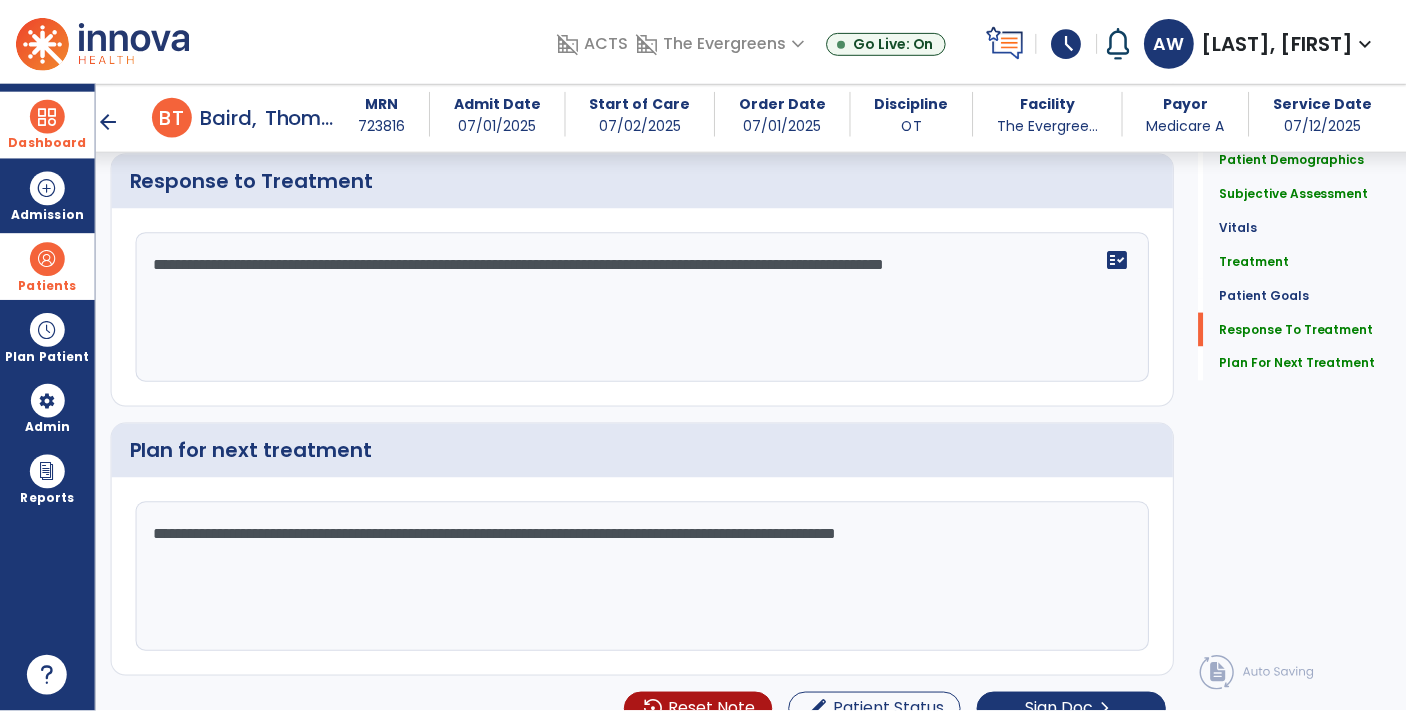 scroll, scrollTop: 2727, scrollLeft: 0, axis: vertical 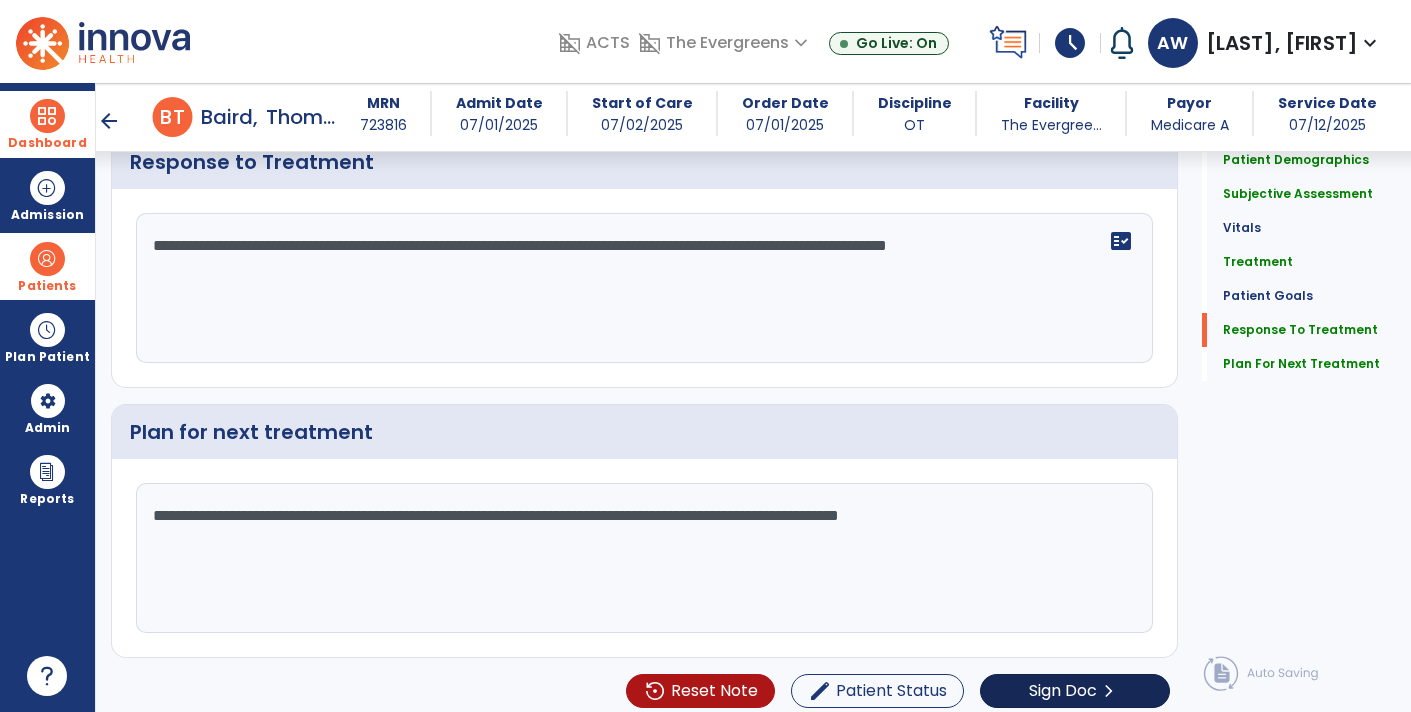 type on "**********" 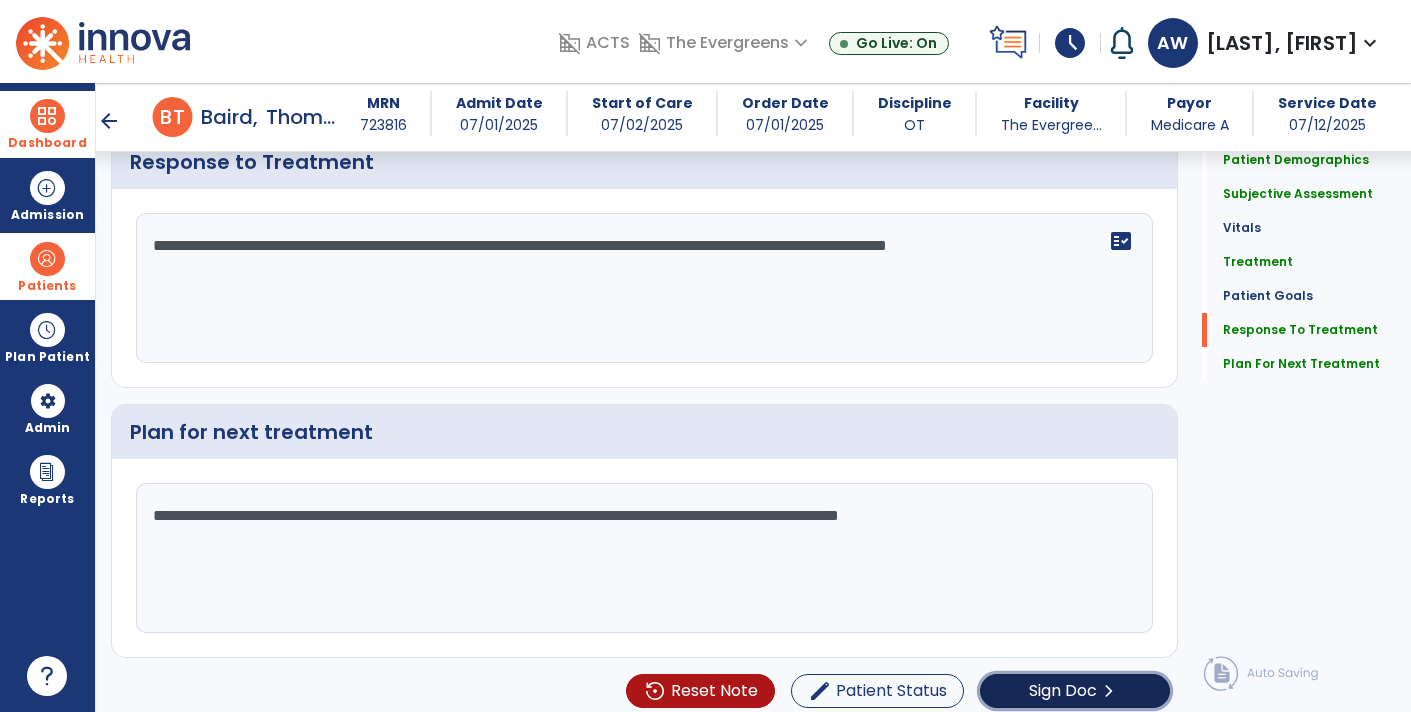 click on "Sign Doc" 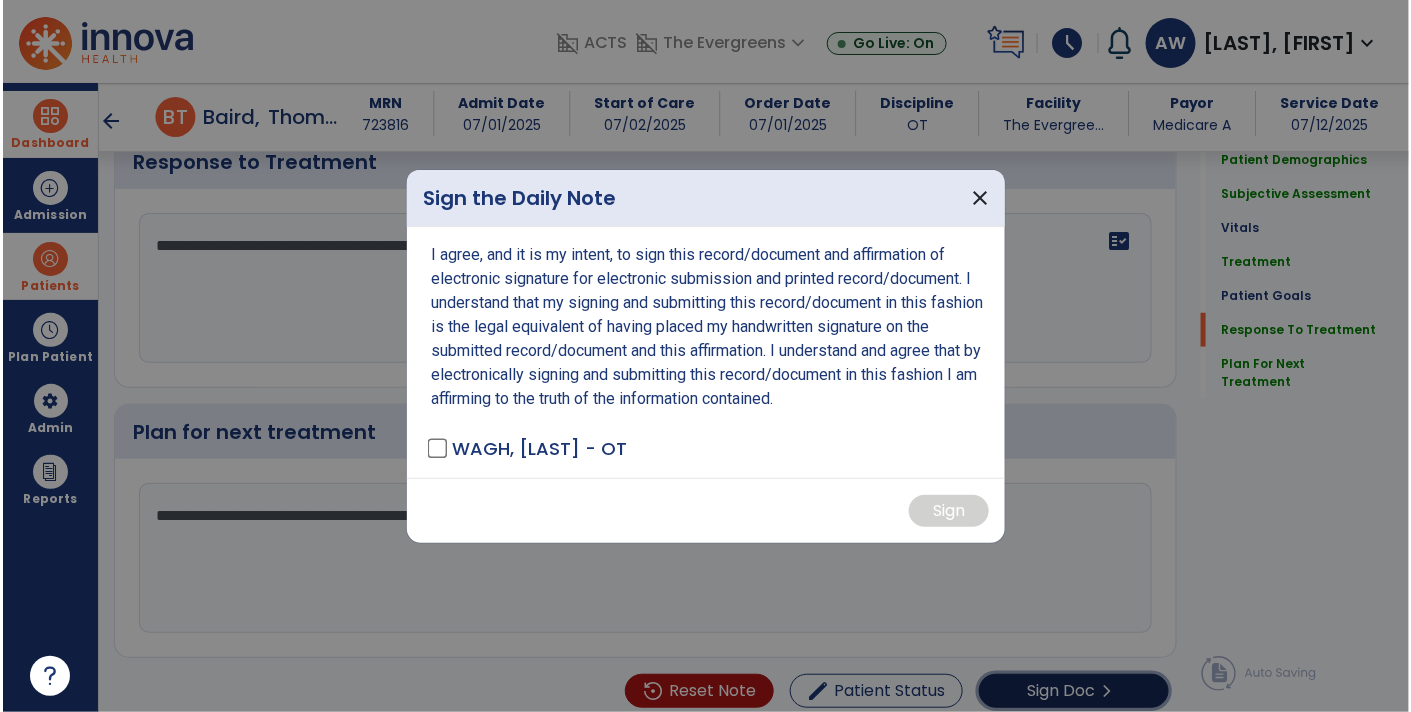 scroll, scrollTop: 2727, scrollLeft: 0, axis: vertical 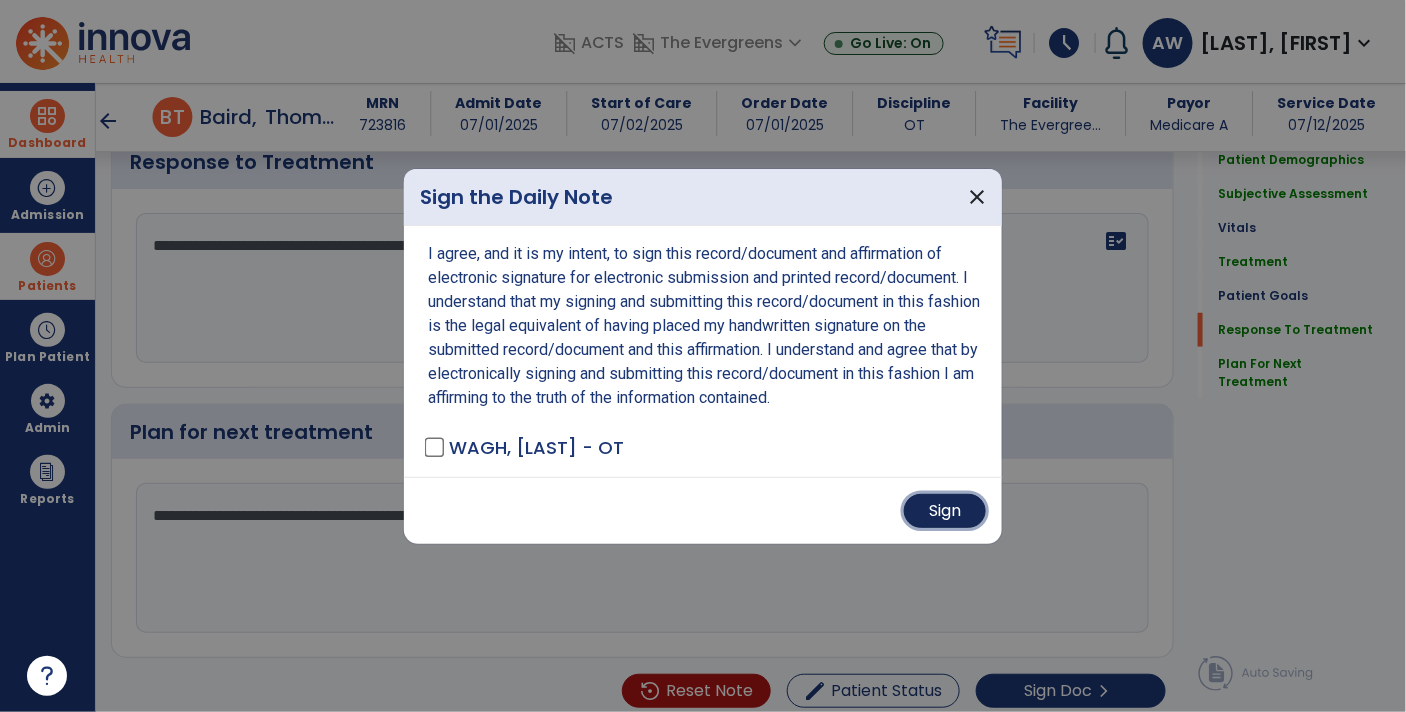 click on "Sign" at bounding box center (945, 511) 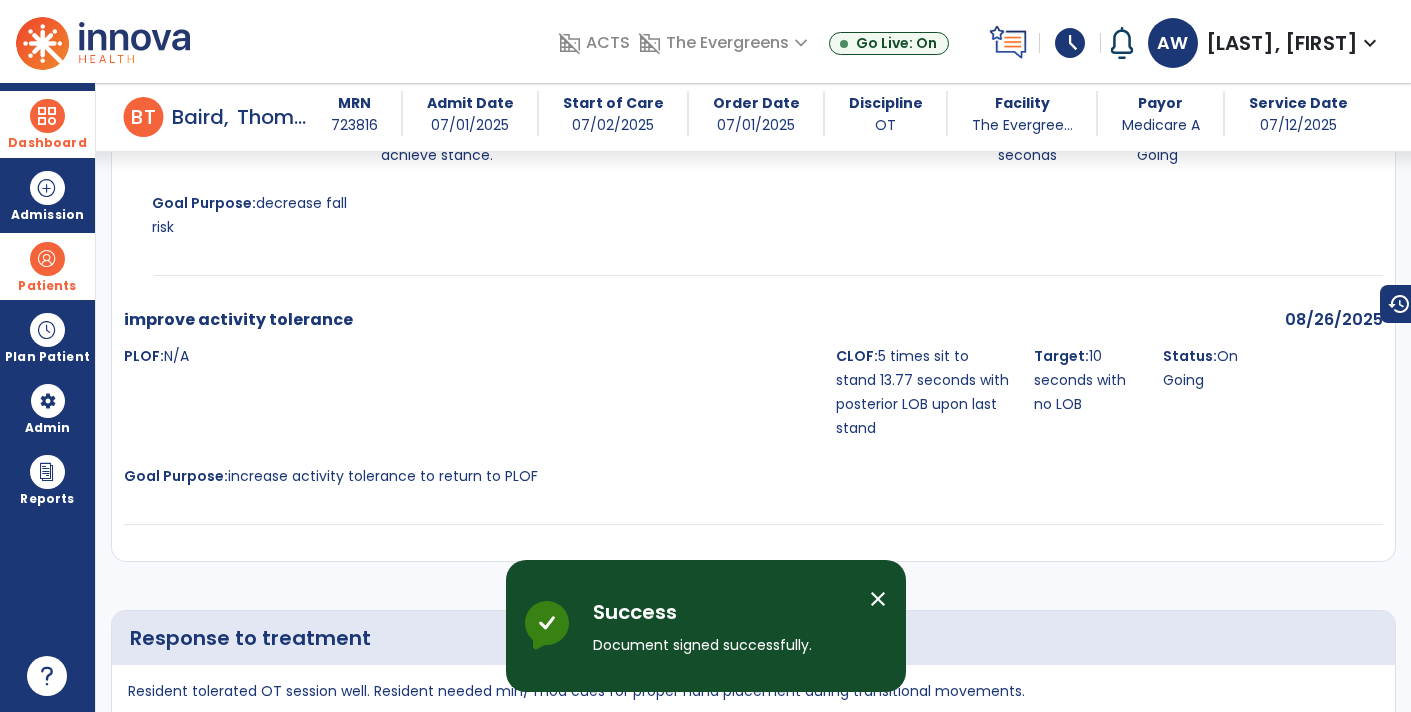 scroll, scrollTop: 4167, scrollLeft: 0, axis: vertical 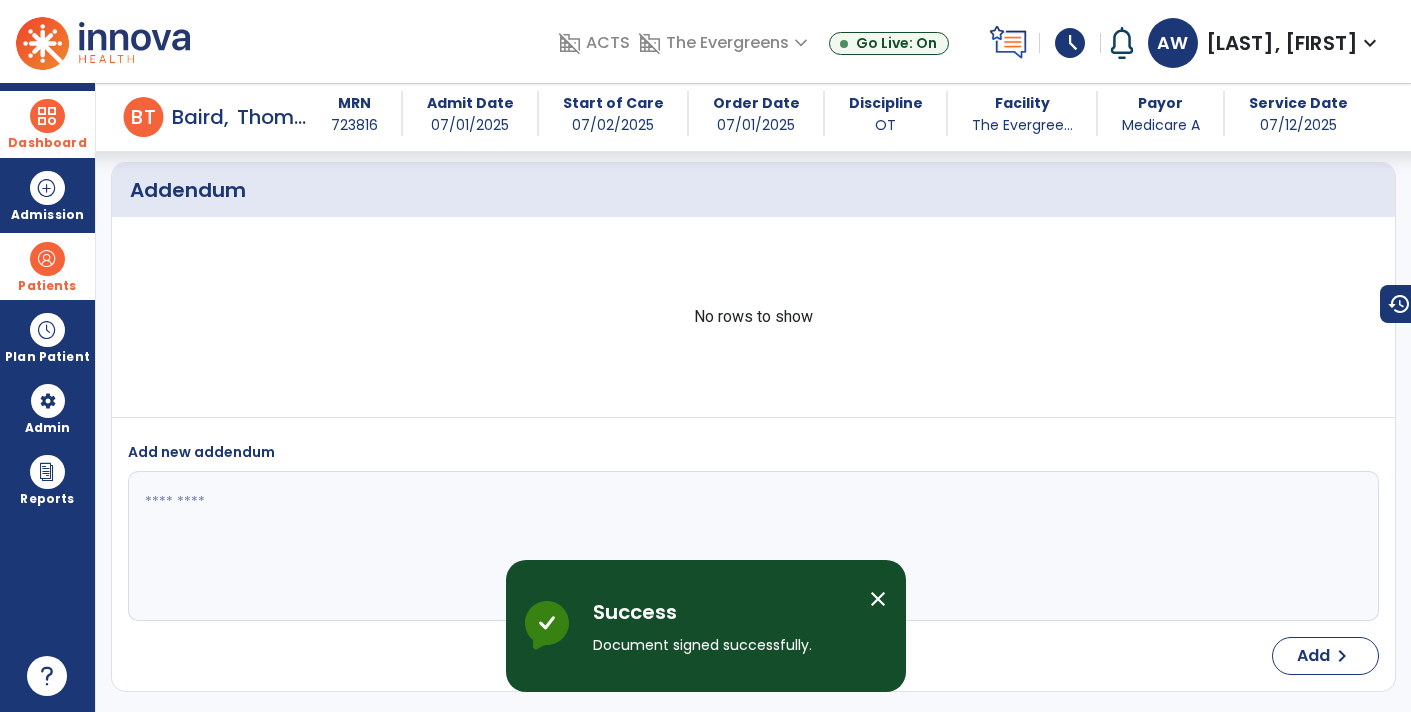 click at bounding box center [47, 116] 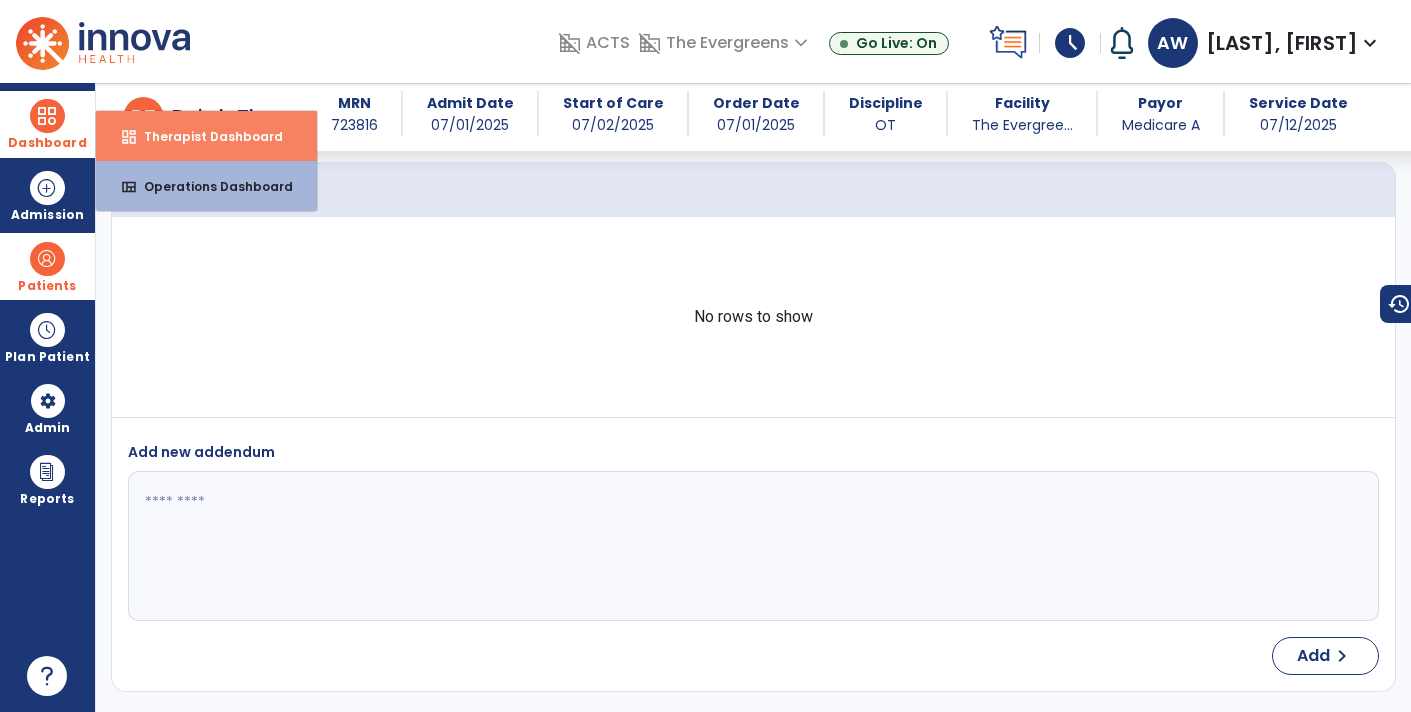 click on "dashboard  Therapist Dashboard" at bounding box center (206, 136) 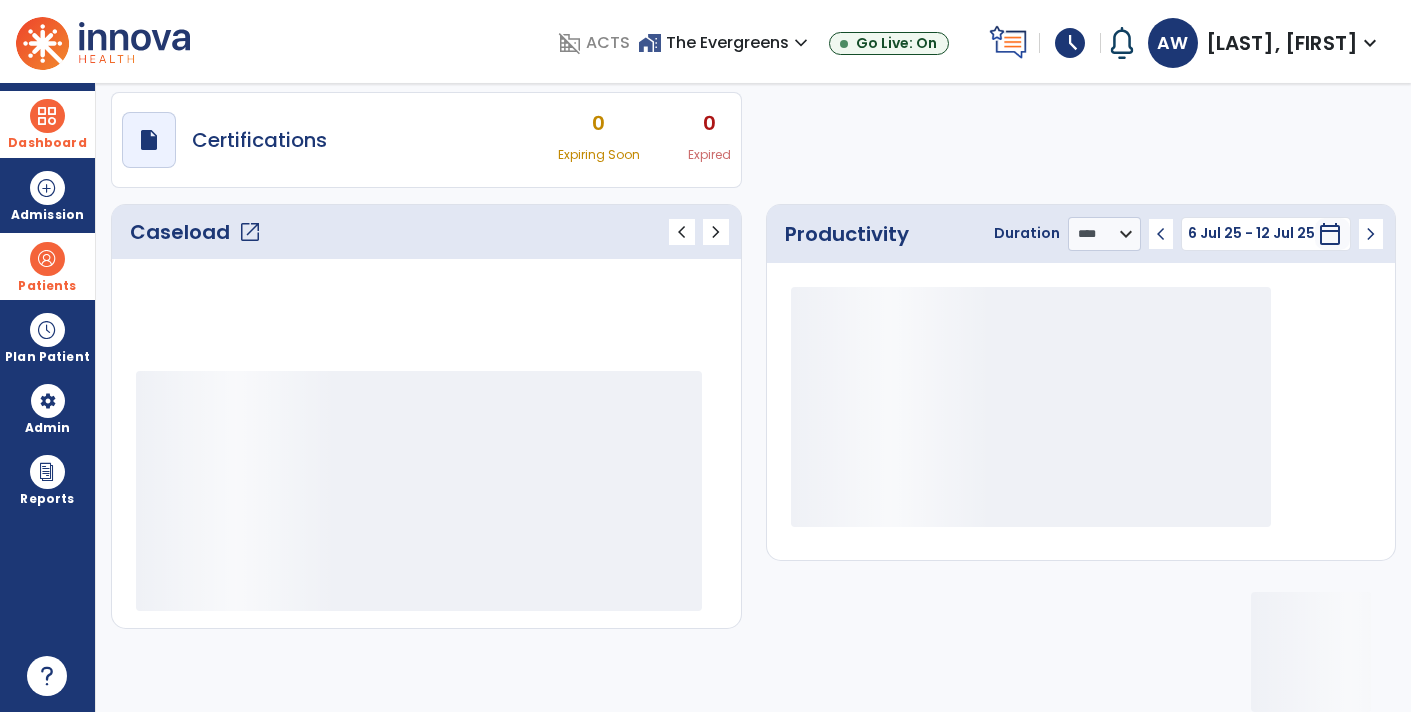 scroll, scrollTop: 162, scrollLeft: 0, axis: vertical 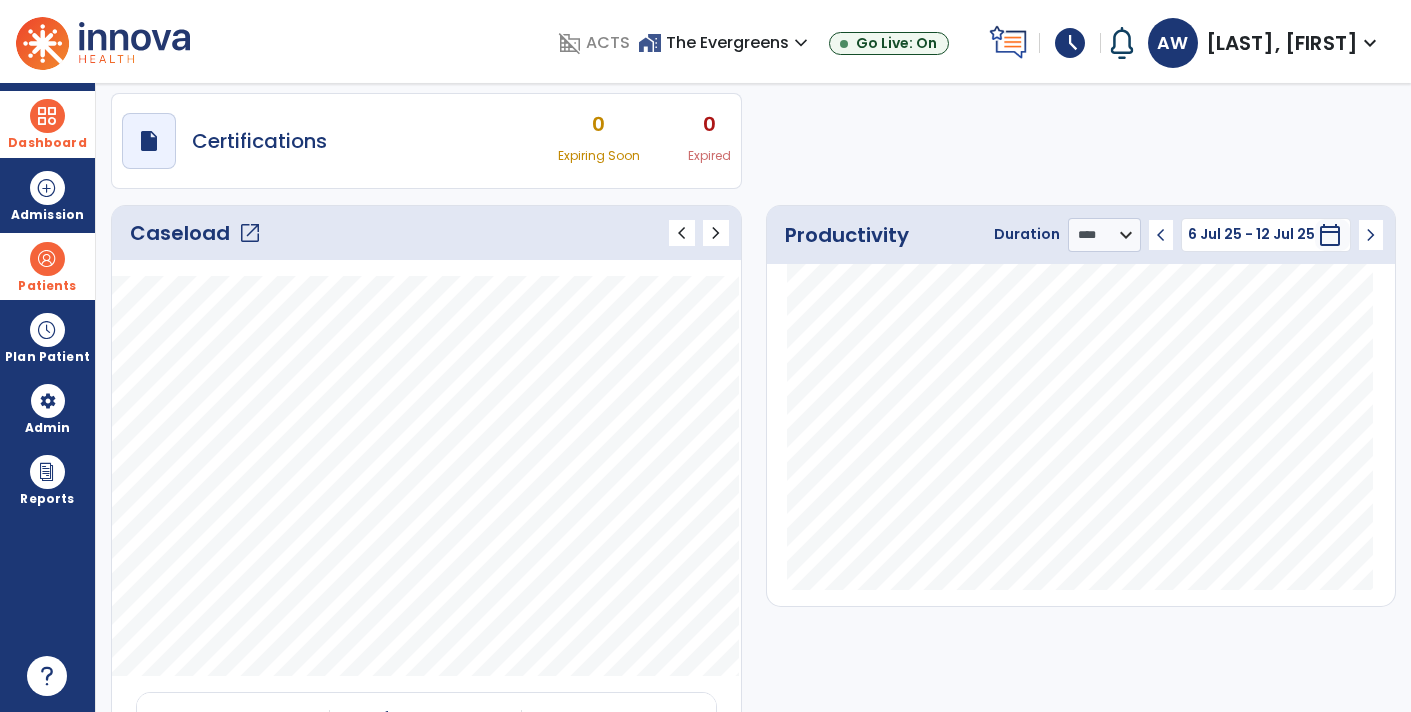 click on "open_in_new" 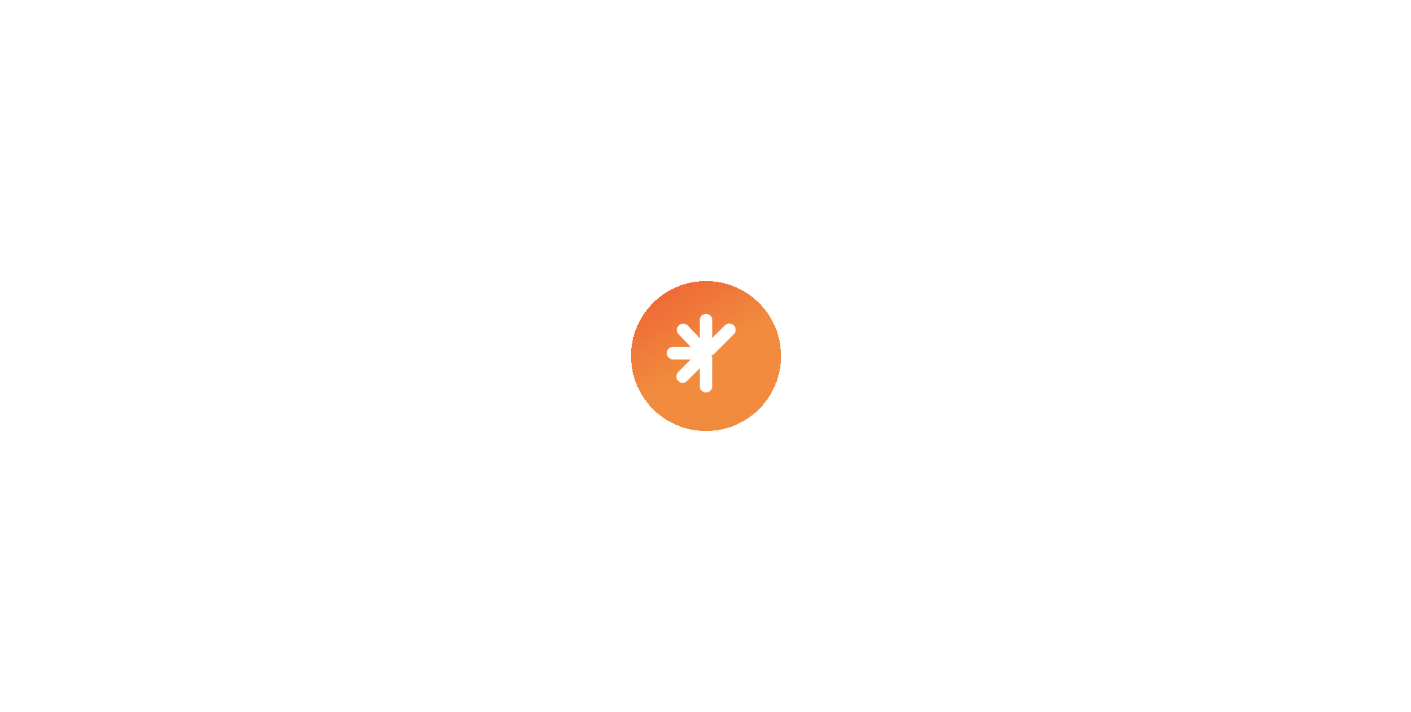scroll, scrollTop: 0, scrollLeft: 0, axis: both 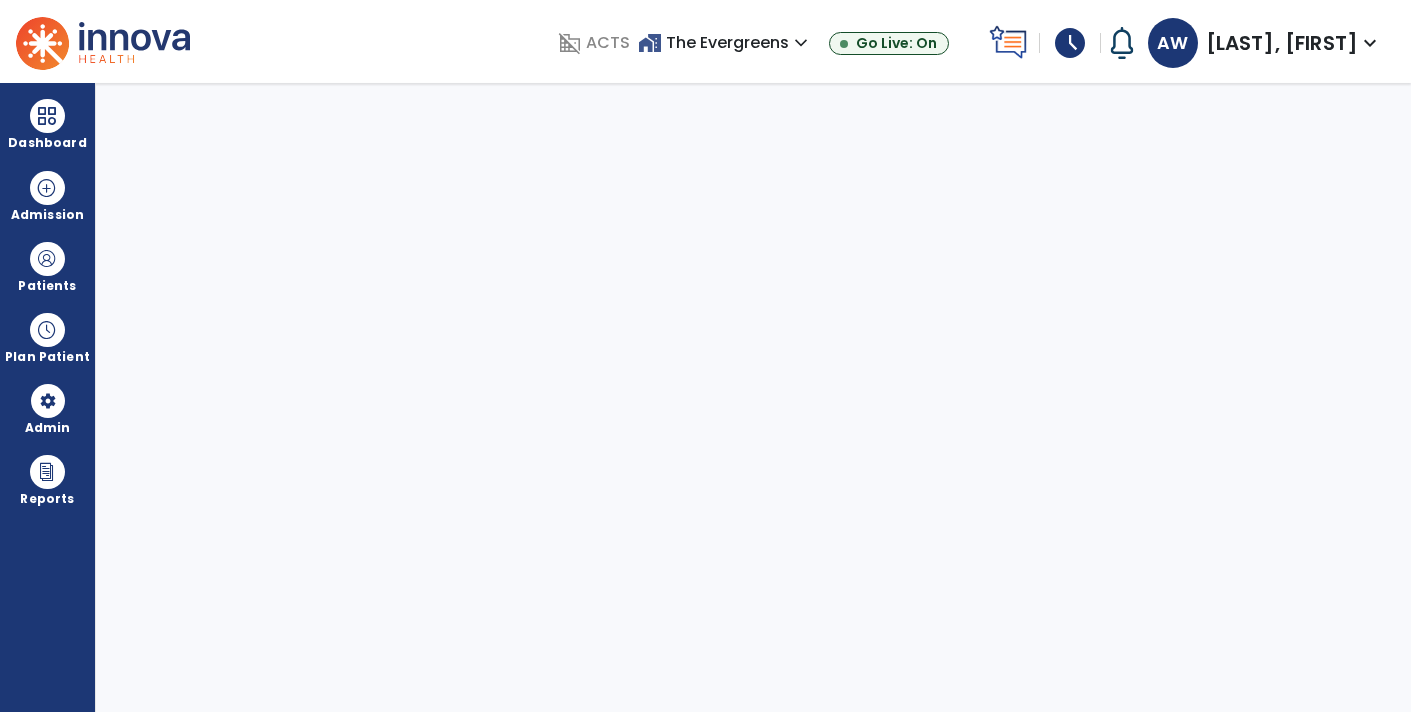select on "****" 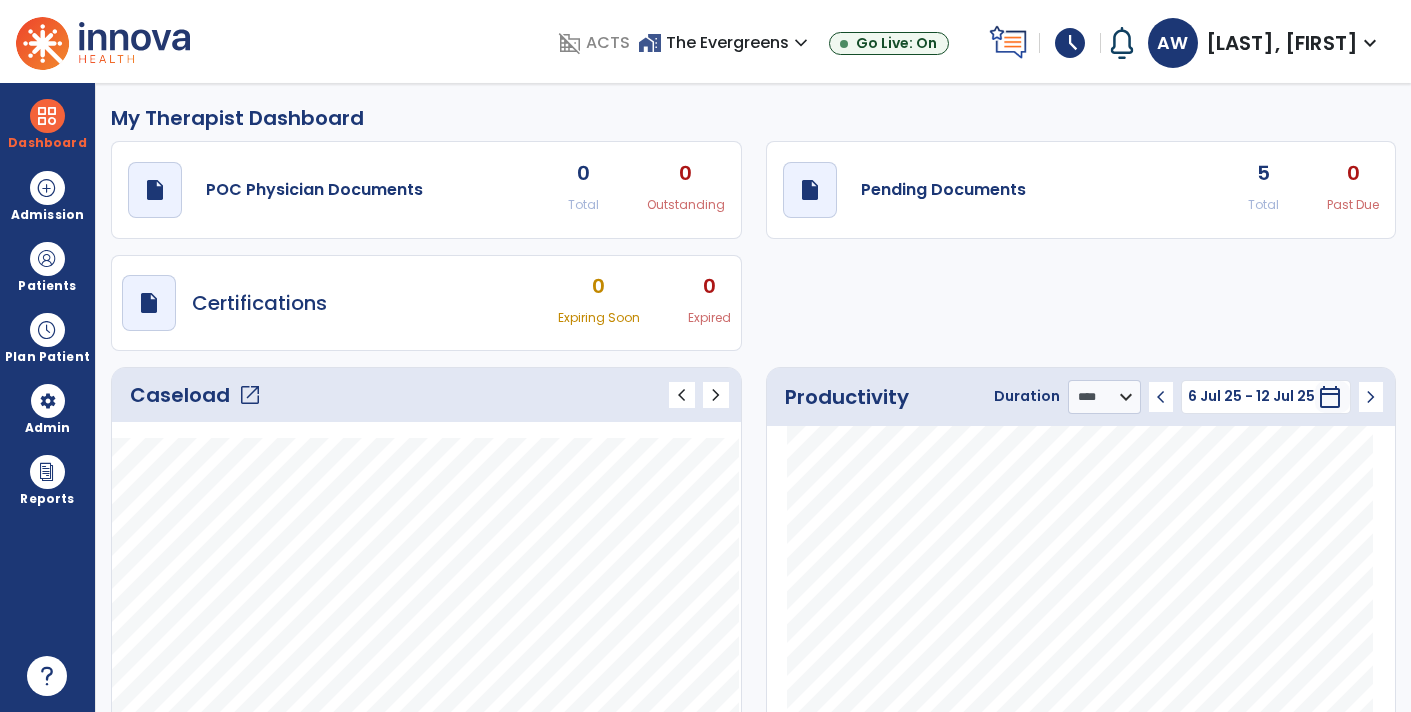 click 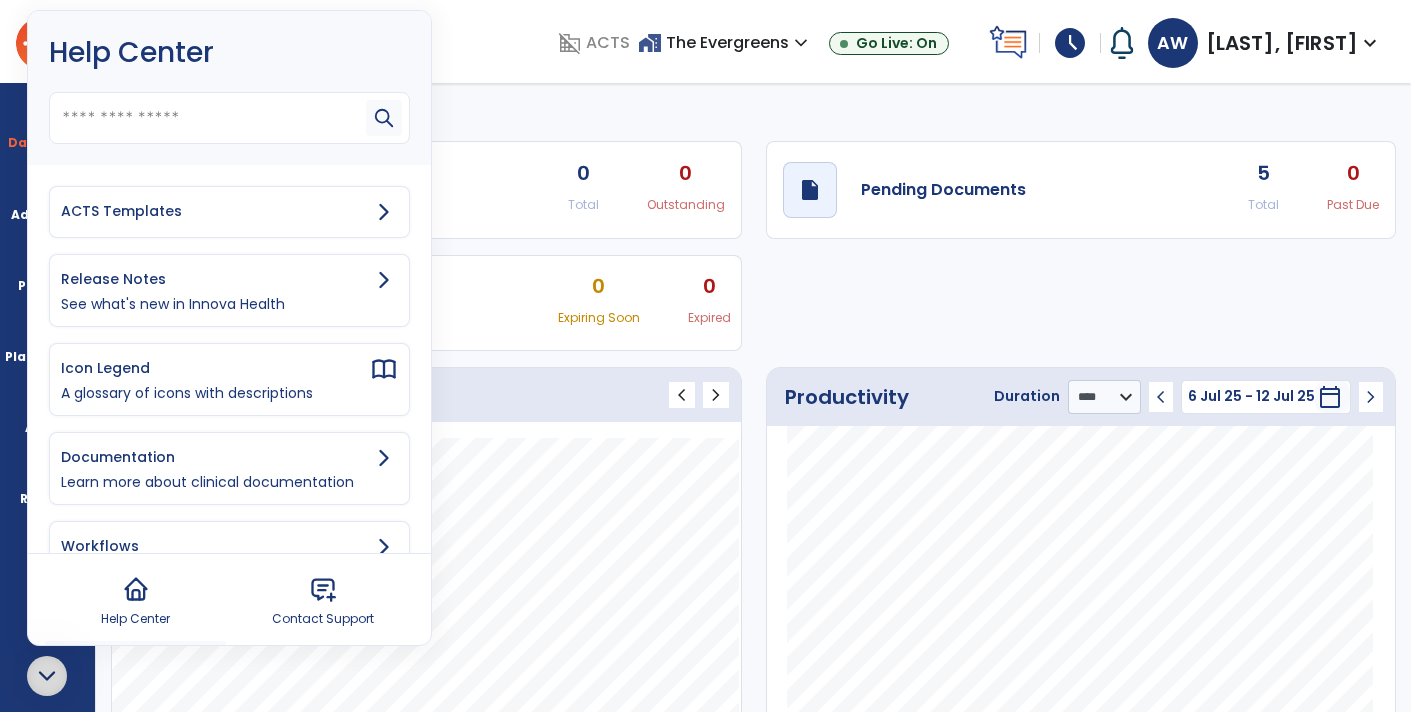 click on "ACTS Templates" at bounding box center (215, 211) 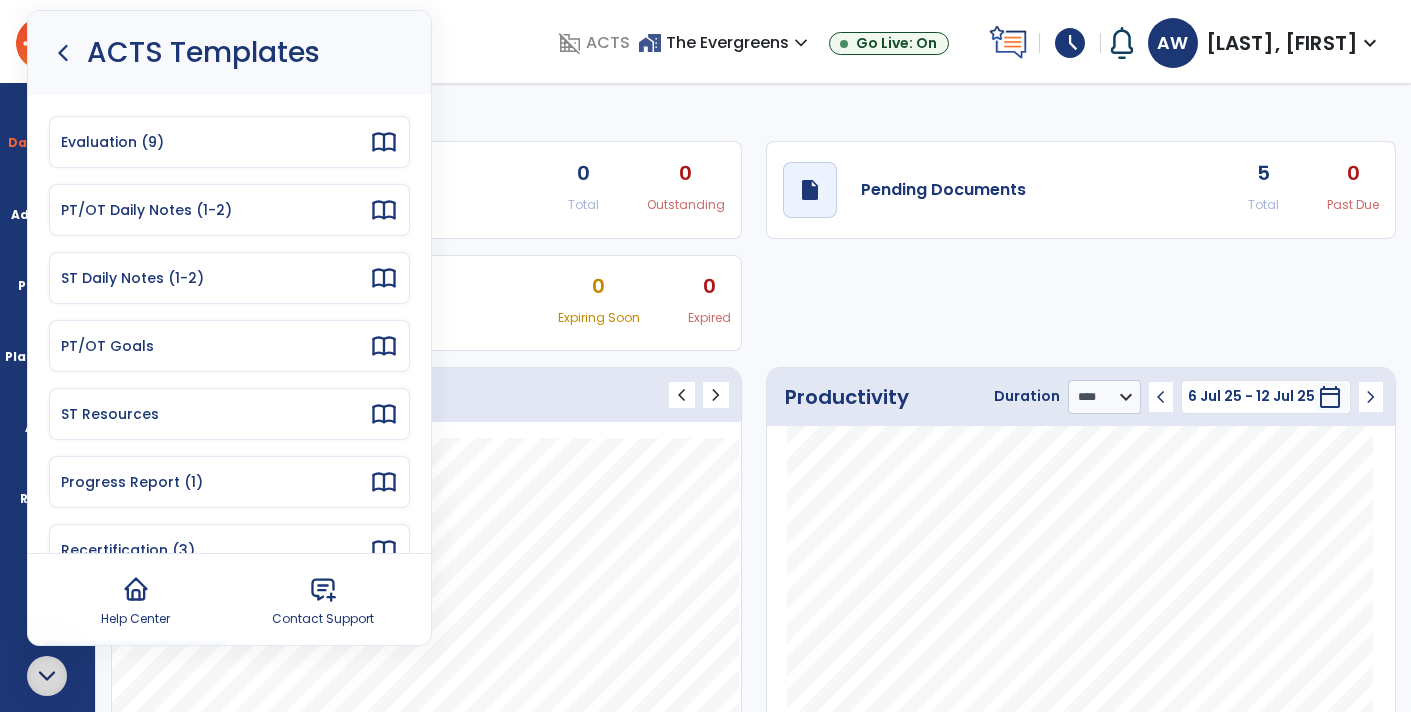 click on "PT/OT Daily Notes (1-2)" at bounding box center (229, 210) 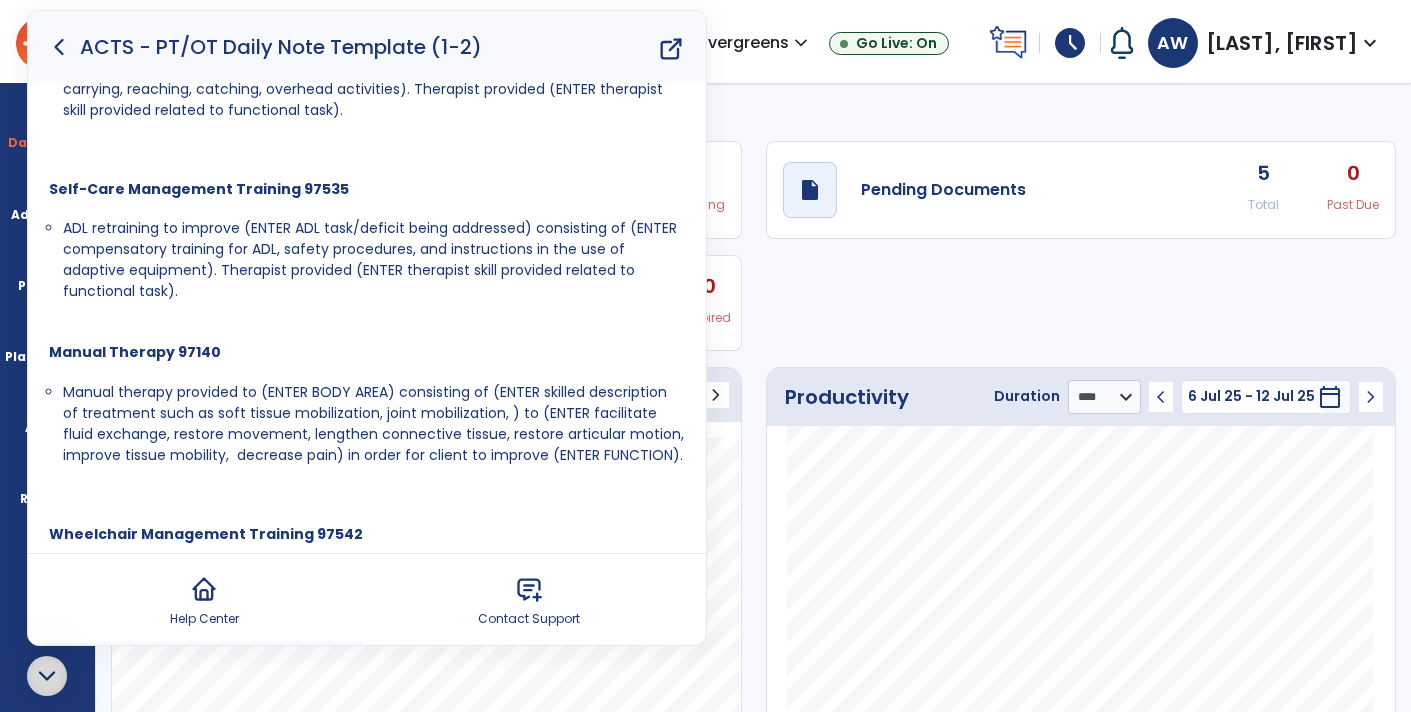 scroll, scrollTop: 884, scrollLeft: 0, axis: vertical 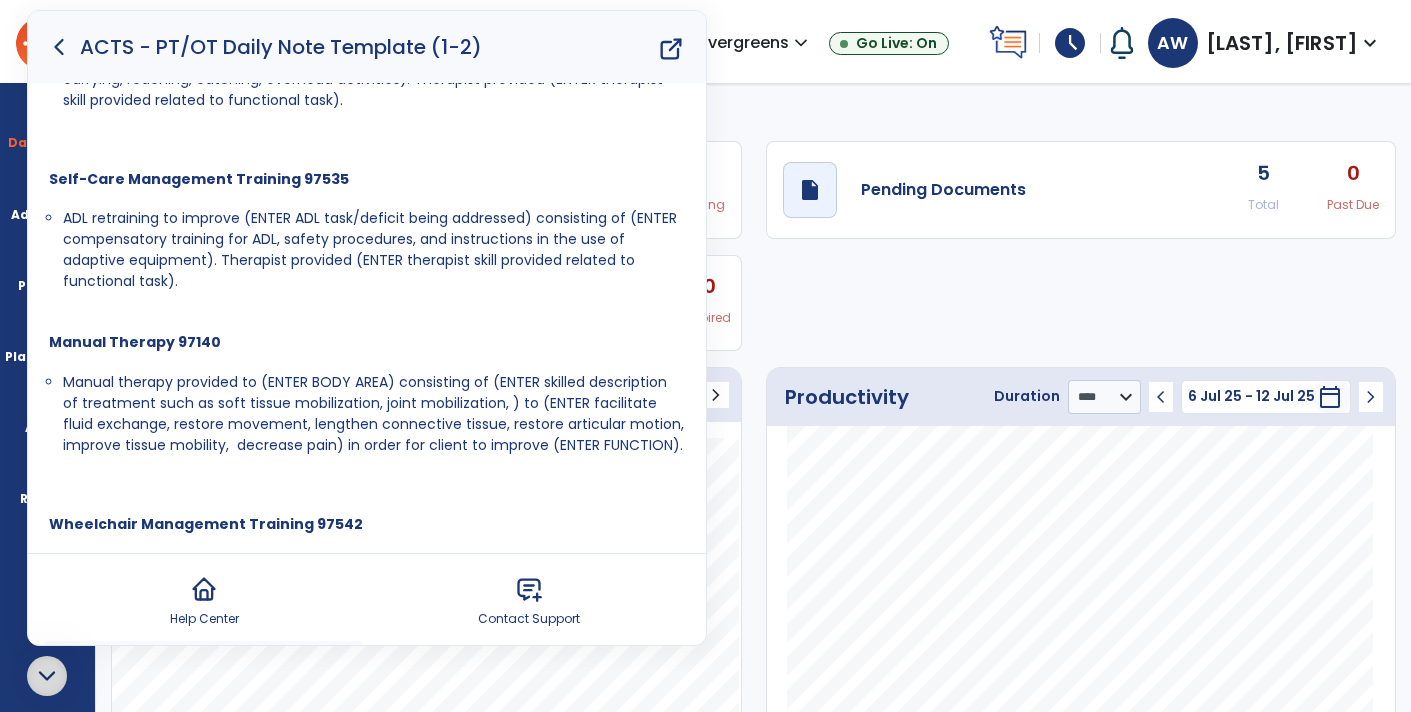 click on "ADL retraining to improve (ENTER ADL task/deficit being addressed) consisting of (ENTER compensatory training for ADL, safety procedures, and instructions in the use of adaptive equipment). Therapist provided (ENTER therapist skill provided related to functional task)." at bounding box center (374, 250) 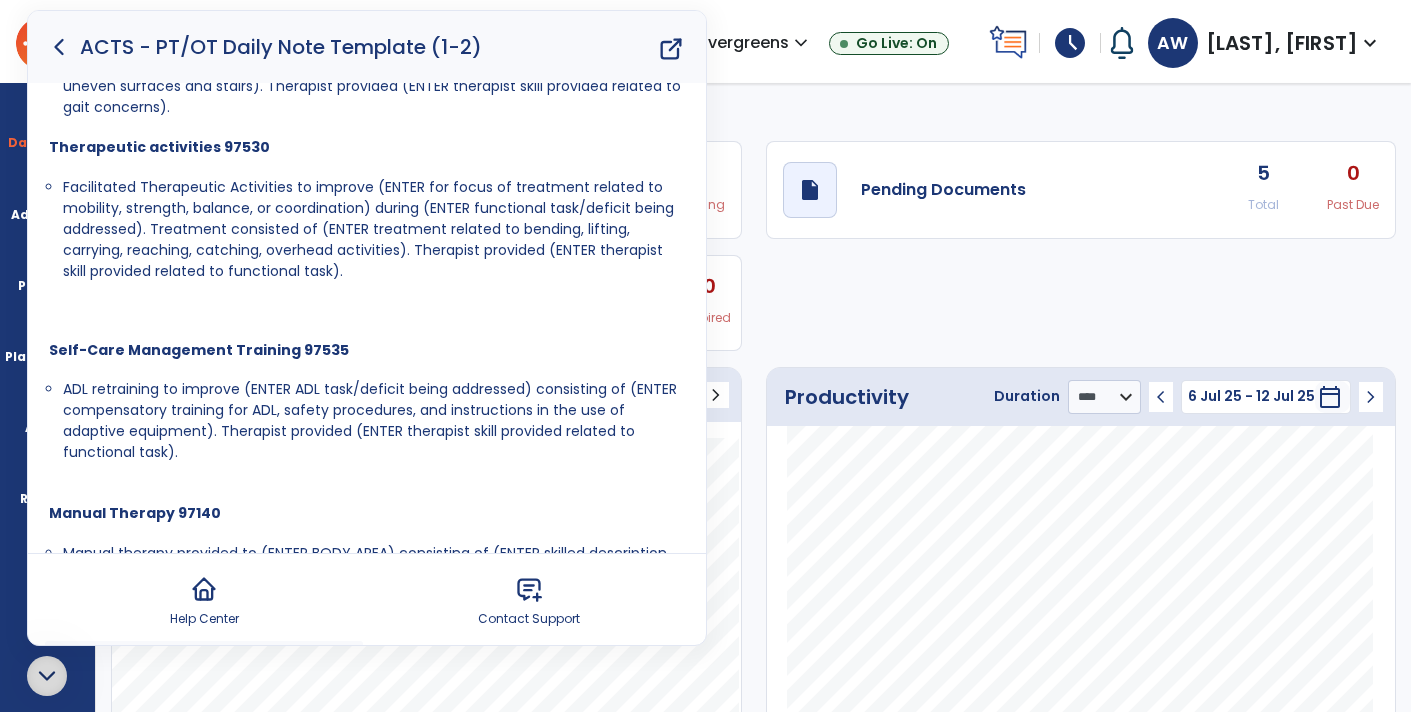 scroll, scrollTop: 709, scrollLeft: 0, axis: vertical 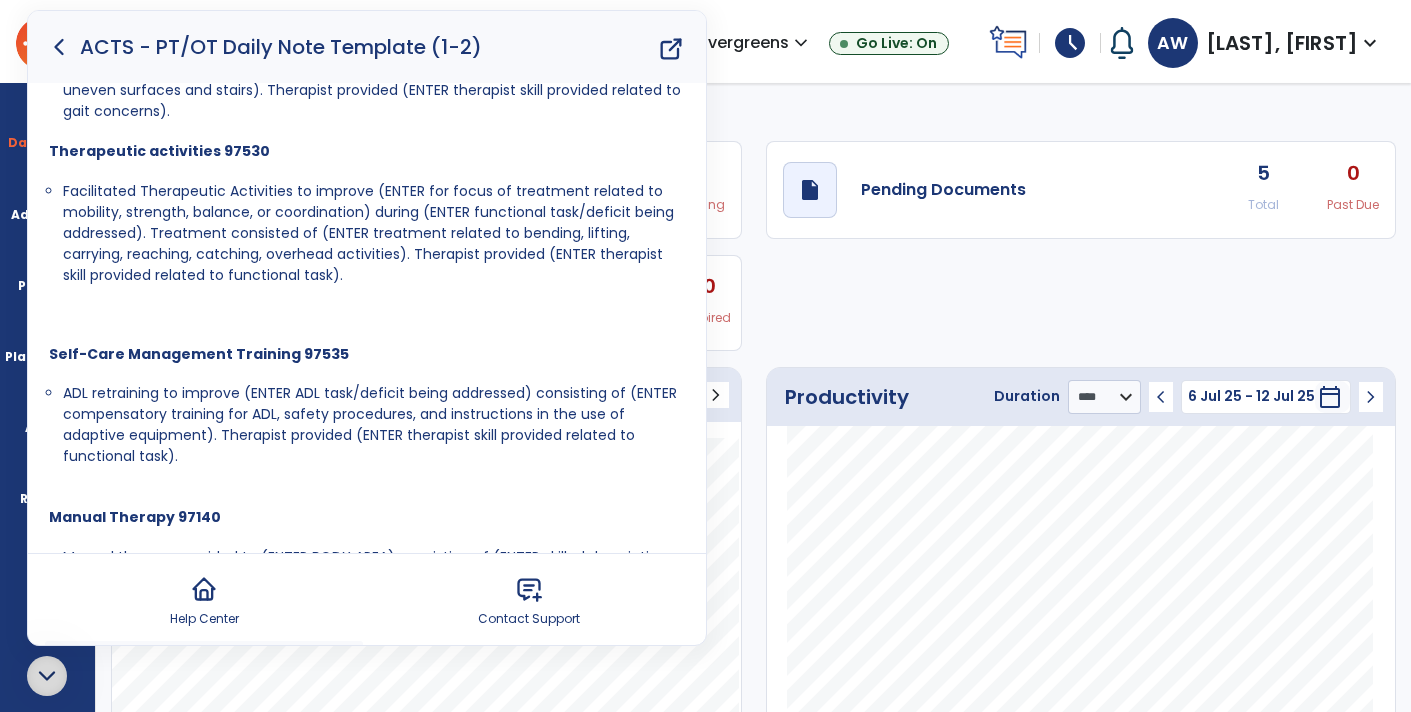 click on "Evaluation N1 Eval code complexity templates .  See E8 in the article "ACTS - Evaluation Template". Treatment N2 CPT Code Note Templates   Therapeutic Exercise 97110 Instructed Rt in Therex for (ENTER exercise type i.e., cardiopulmonary performance, stretching, AROM, progressive resistive exercise) to improve (ENTER underlying impairment) consisting of (ENTER mode i.e., NuStep, weights, TheraBand). Therapist provided (ENTER therapist skill provided i.e., calculation of 1 rep max and target % for dx, cues for correct breathing, prevention of substitution, speed of motion, intensity adjustments).    NMRE  97112 NMRE to improve (ENTER focus: improve balance, coordination, motor control, tone, kinesthetic sense, posture, and proprioception) consisting of (ENTER treatment description). Therapist provided (ENTER therapist skill provided i.e., progressive challenges, safety modifications, dual tasking, prevention of substitution, speed of motion, intensity adjustments).     Gait training 97116" at bounding box center (367, 950) 